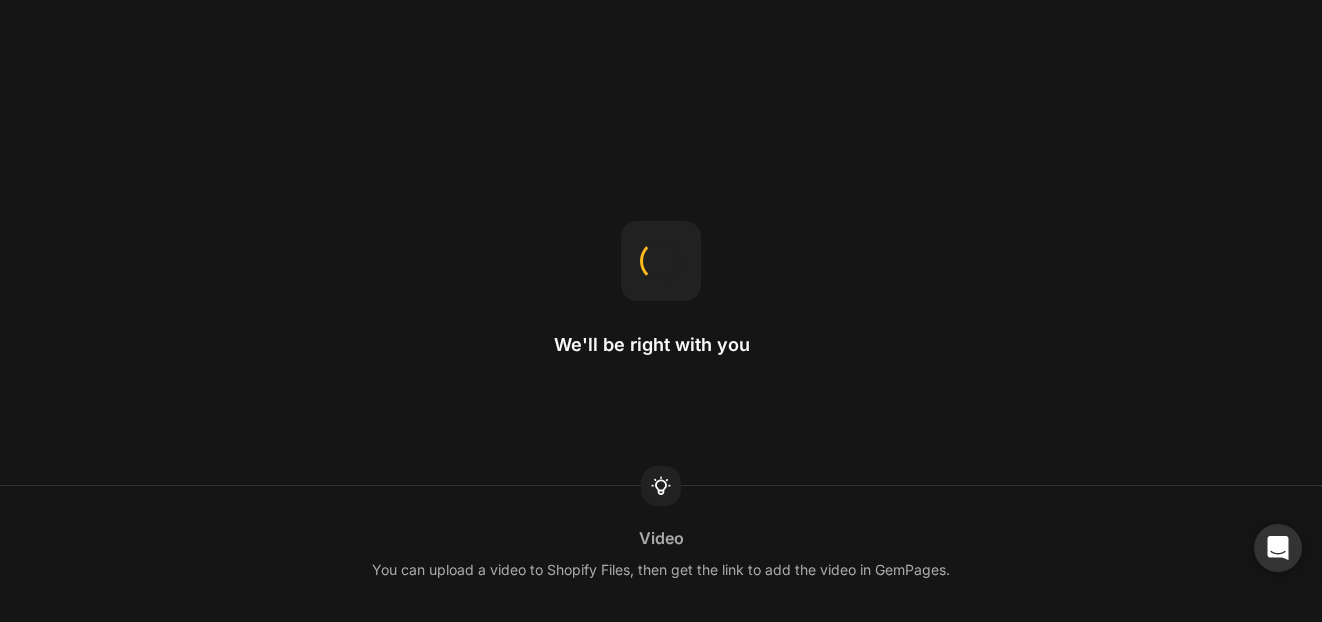 scroll, scrollTop: 0, scrollLeft: 0, axis: both 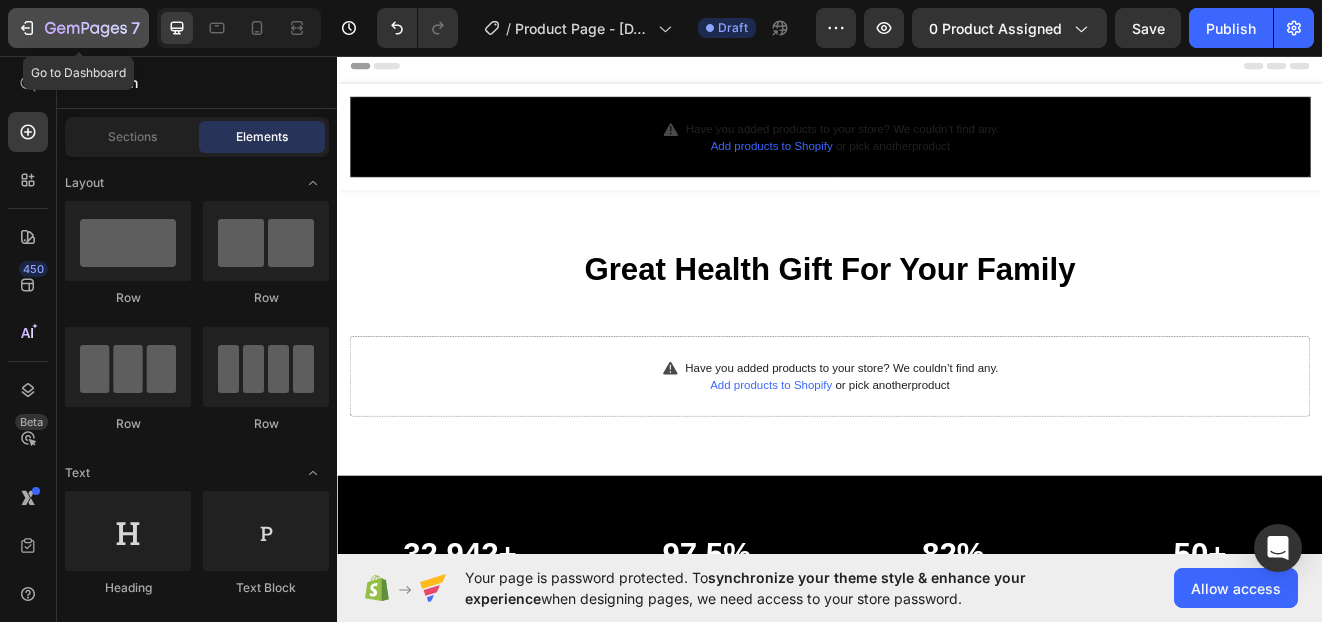 click 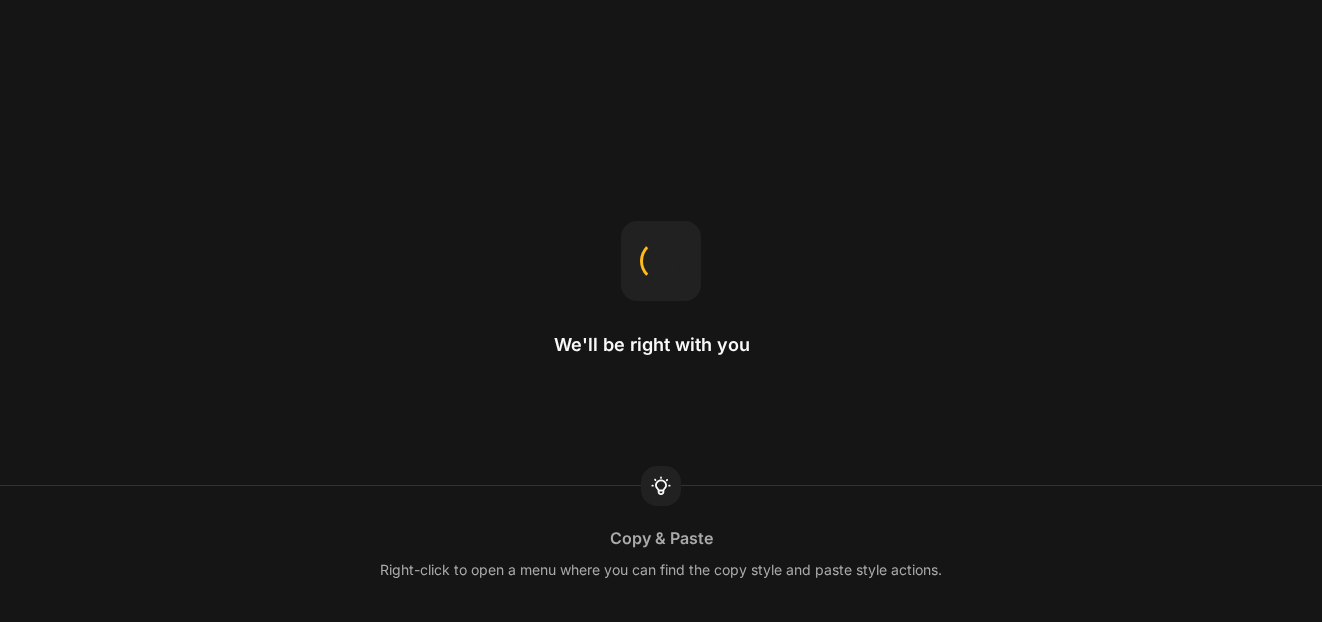 scroll, scrollTop: 0, scrollLeft: 0, axis: both 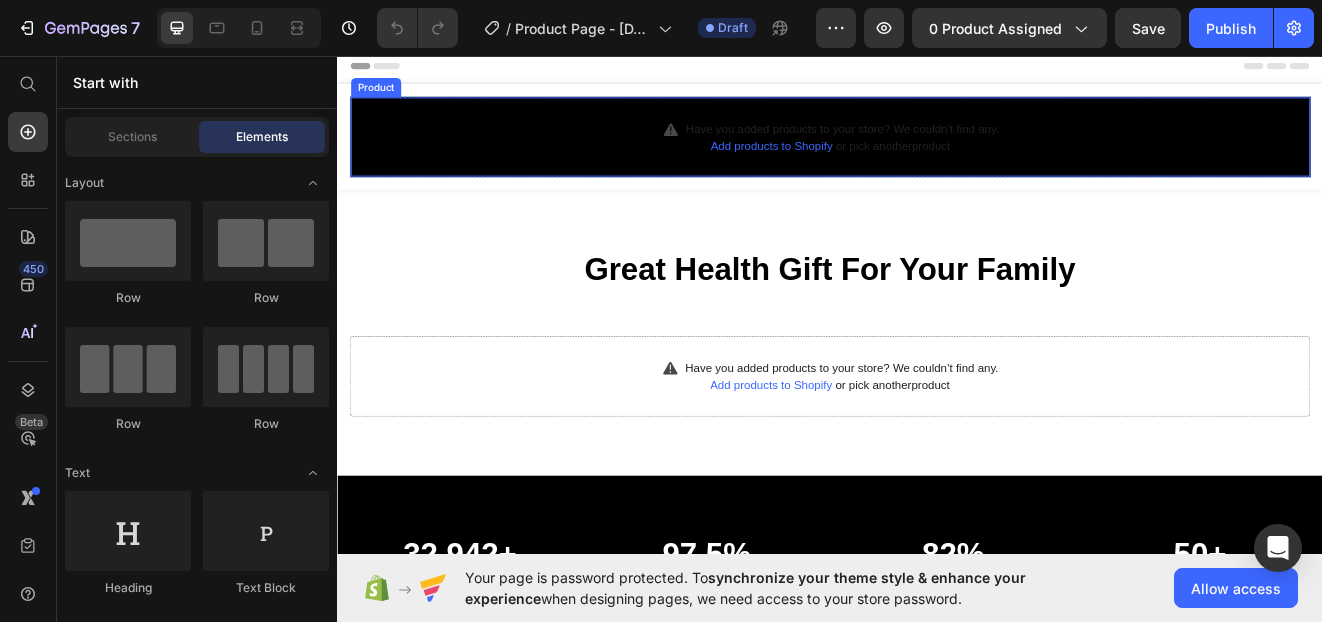 click on "Have you added products to your store? We couldn’t find any. Add products to Shopify   or pick another  product Product" at bounding box center (937, 155) 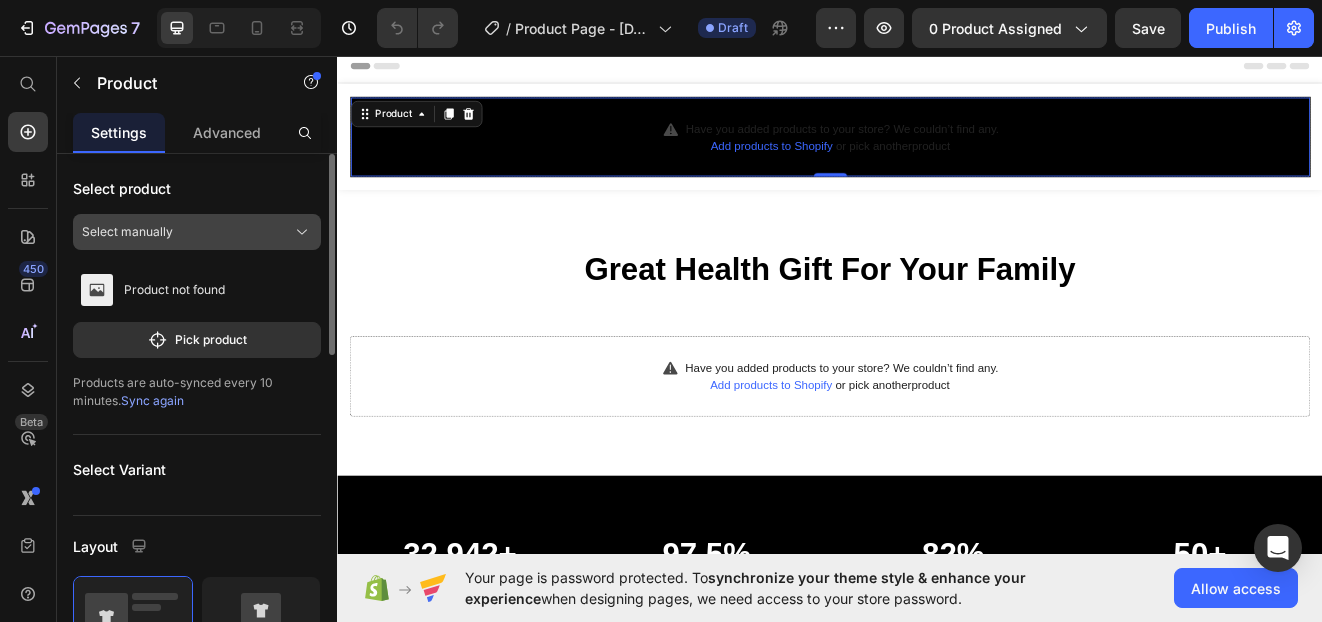click on "Select manually" 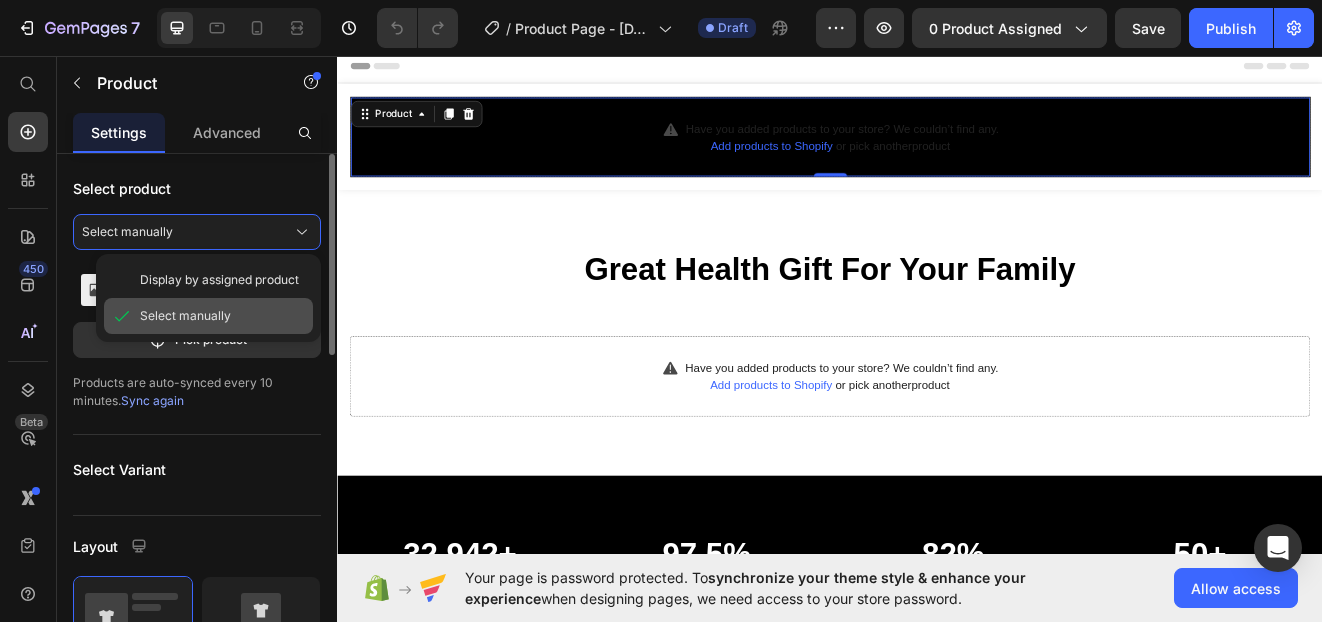 click on "Select manually" at bounding box center [222, 316] 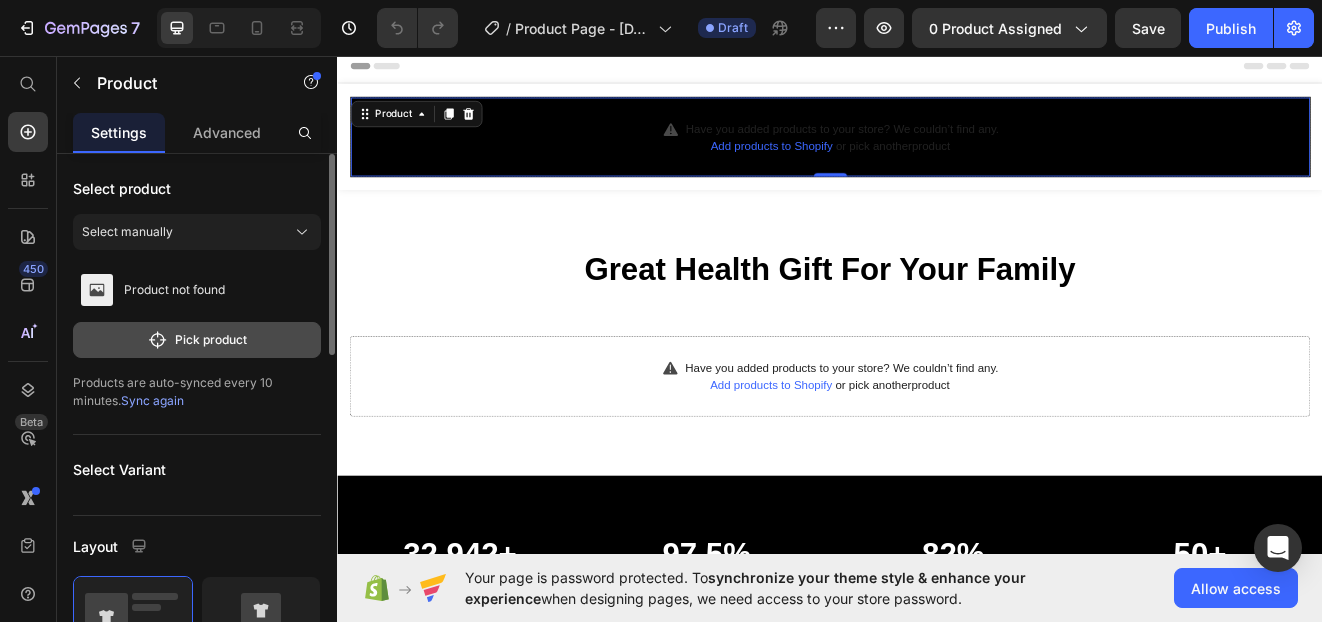 click on "Pick product" 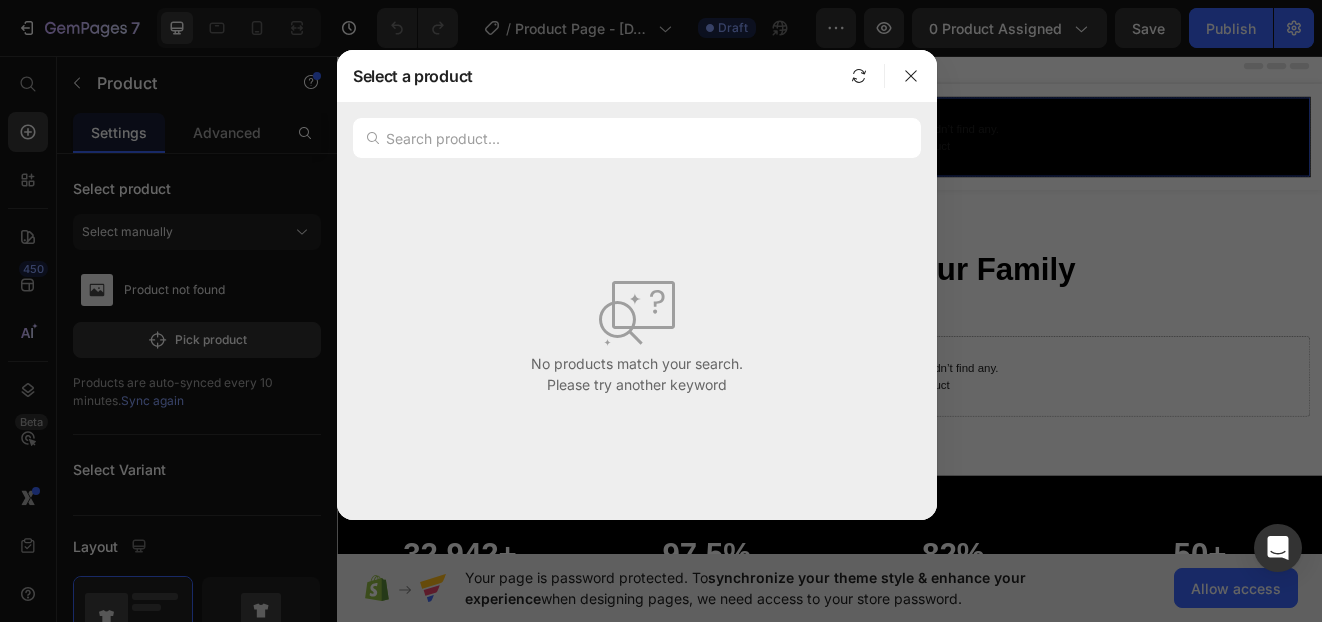 click at bounding box center [679, 76] 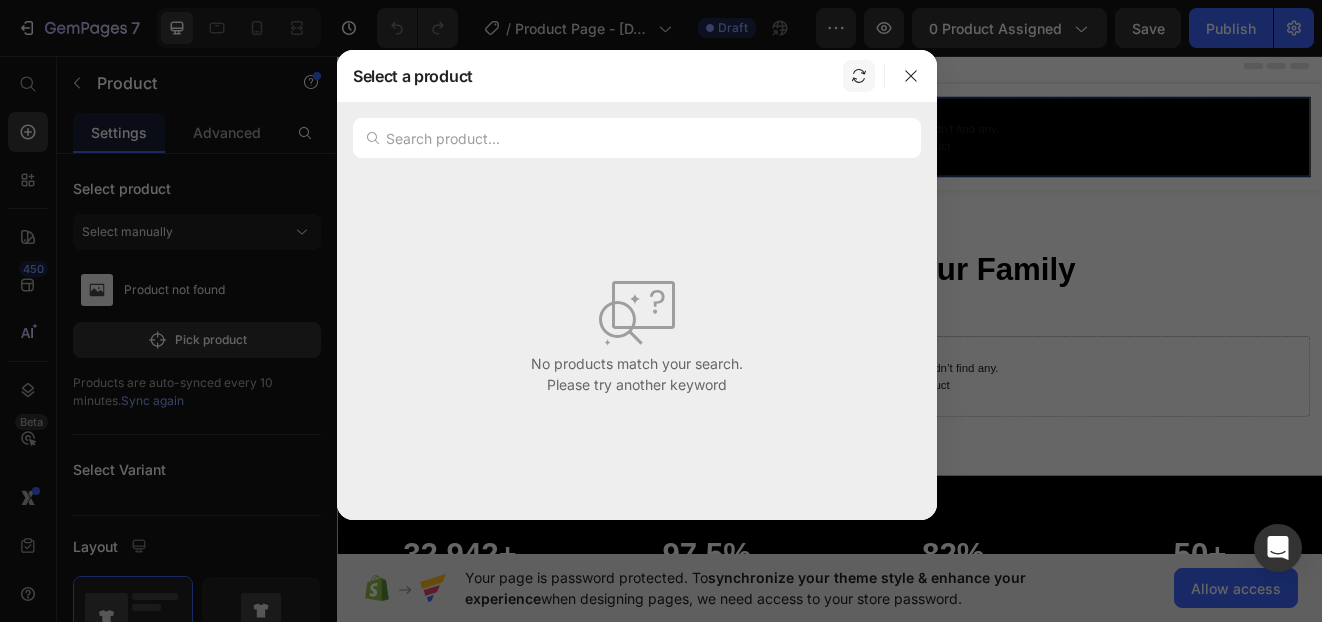 click 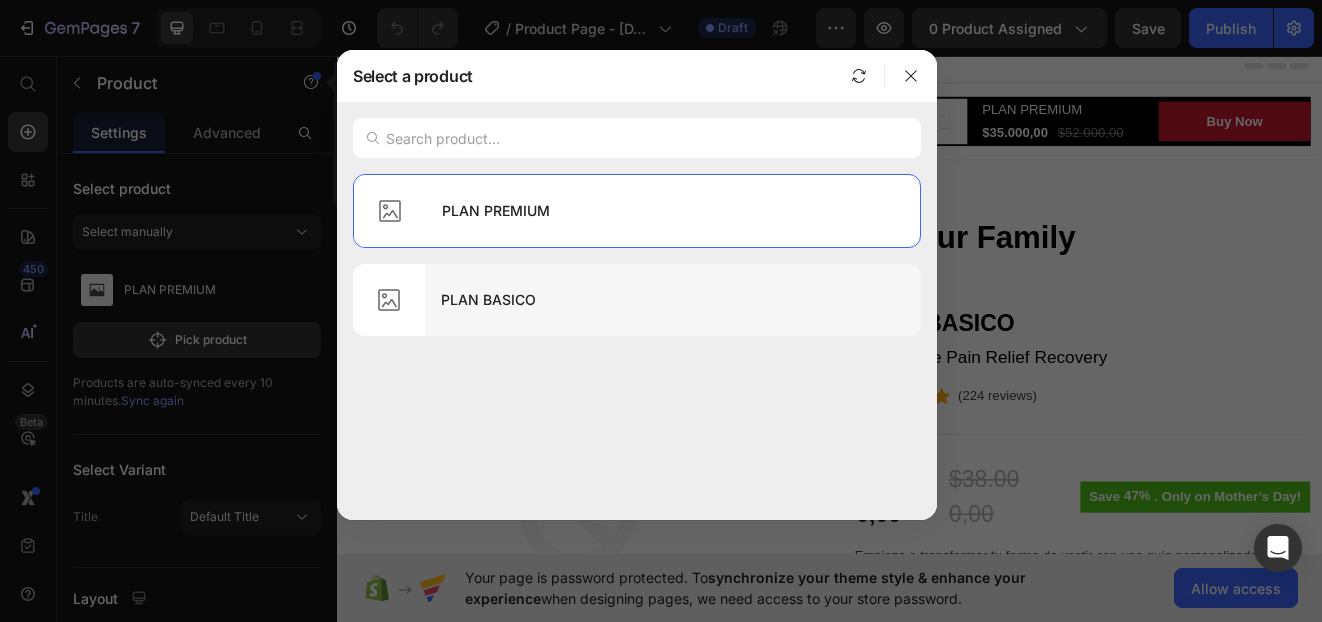 click on "PLAN BASICO" at bounding box center (673, 300) 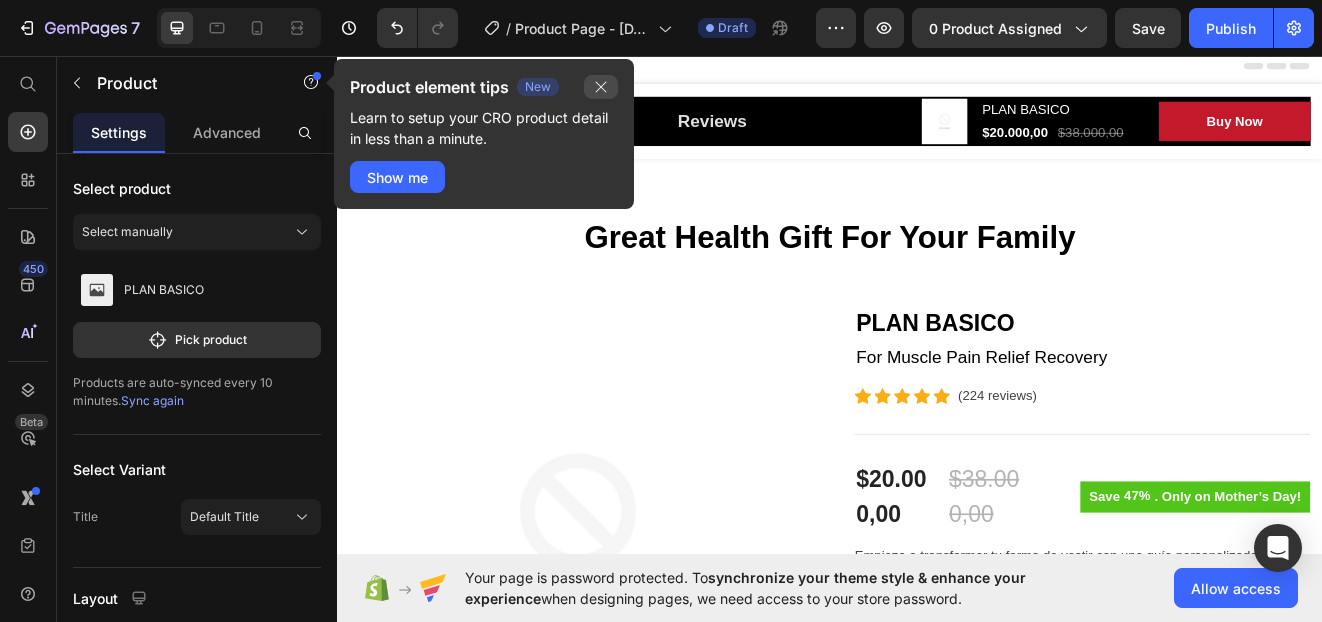 click 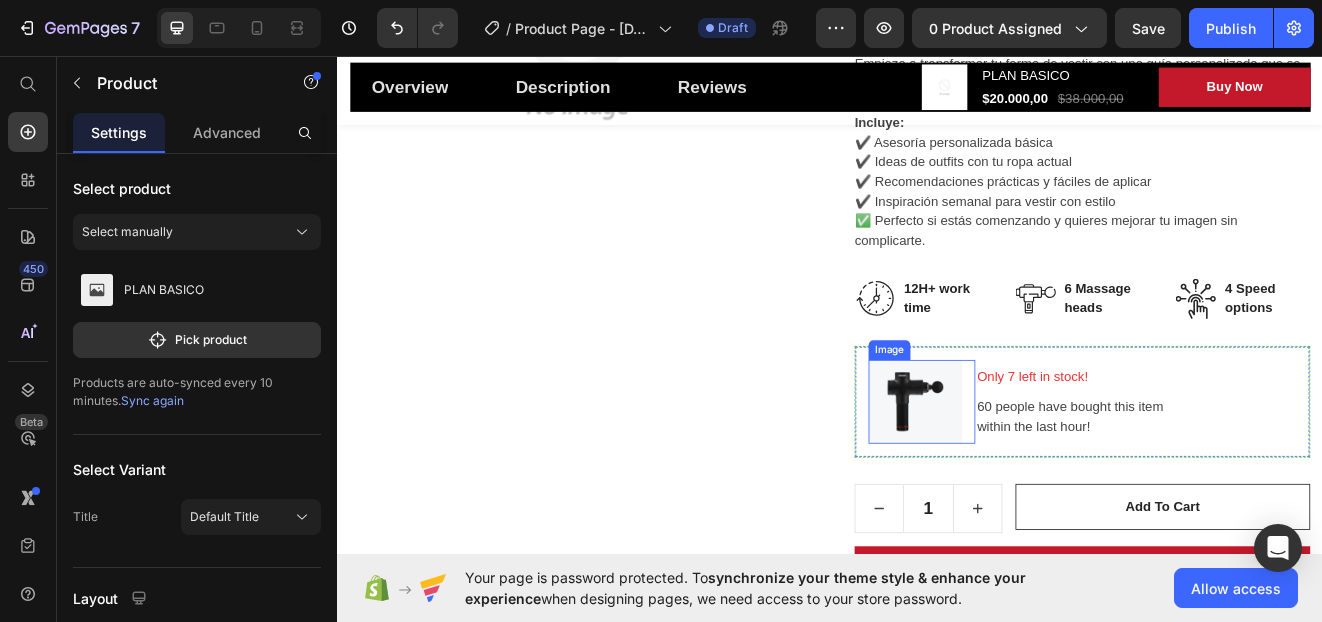 scroll, scrollTop: 700, scrollLeft: 0, axis: vertical 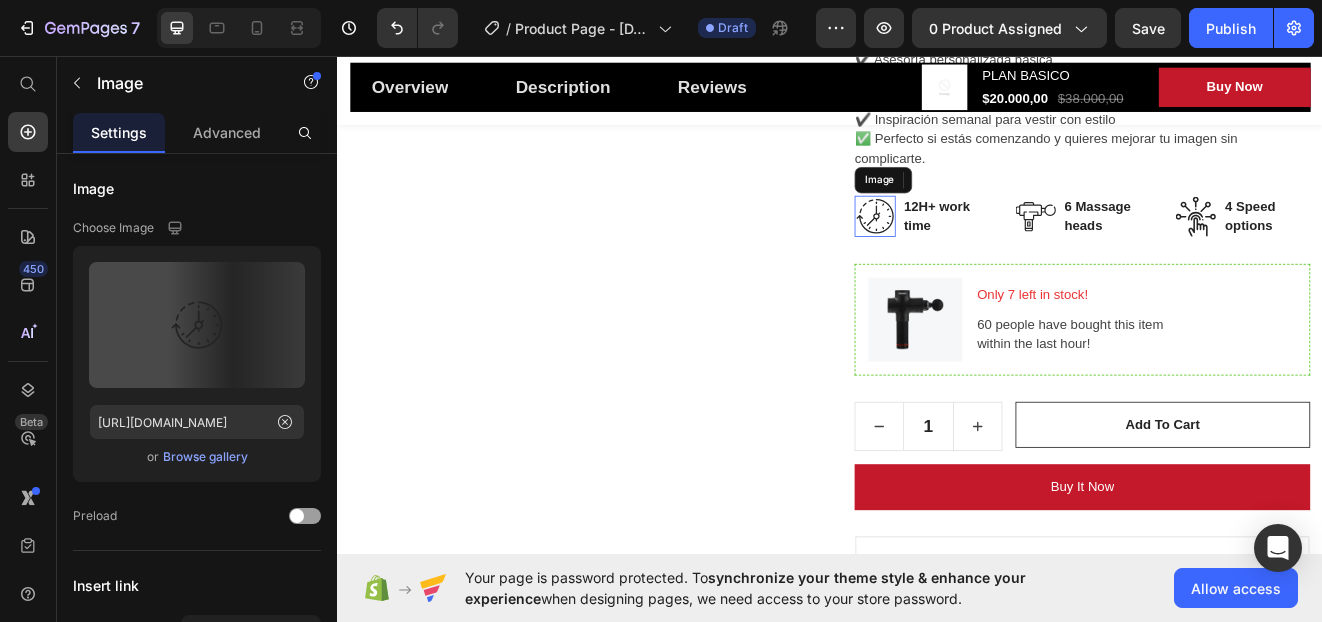 click at bounding box center [992, 252] 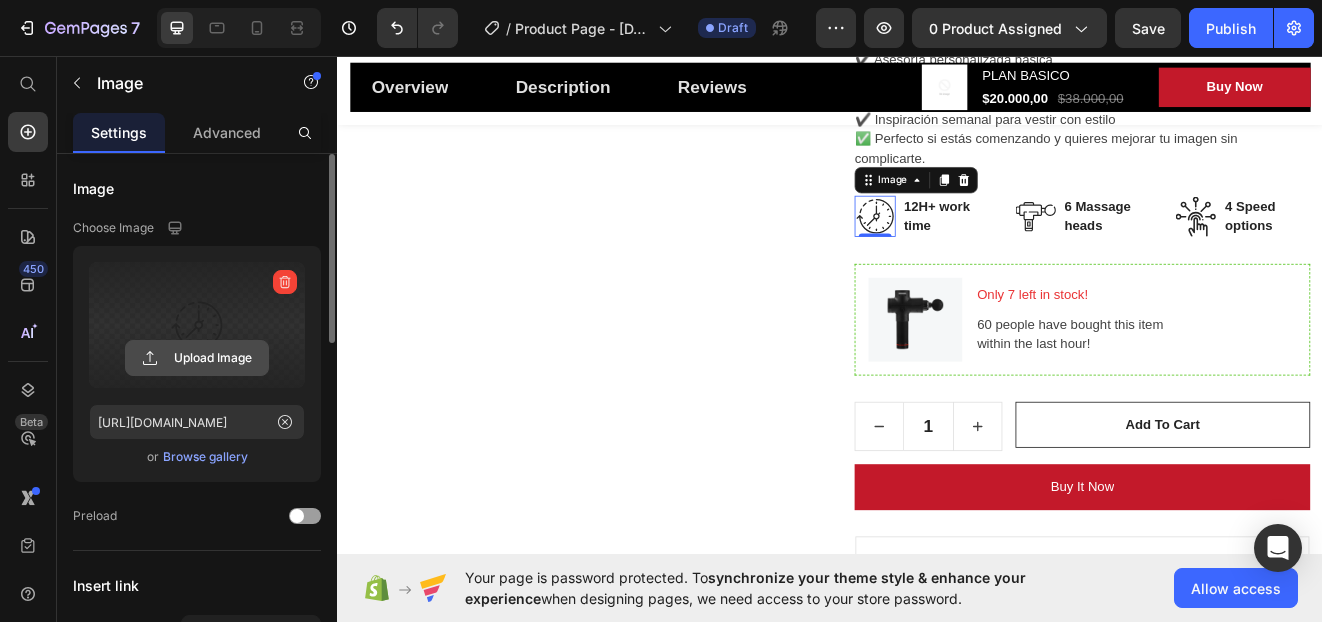 click 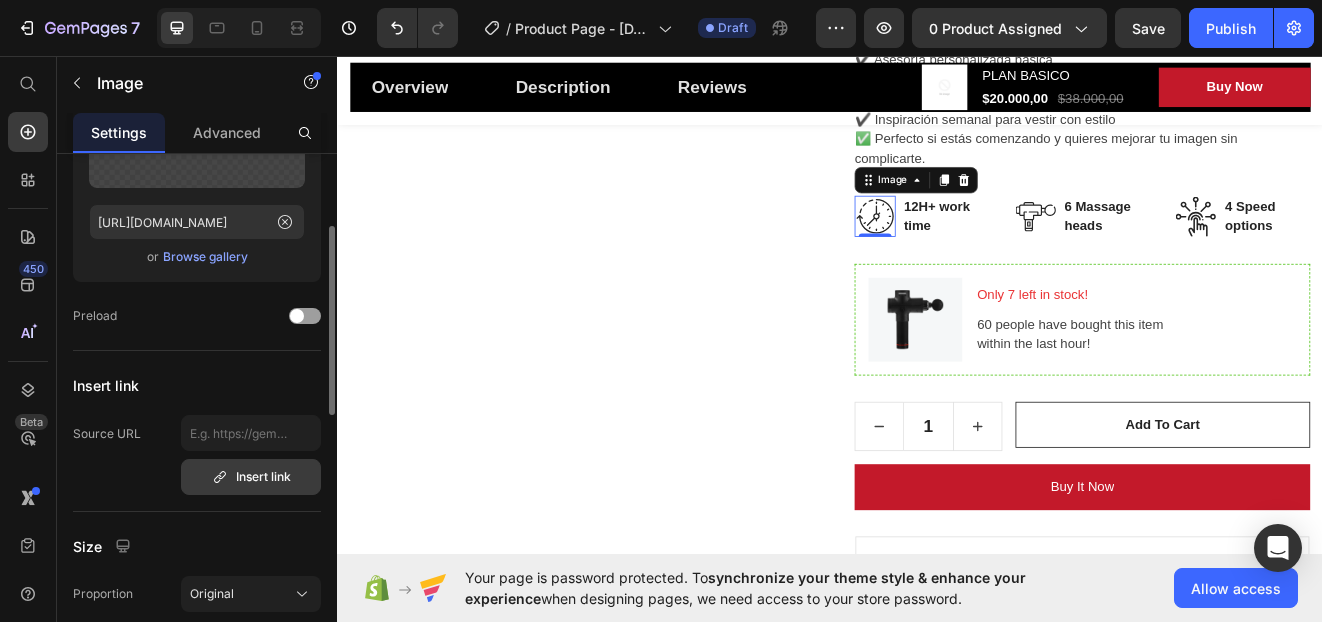 scroll, scrollTop: 0, scrollLeft: 0, axis: both 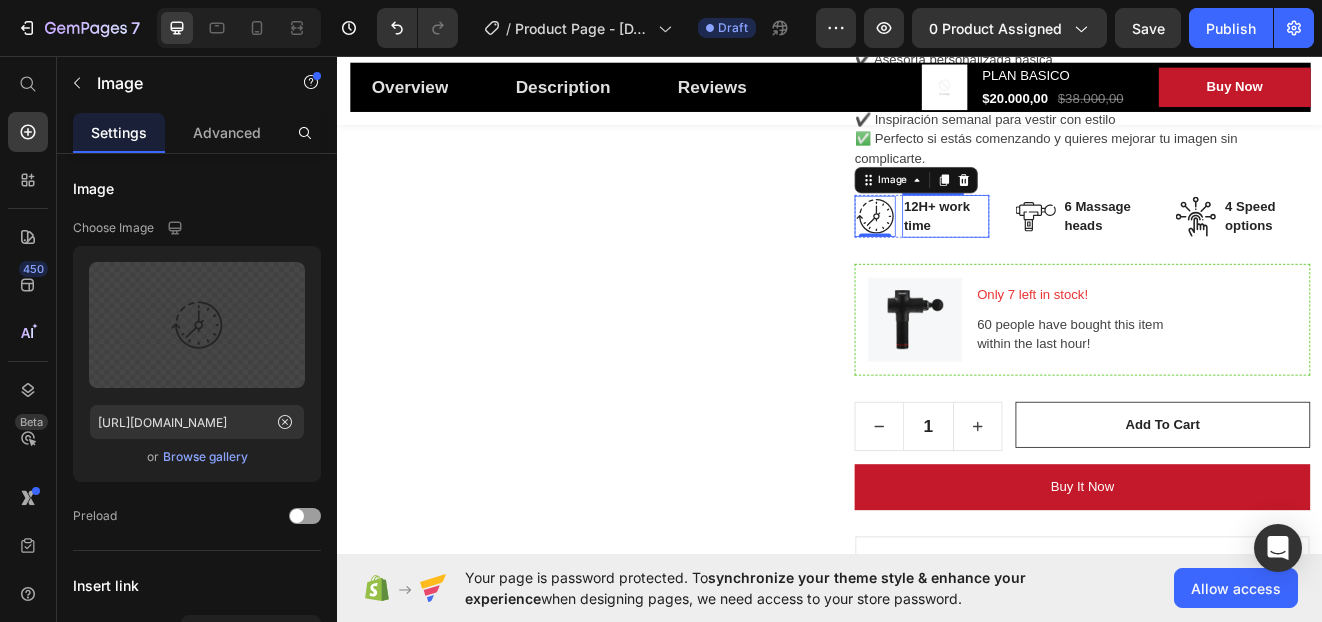 click on "12H+ work time" at bounding box center (1078, 252) 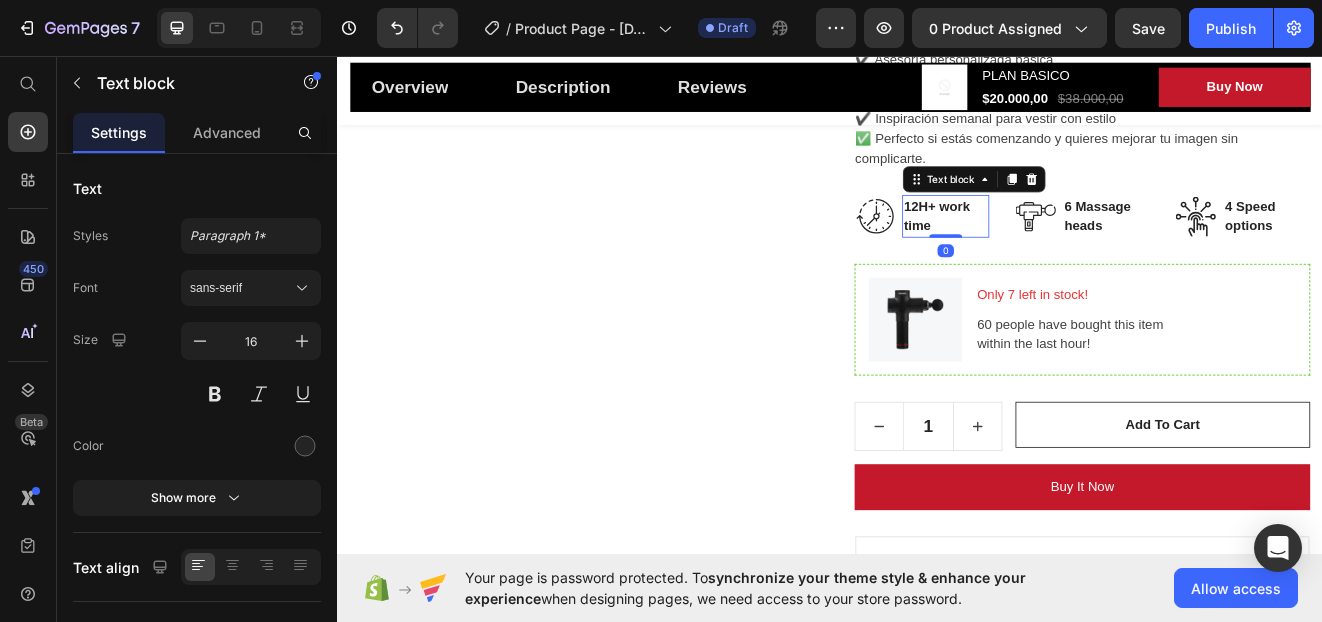 click on "12H+ work time" at bounding box center [1078, 252] 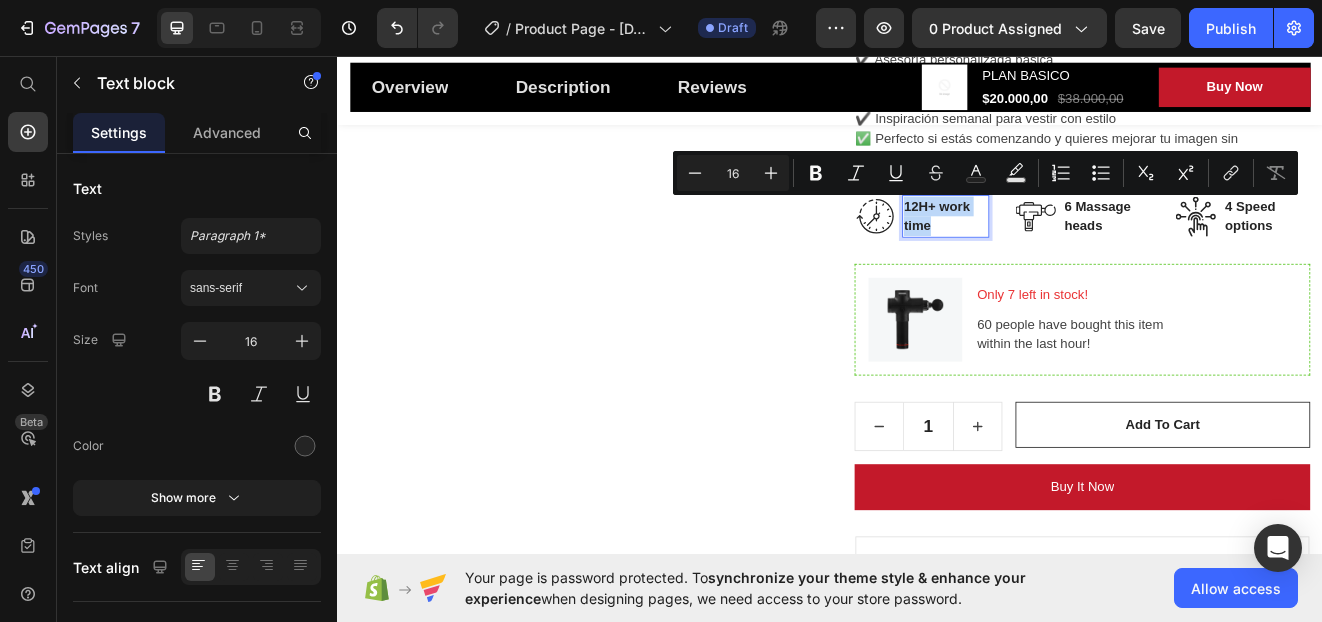 drag, startPoint x: 1064, startPoint y: 264, endPoint x: 1021, endPoint y: 235, distance: 51.86521 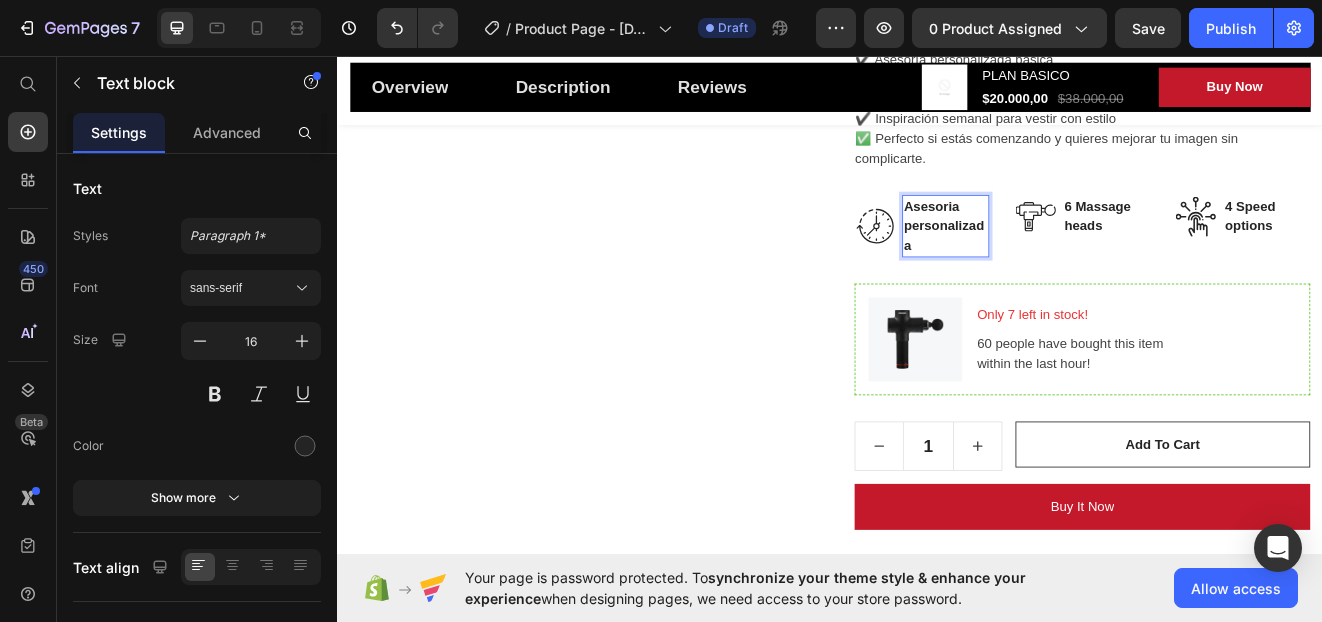 click on "Asesoria personalizada" at bounding box center [1078, 264] 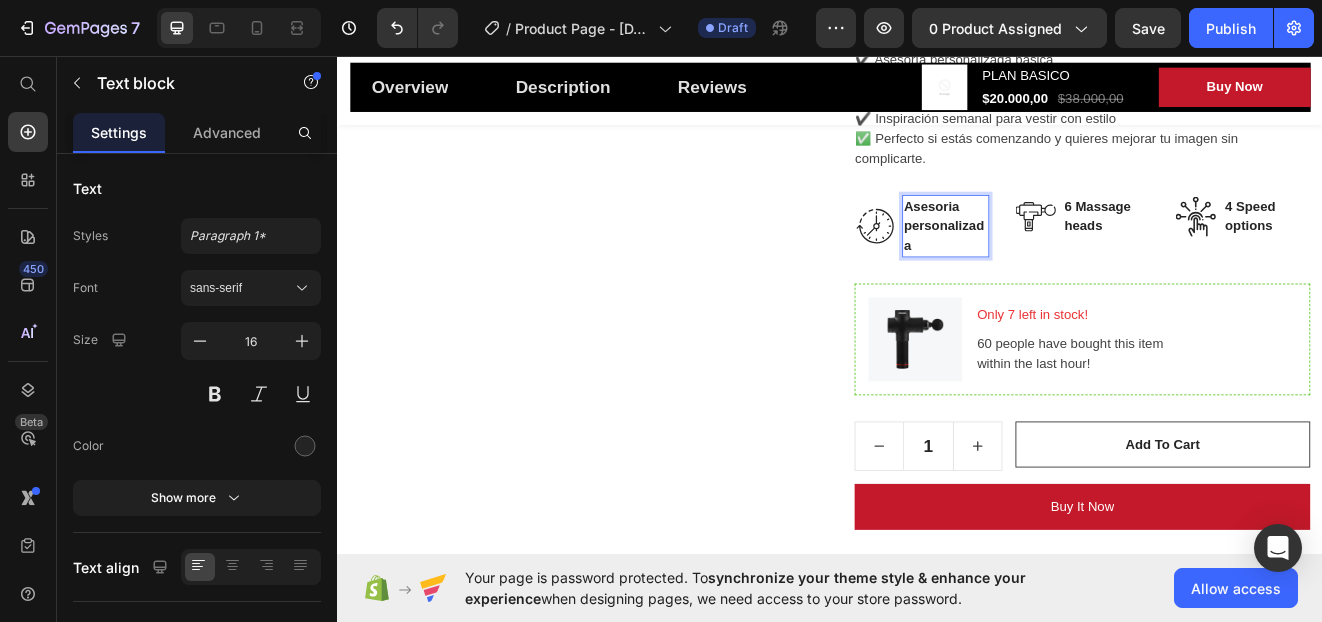 click on "Asesoría" 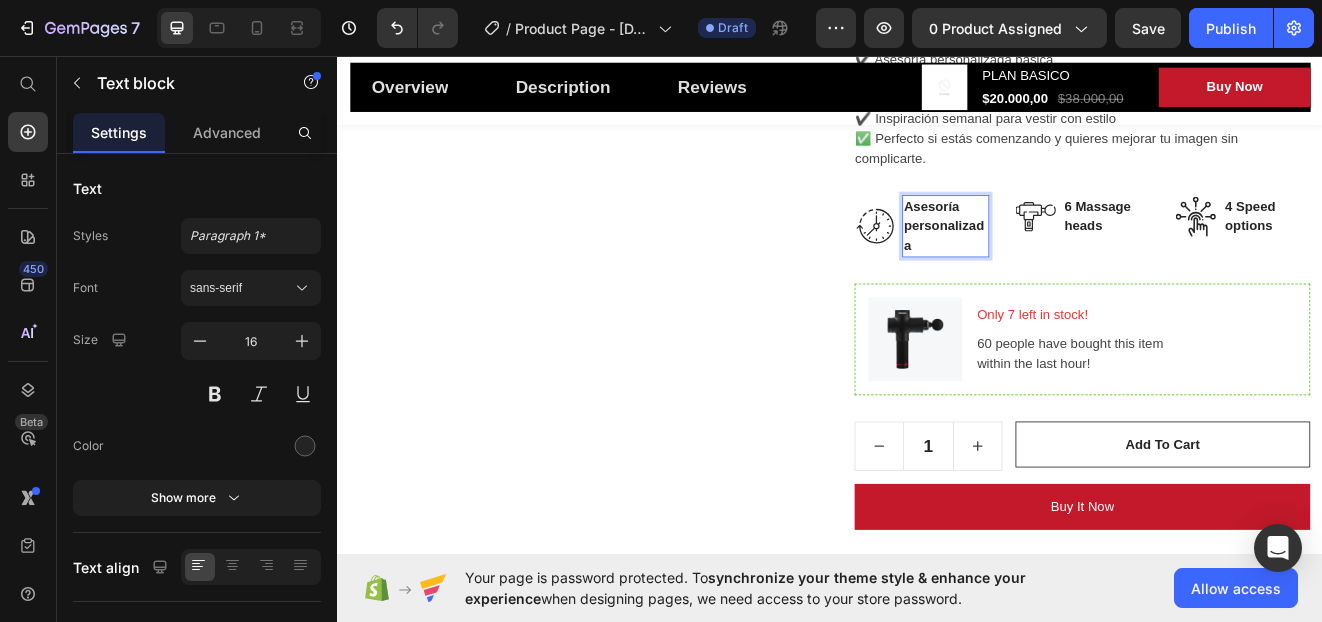 click on "Asesoría personalizada" at bounding box center [1078, 264] 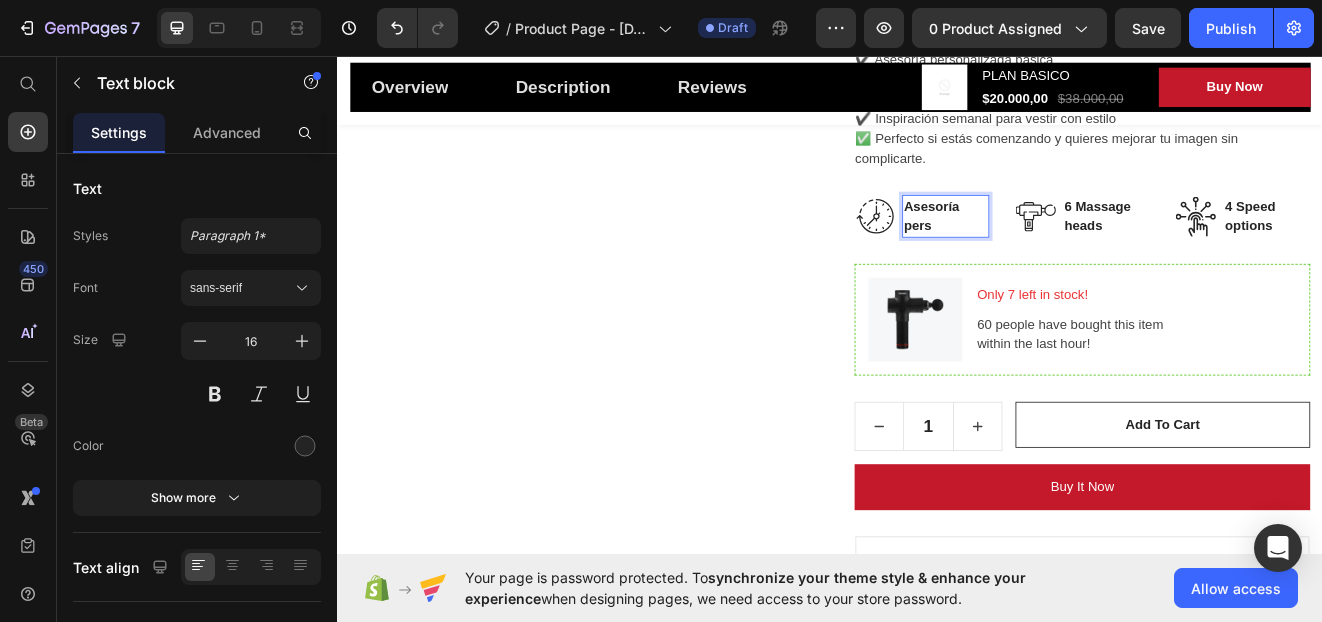 scroll, scrollTop: 711, scrollLeft: 0, axis: vertical 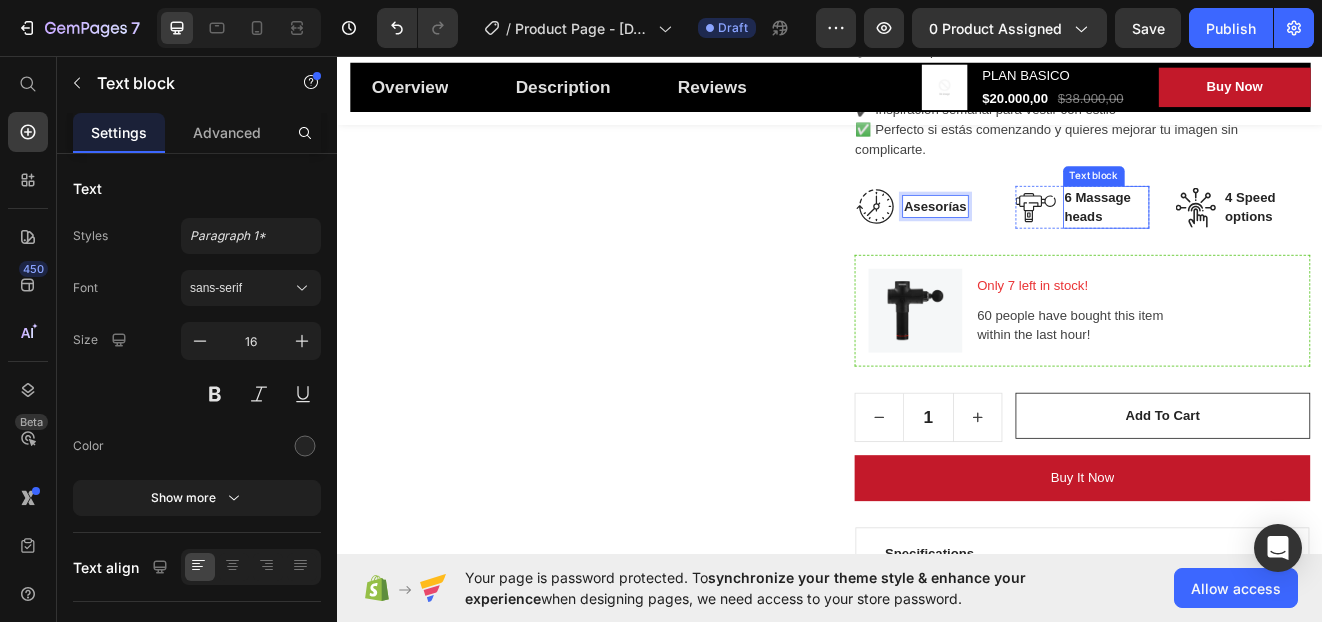 click on "6 Massage heads" at bounding box center (1274, 241) 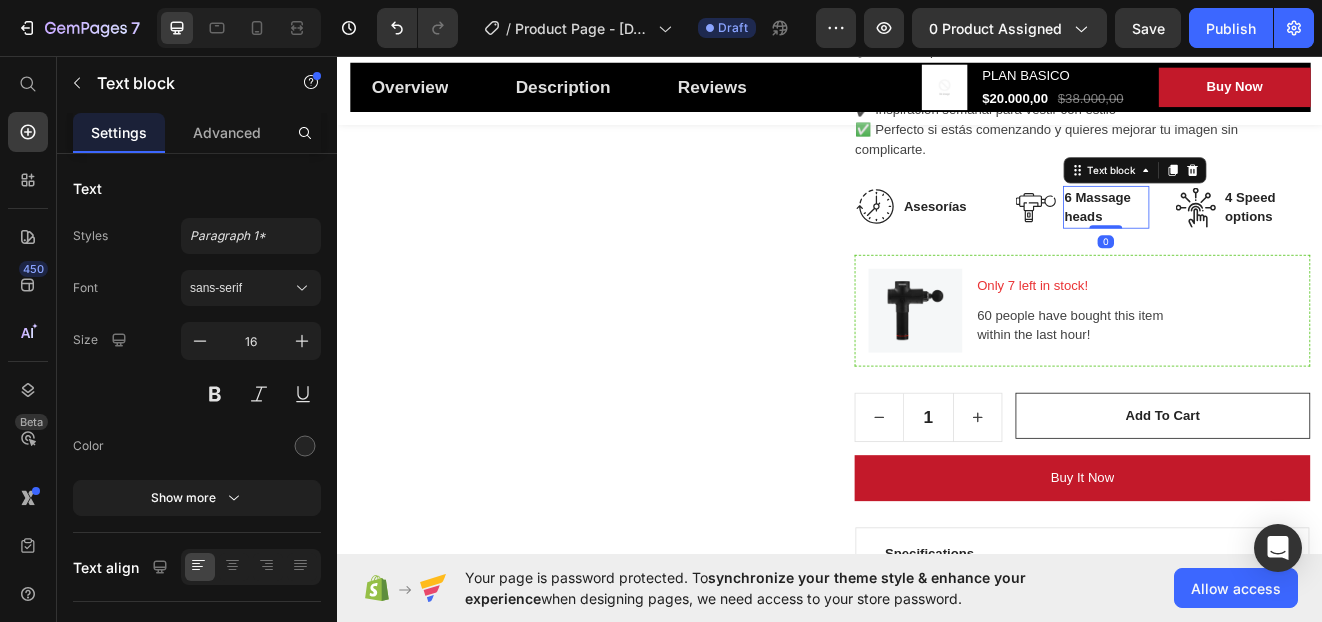 click on "6 Massage heads" at bounding box center [1274, 241] 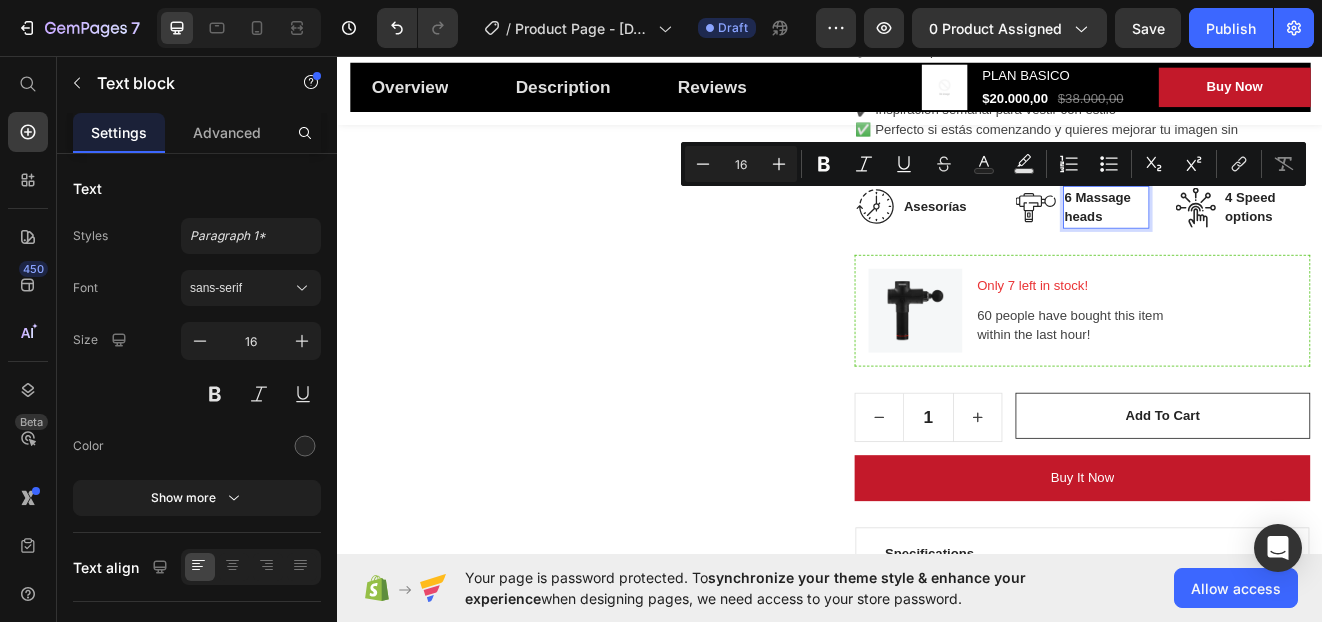 drag, startPoint x: 1270, startPoint y: 256, endPoint x: 1212, endPoint y: 222, distance: 67.23094 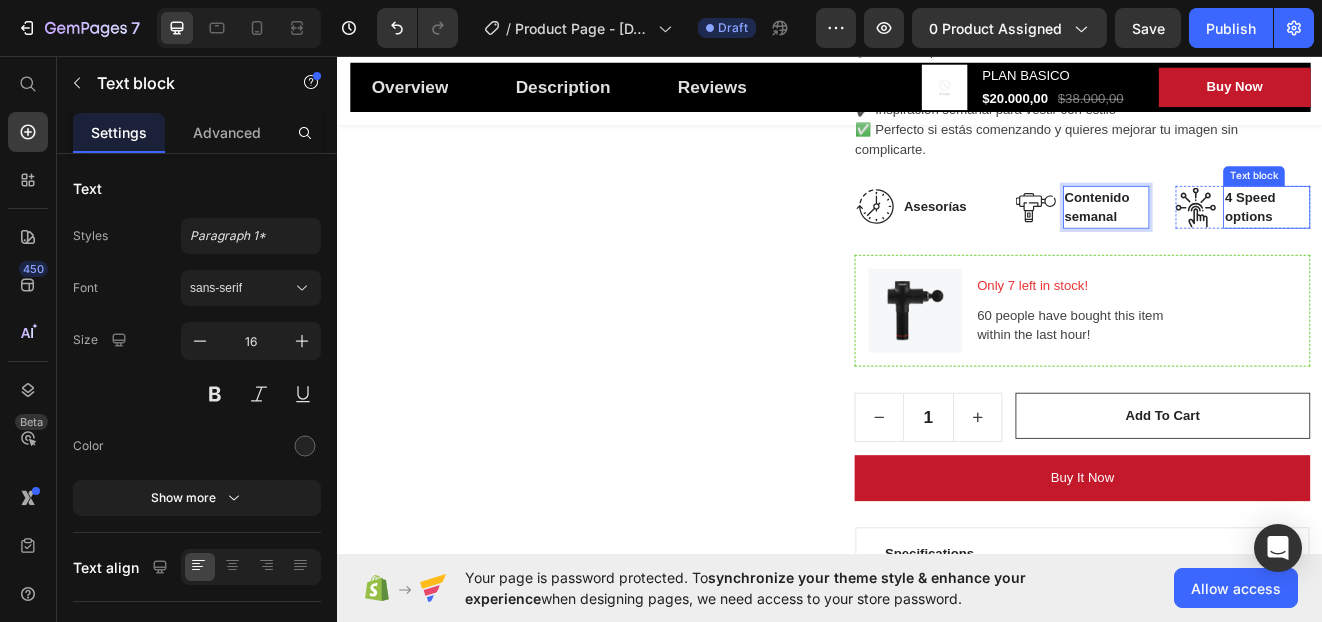 click on "4 Speed options" at bounding box center [1469, 241] 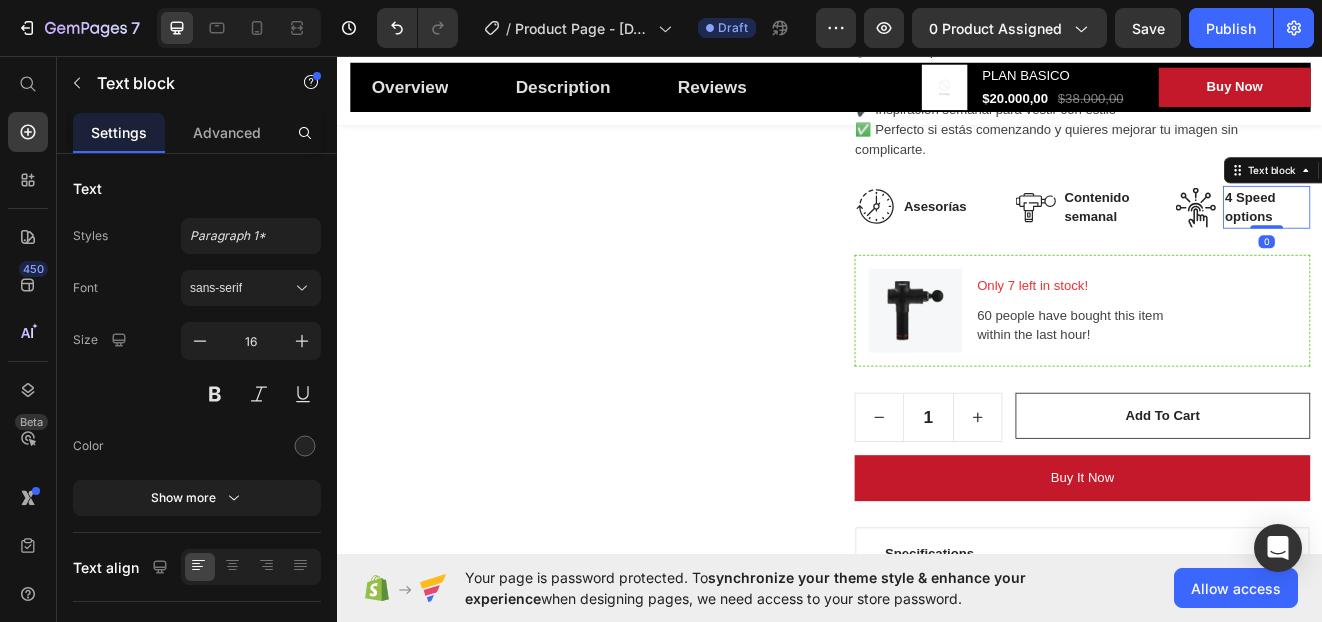 click on "4 Speed options" at bounding box center (1469, 241) 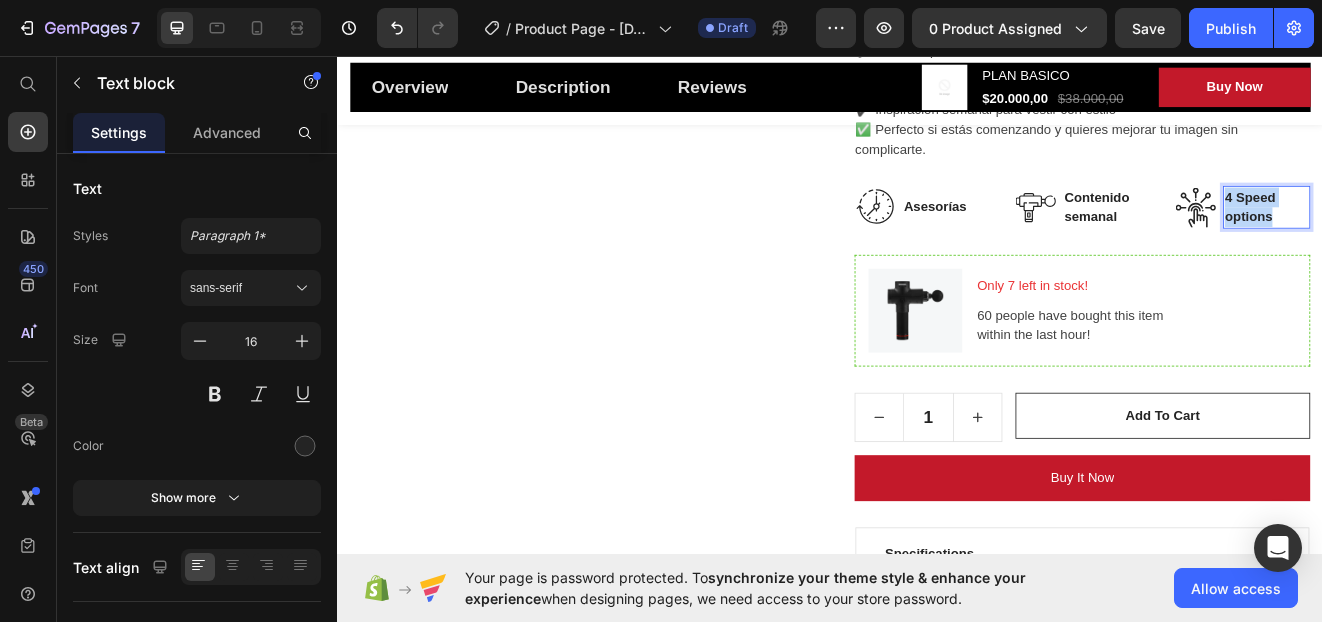 drag, startPoint x: 1473, startPoint y: 253, endPoint x: 1405, endPoint y: 225, distance: 73.53911 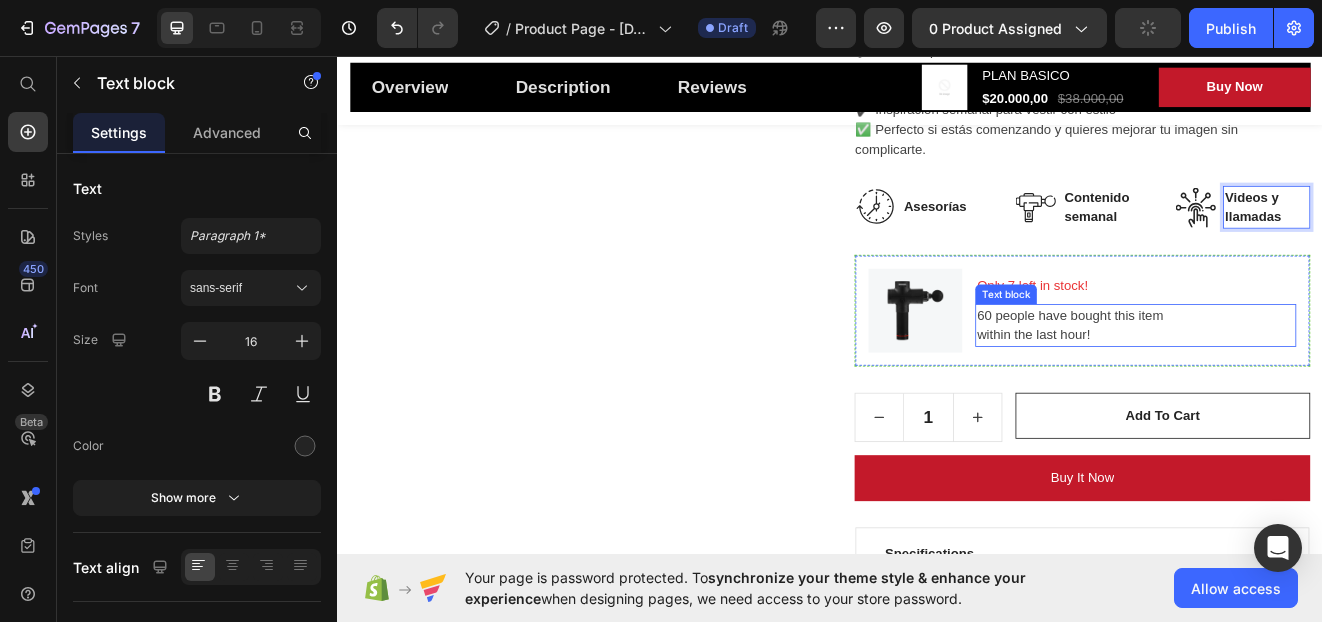 click on "60 people have bought this item within the last hour!" at bounding box center [1309, 385] 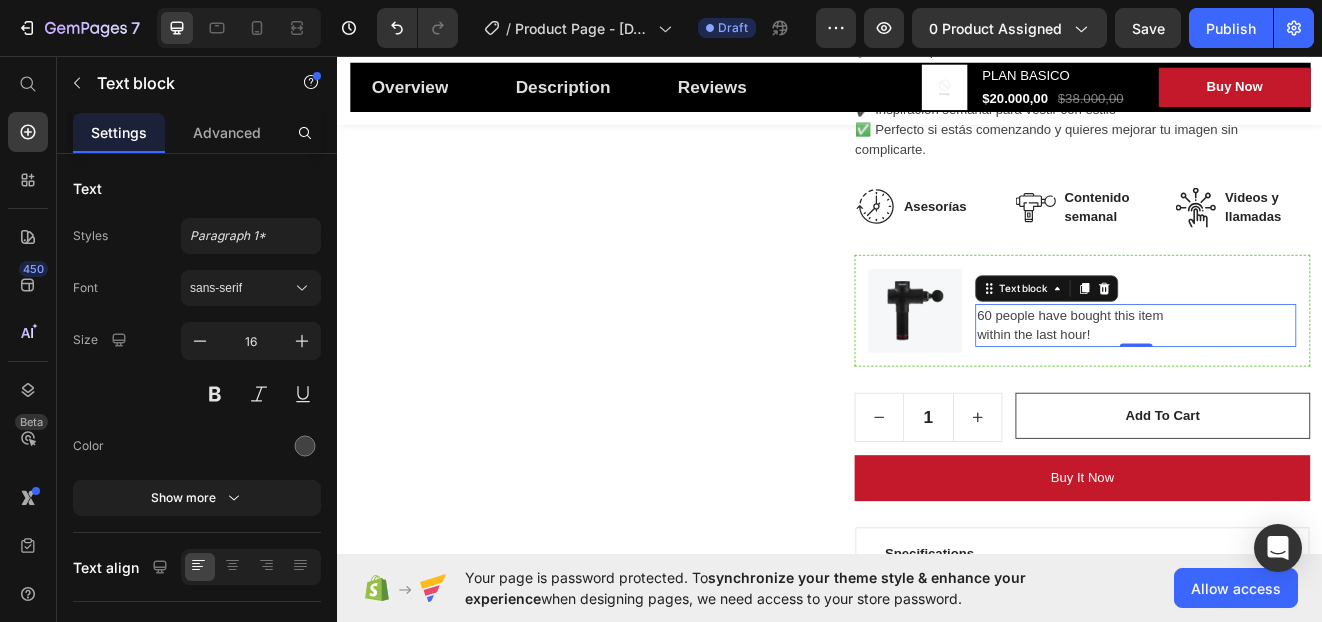 click on "60 people have bought this item within the last hour!" at bounding box center (1309, 385) 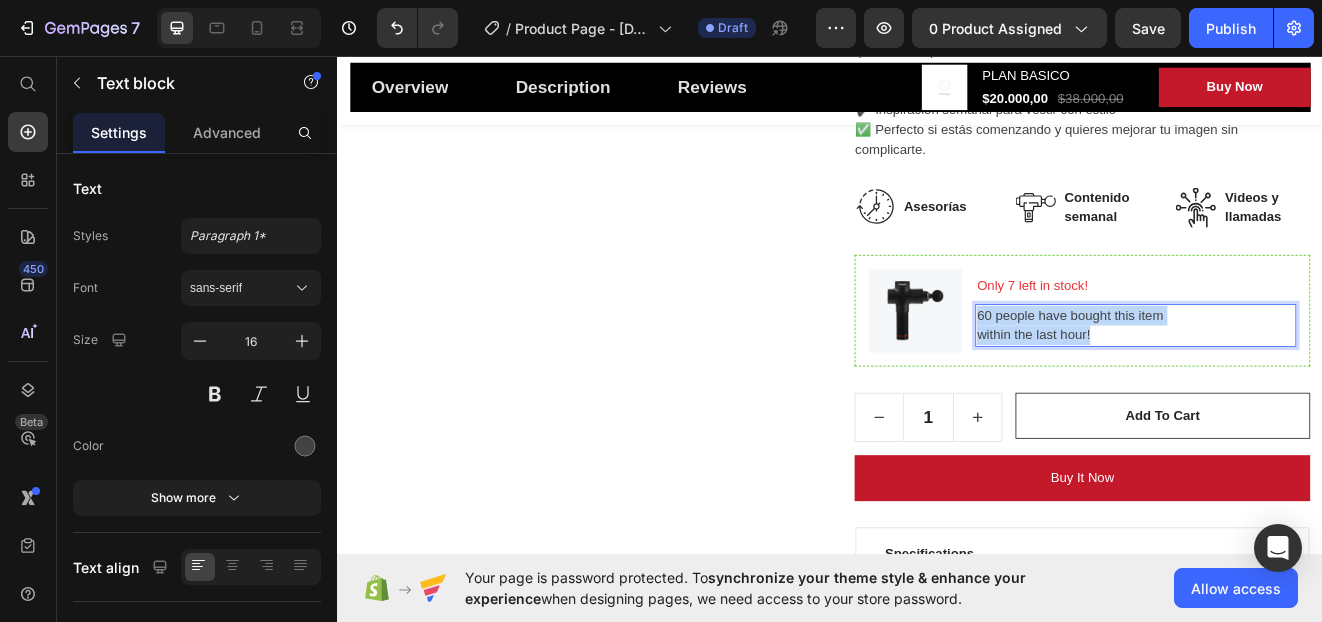 drag, startPoint x: 1262, startPoint y: 391, endPoint x: 1094, endPoint y: 368, distance: 169.5671 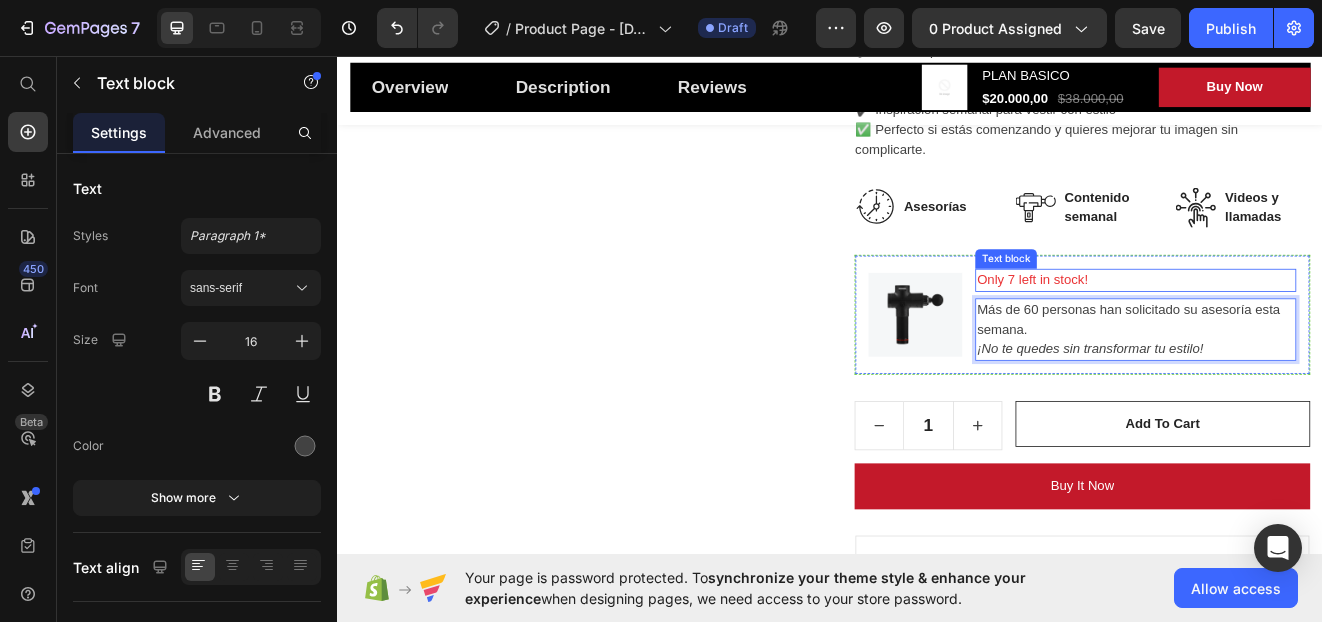 click on "Only 7 left in stock!" at bounding box center [1309, 330] 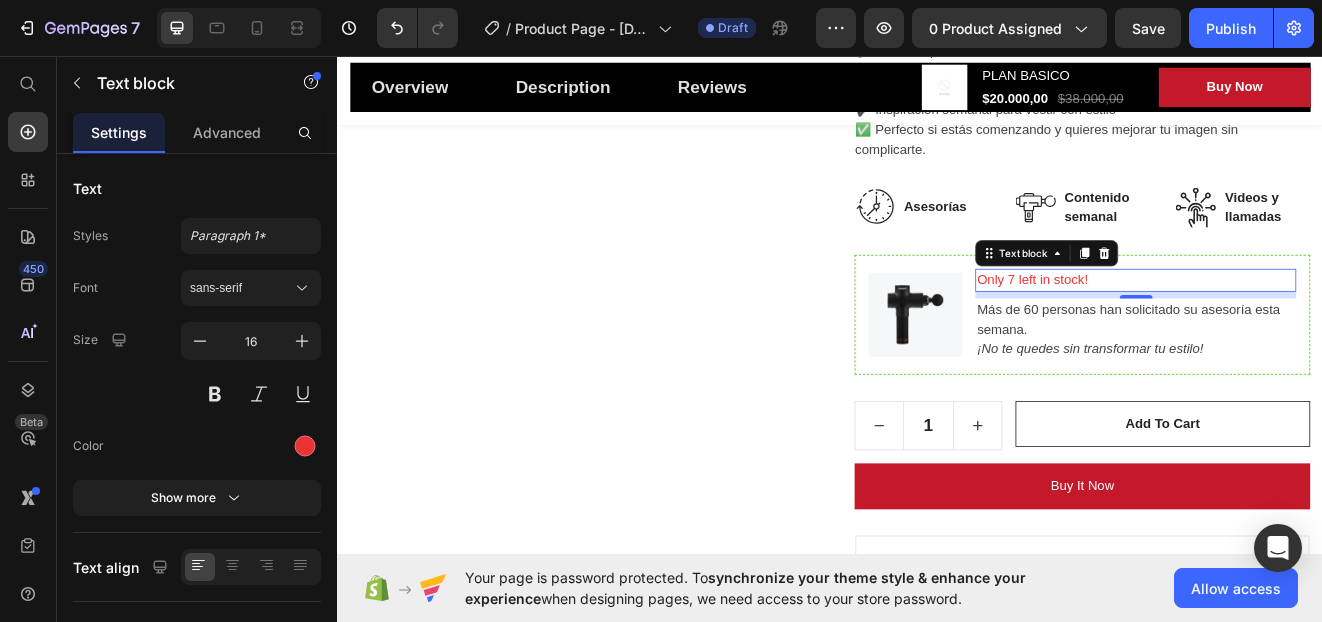 click on "Only 7 left in stock!" at bounding box center [1309, 330] 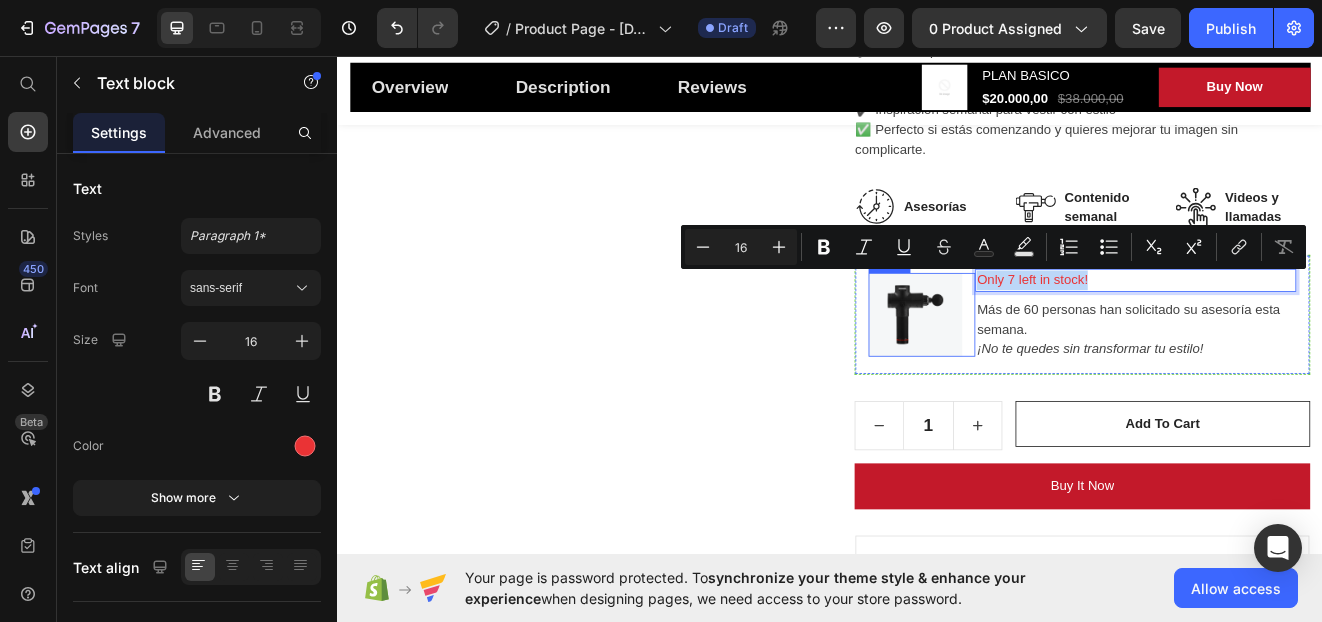 drag, startPoint x: 1253, startPoint y: 325, endPoint x: 1092, endPoint y: 324, distance: 161.00311 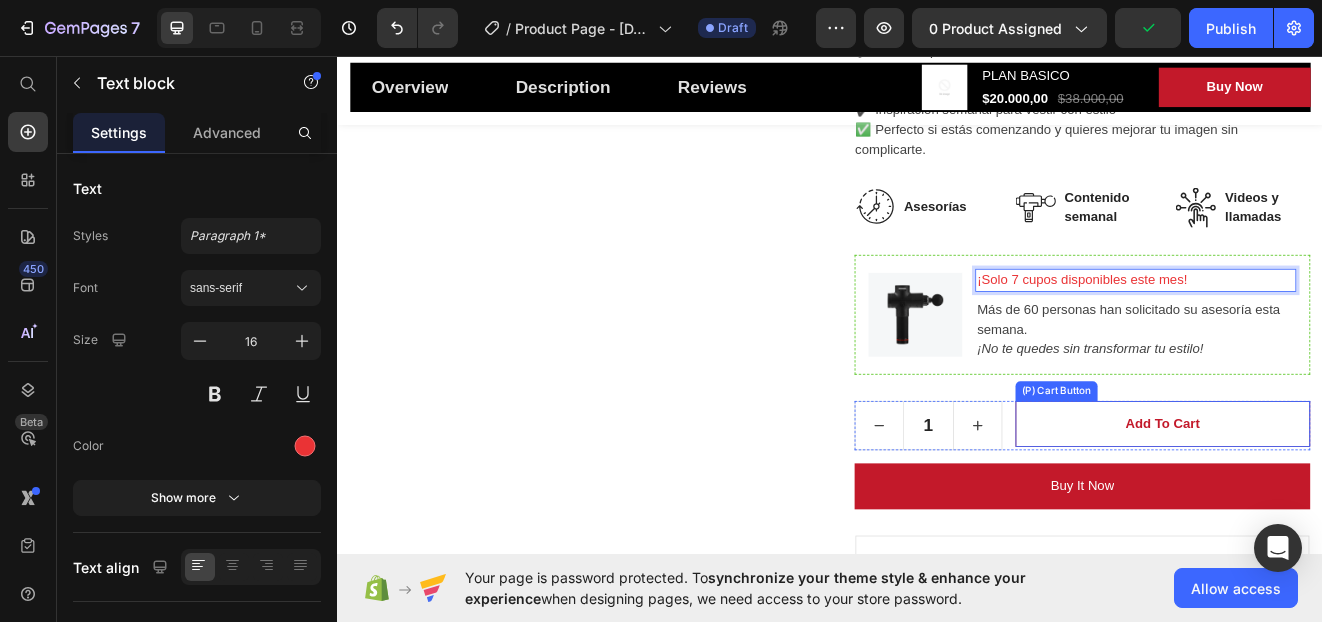 click on "add to cart" at bounding box center [1342, 505] 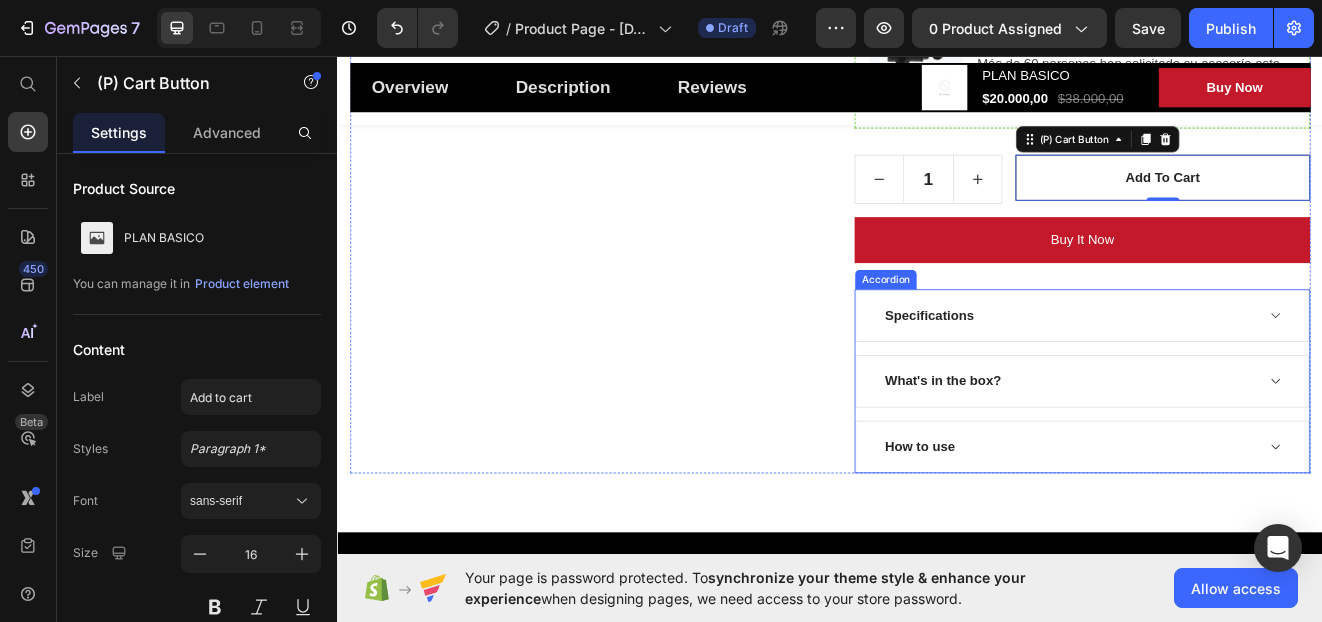 scroll, scrollTop: 1111, scrollLeft: 0, axis: vertical 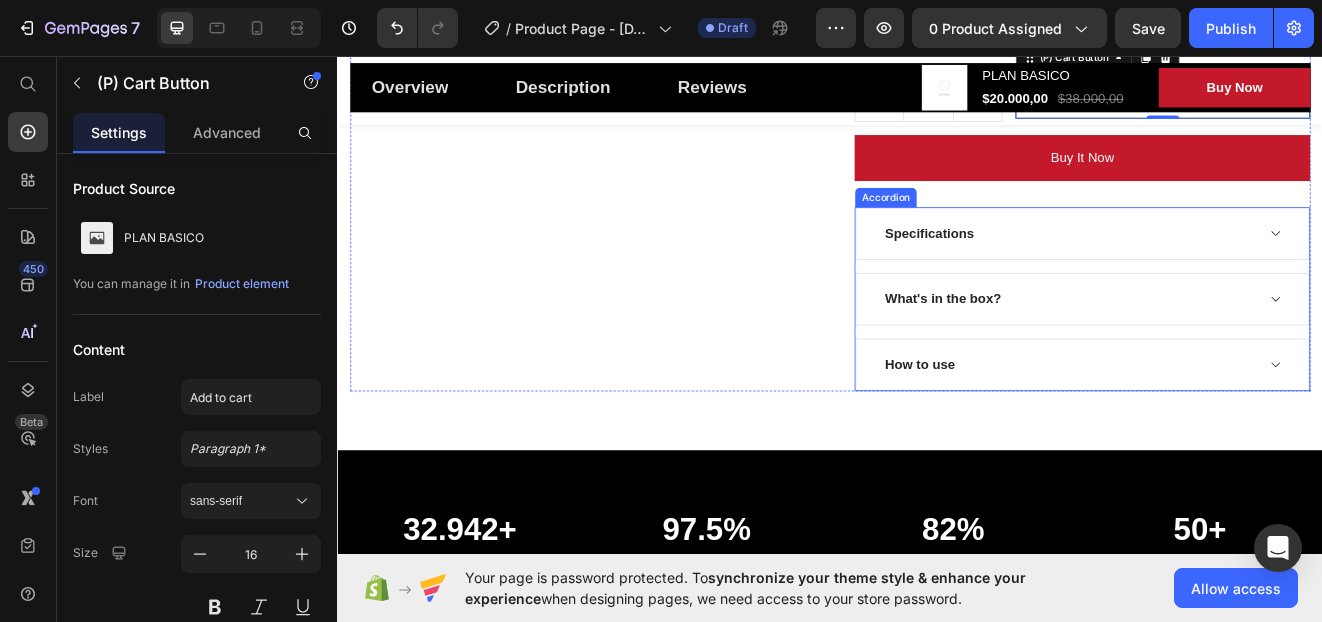 click 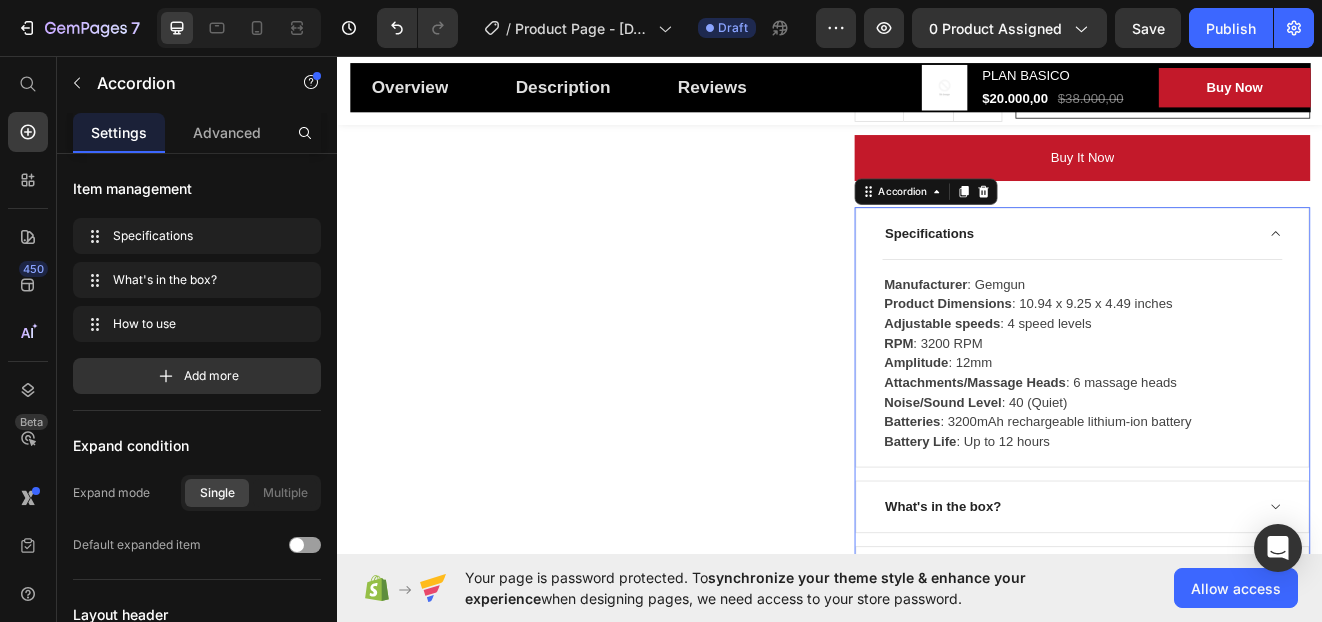 click on "Specifications" at bounding box center [1058, 273] 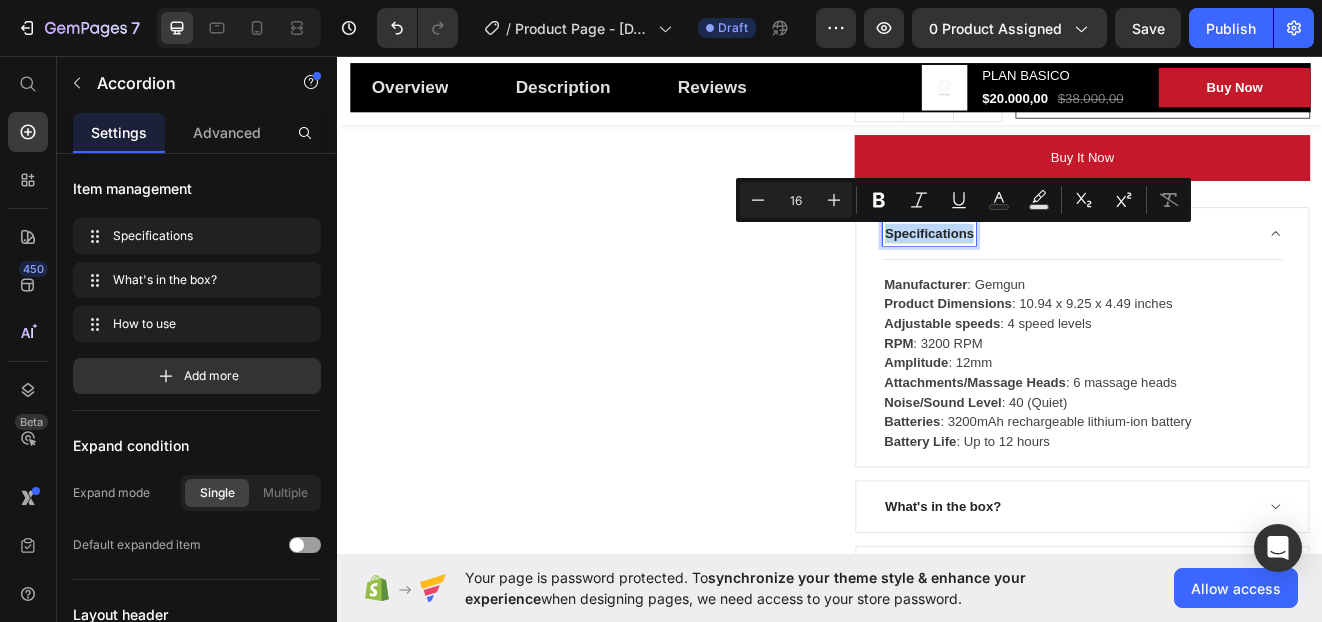 drag, startPoint x: 1105, startPoint y: 274, endPoint x: 970, endPoint y: 270, distance: 135.05925 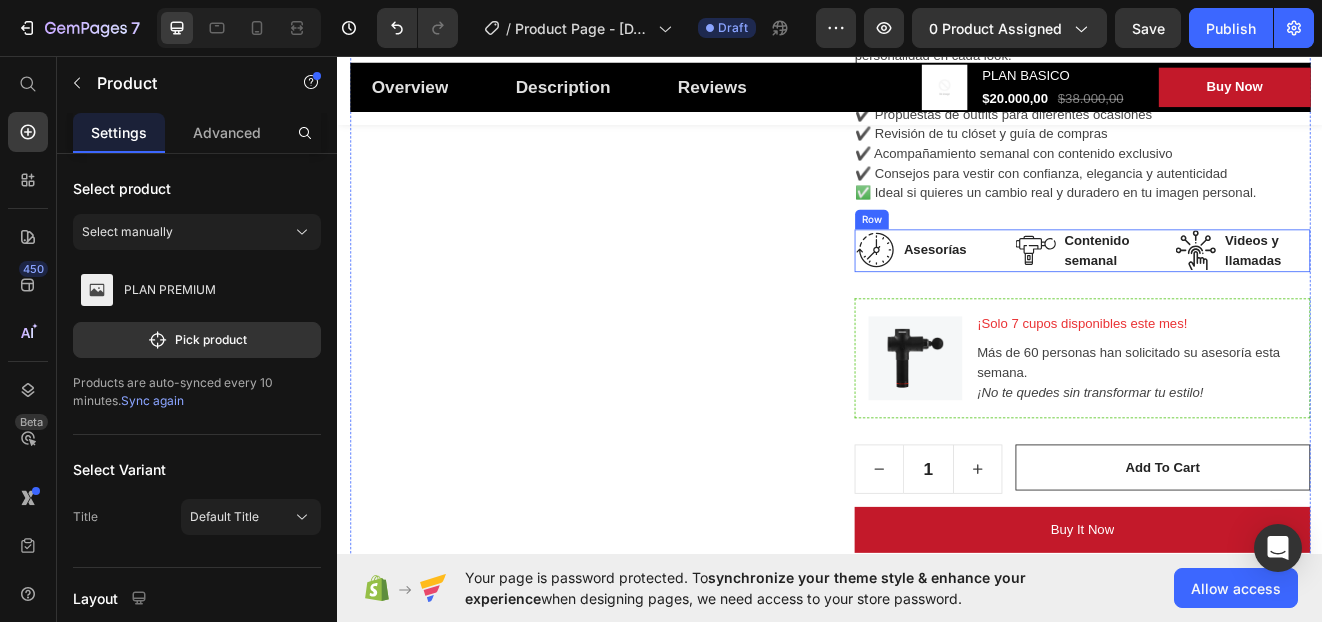 scroll, scrollTop: 611, scrollLeft: 0, axis: vertical 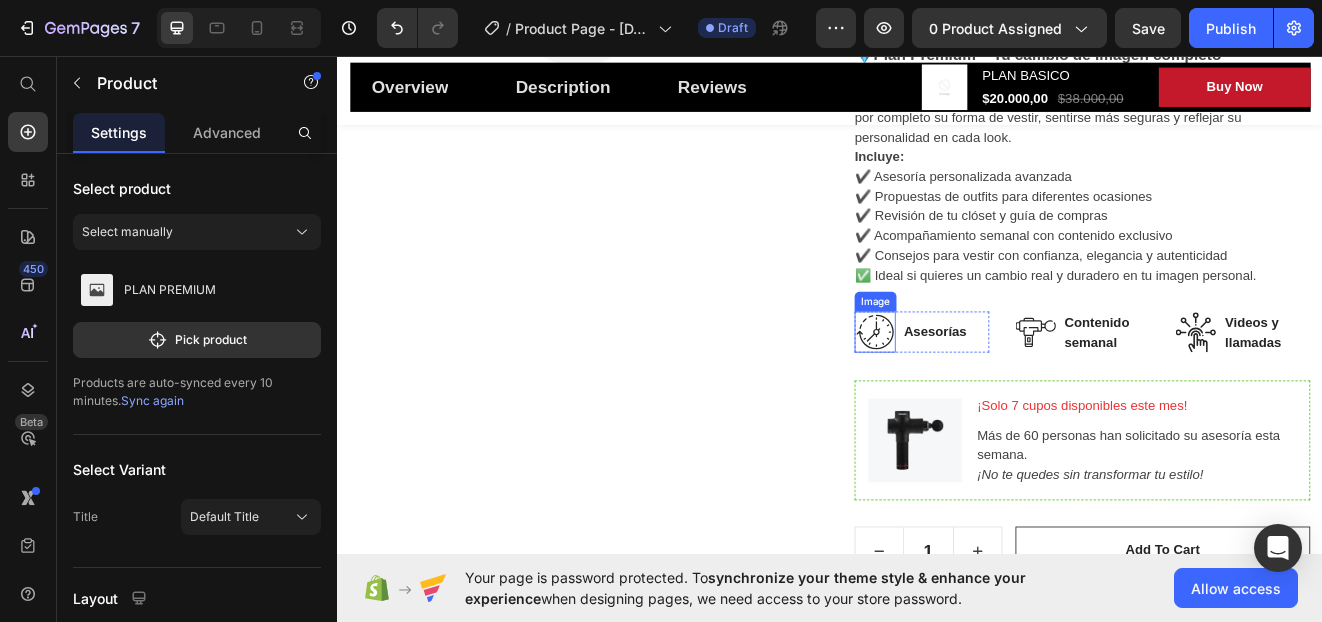 click at bounding box center (992, 393) 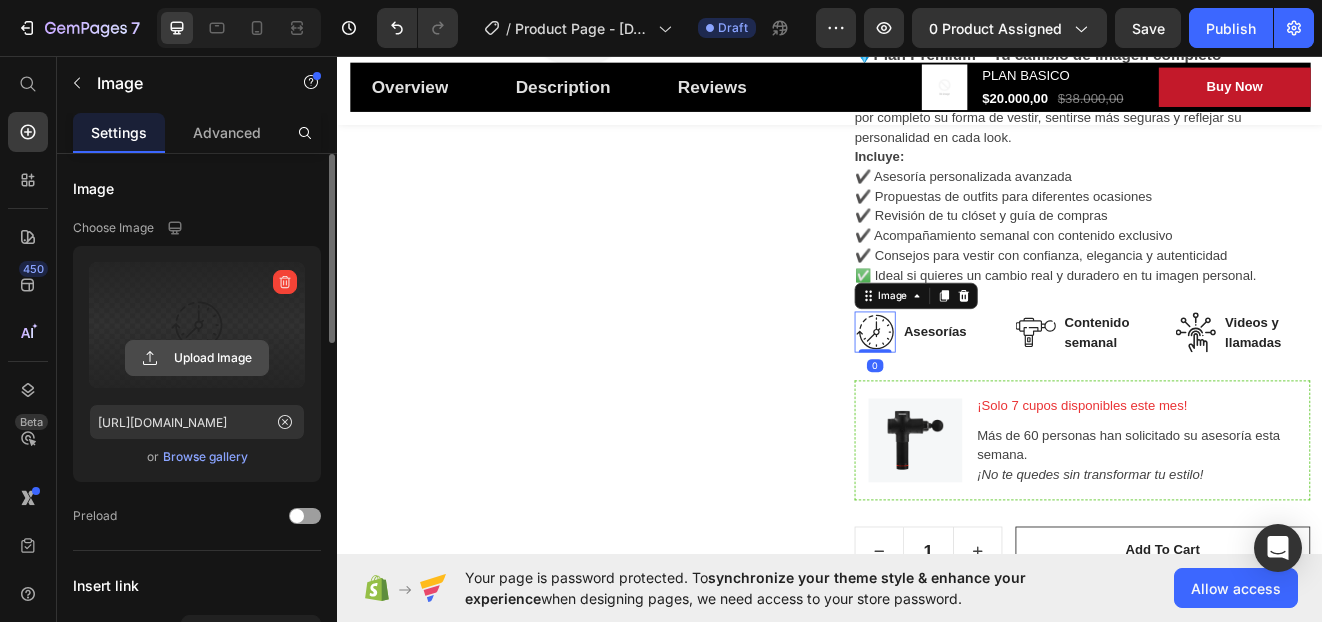 click 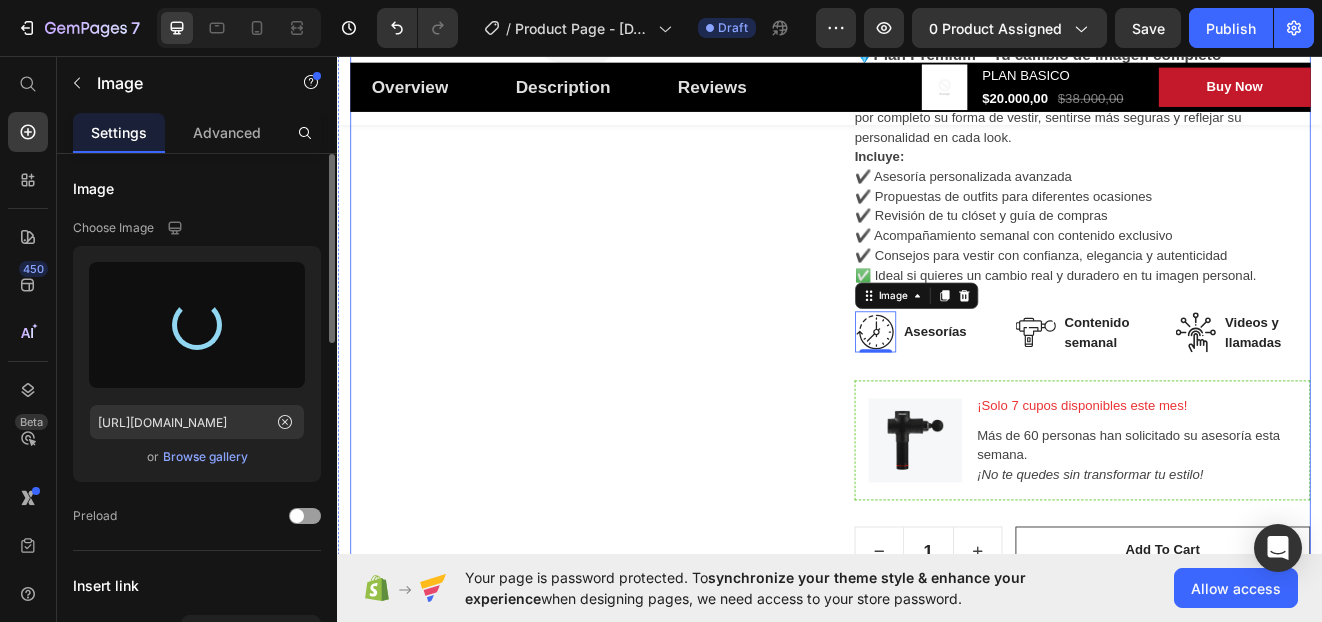 type on "[URL][DOMAIN_NAME]" 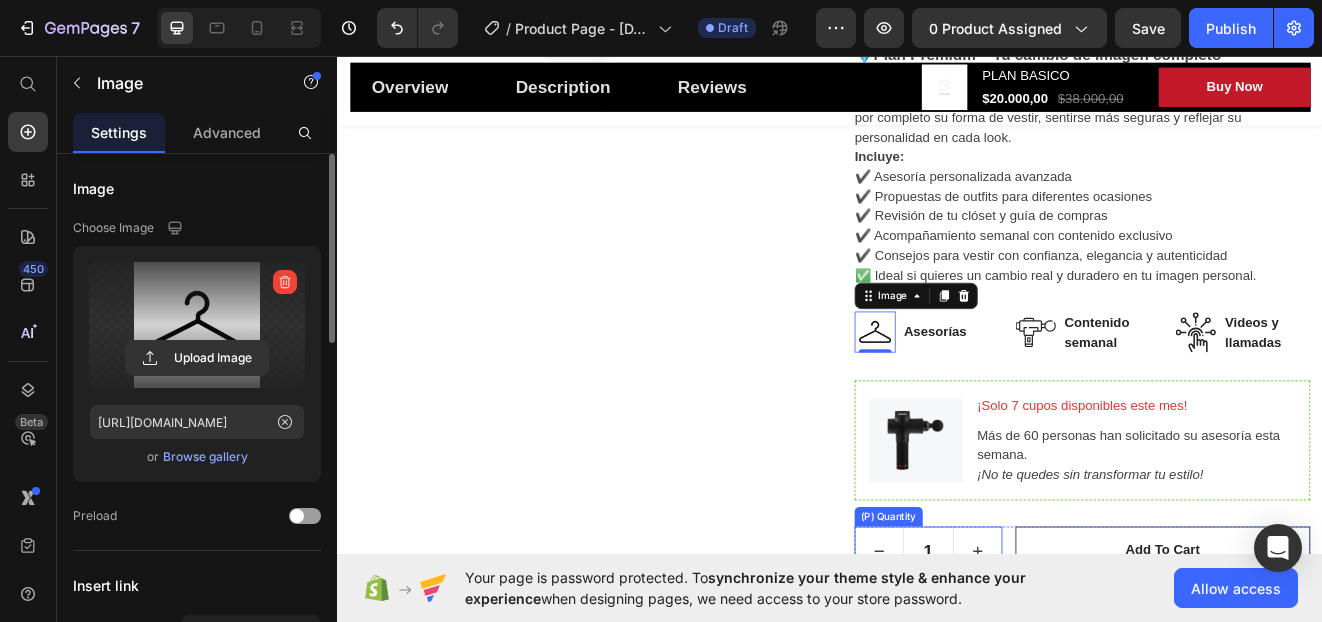 scroll, scrollTop: 1011, scrollLeft: 0, axis: vertical 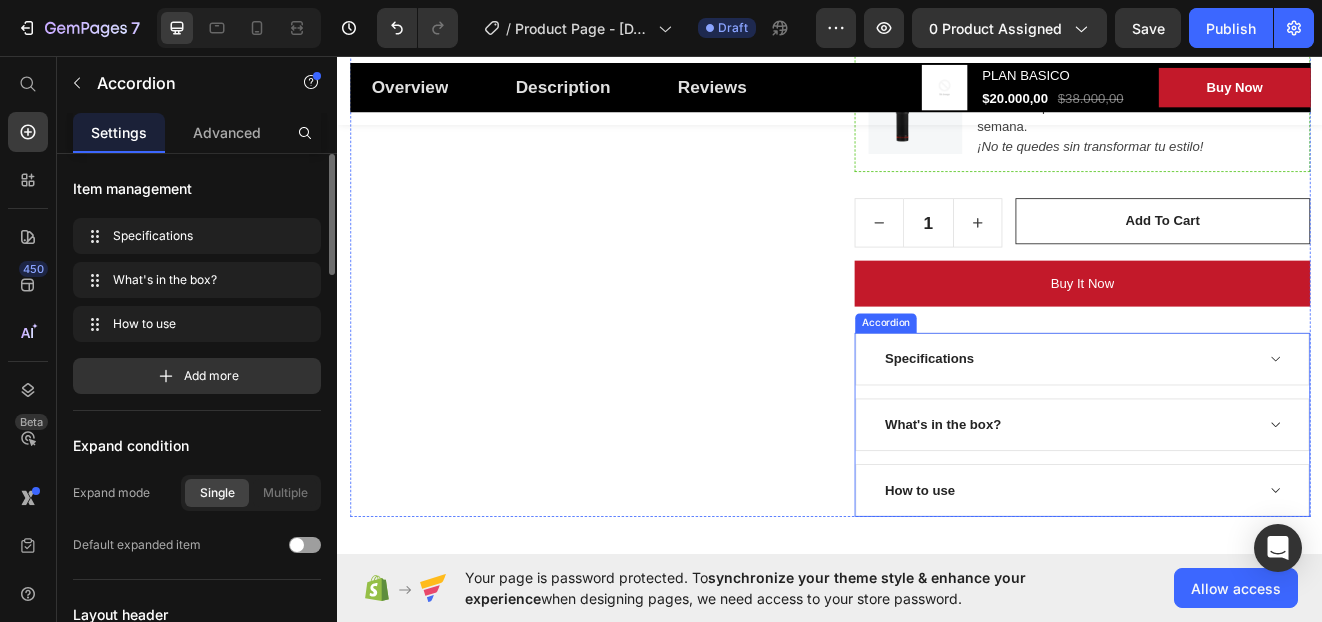 click on "Specifications" at bounding box center [1058, 426] 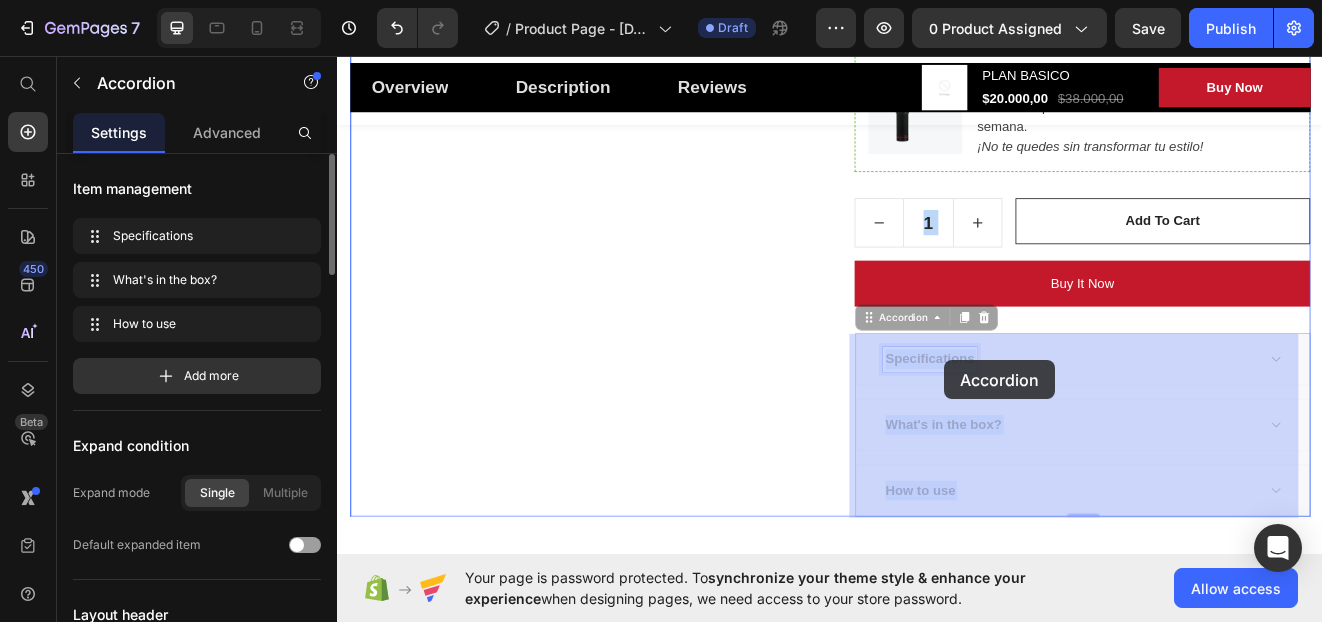 drag, startPoint x: 1000, startPoint y: 425, endPoint x: 1076, endPoint y: 427, distance: 76.02631 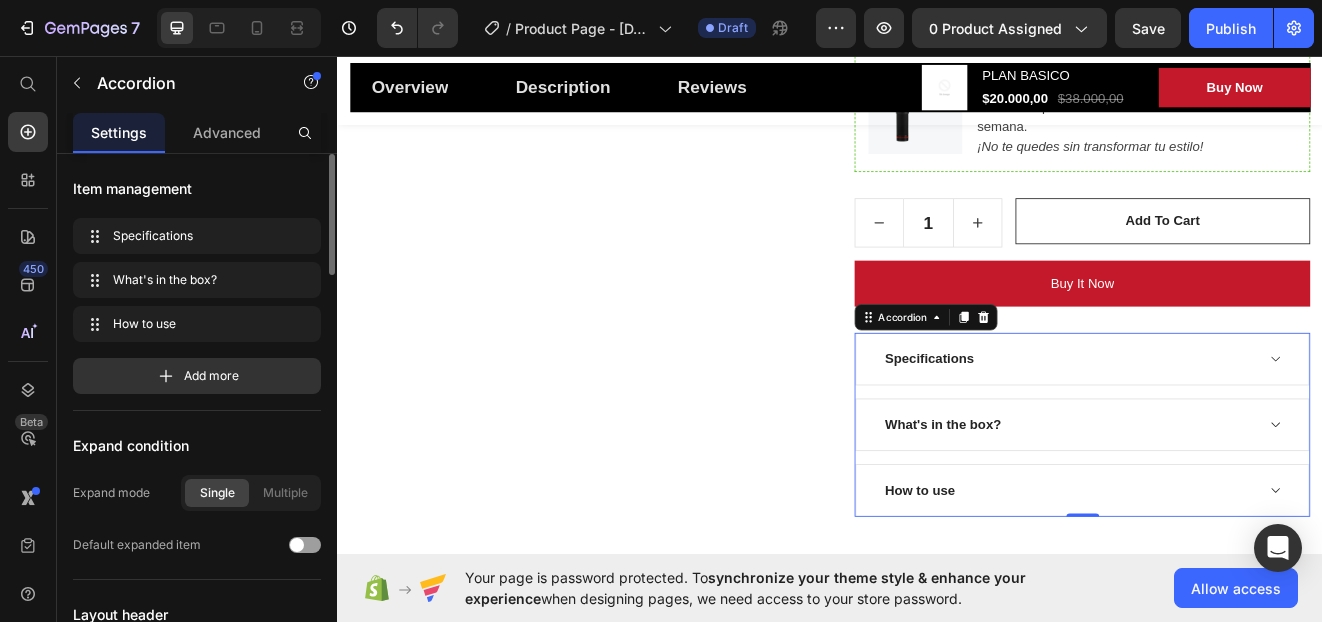 click on "Specifications" at bounding box center (1244, 426) 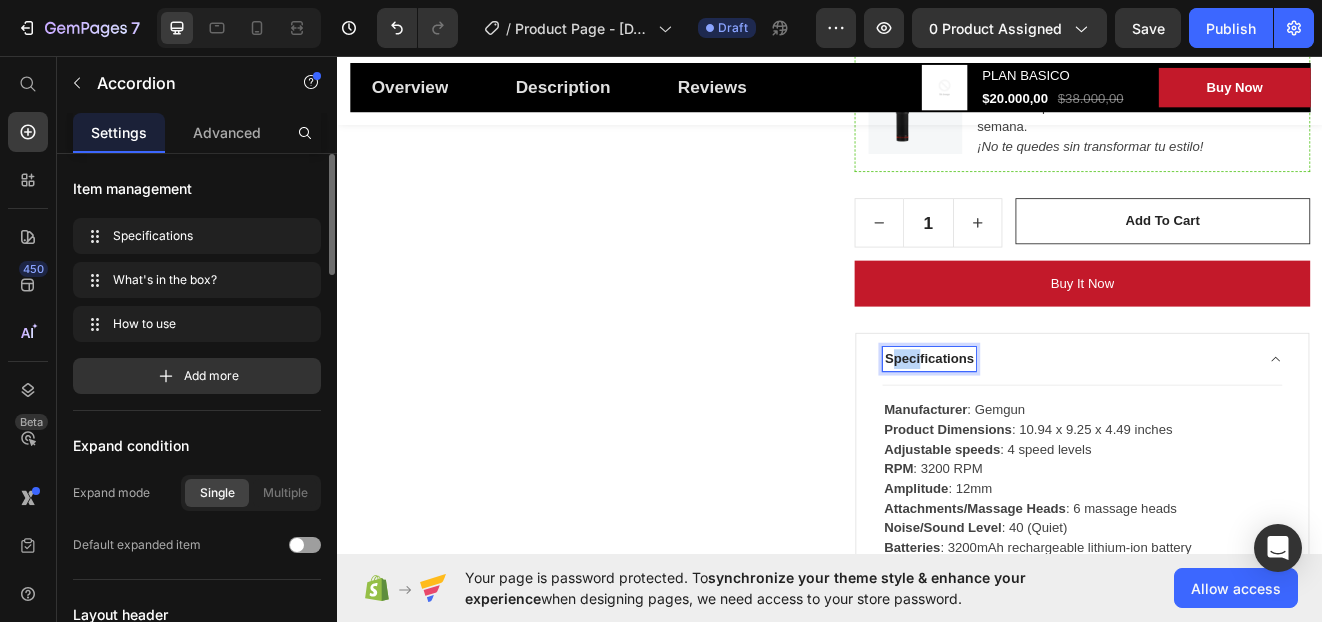 drag, startPoint x: 1002, startPoint y: 424, endPoint x: 1036, endPoint y: 429, distance: 34.36568 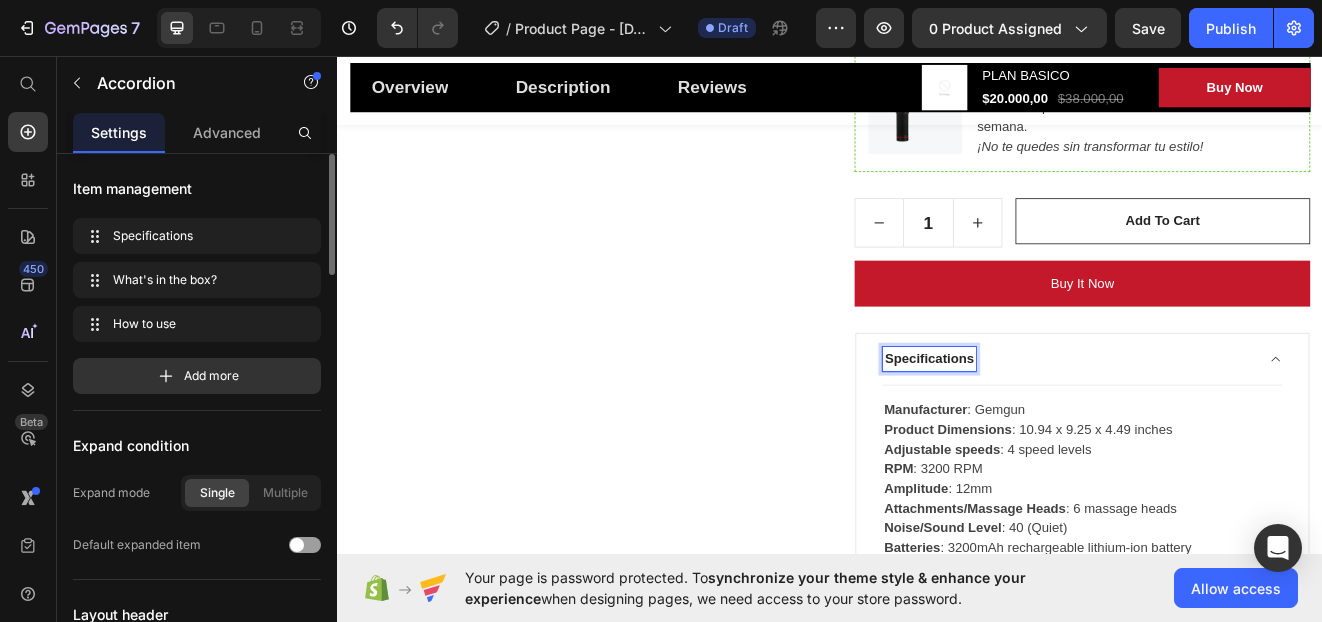 click on "Specifications" at bounding box center [1058, 426] 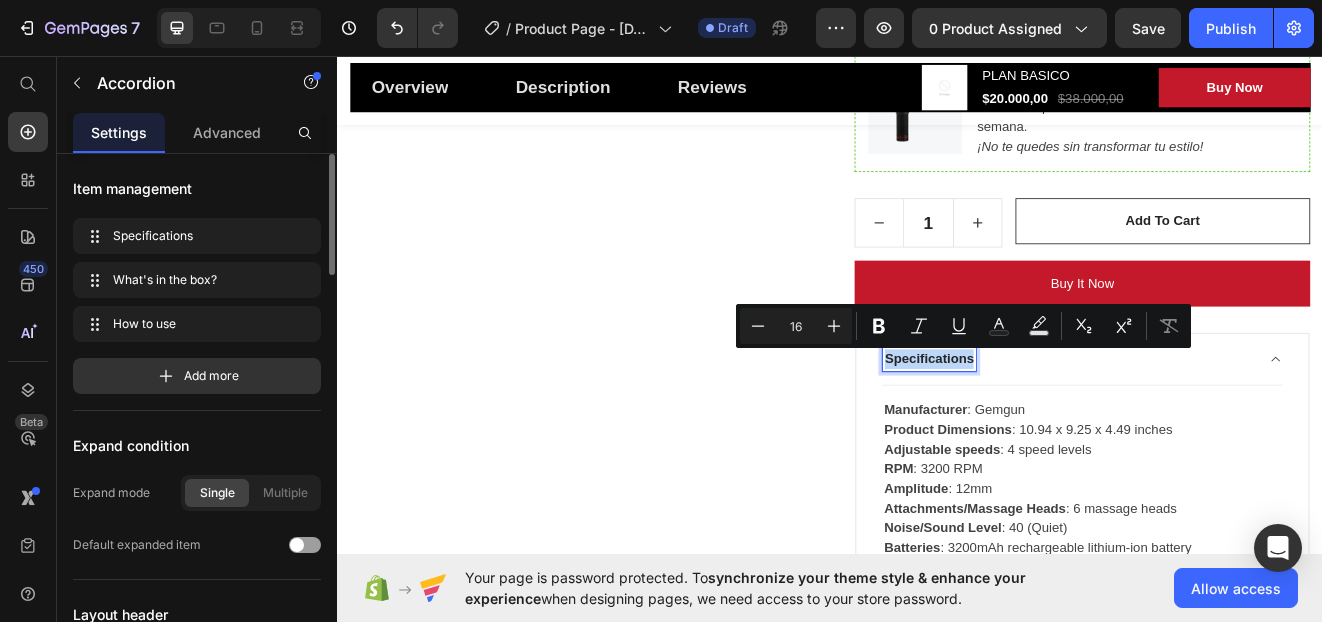 drag, startPoint x: 997, startPoint y: 424, endPoint x: 1054, endPoint y: 441, distance: 59.48109 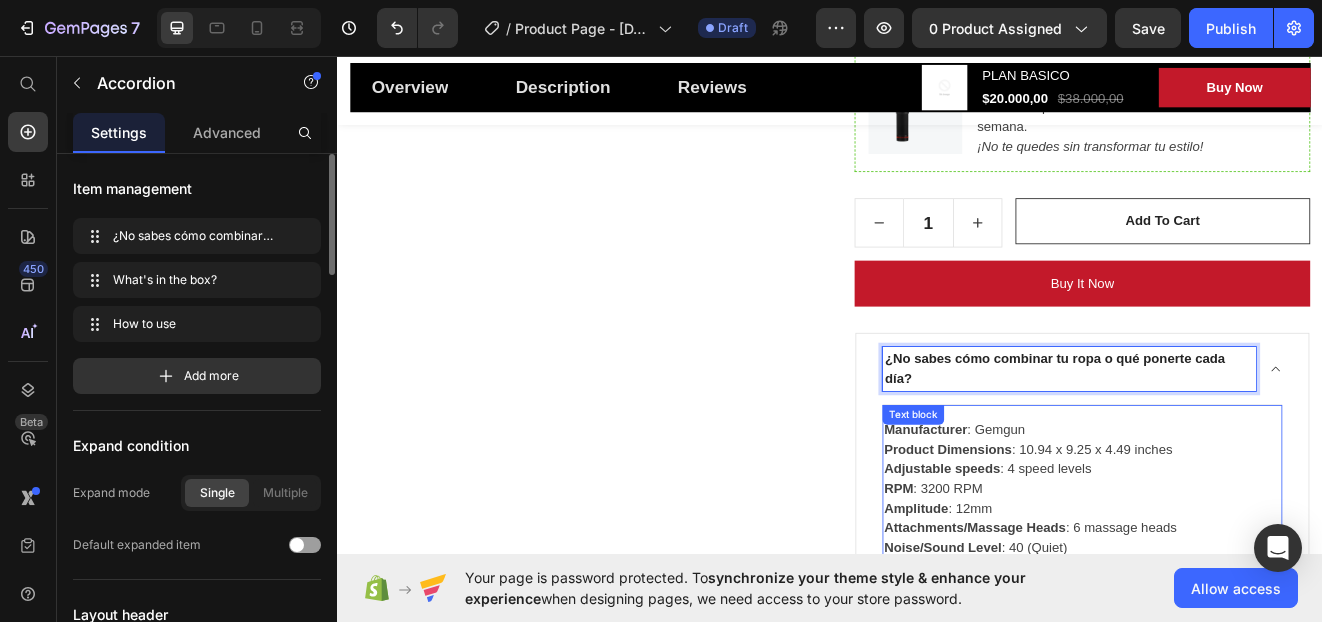 scroll, scrollTop: 1211, scrollLeft: 0, axis: vertical 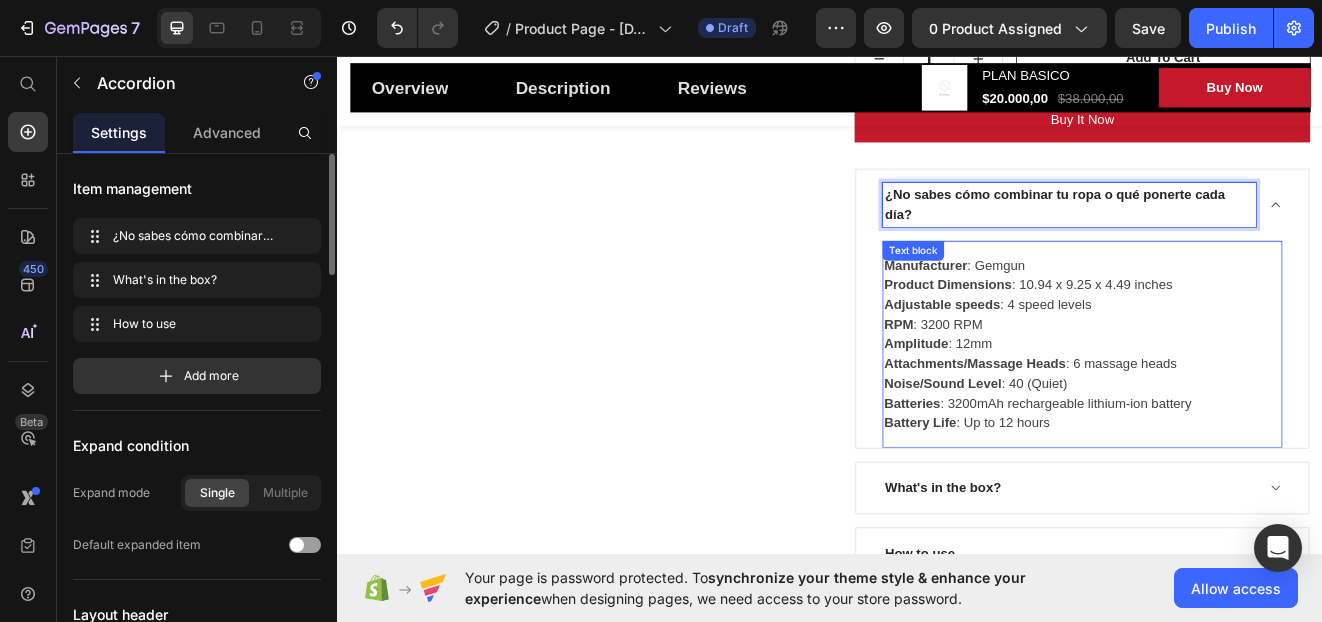 click on "Manufacturer : Gemgun Product Dimensions : 10.94 x 9.25 x 4.49 inches Adjustable speeds : 4 speed levels RPM : 3200 RPM  Amplitude : 12mm  Attachments/Massage Heads : 6 massage heads  Noise/Sound Level : 40 (Quiet)  Batteries : 3200mAh rechargeable lithium-ion battery  Battery Life : Up to 12 hours" at bounding box center [1244, 408] 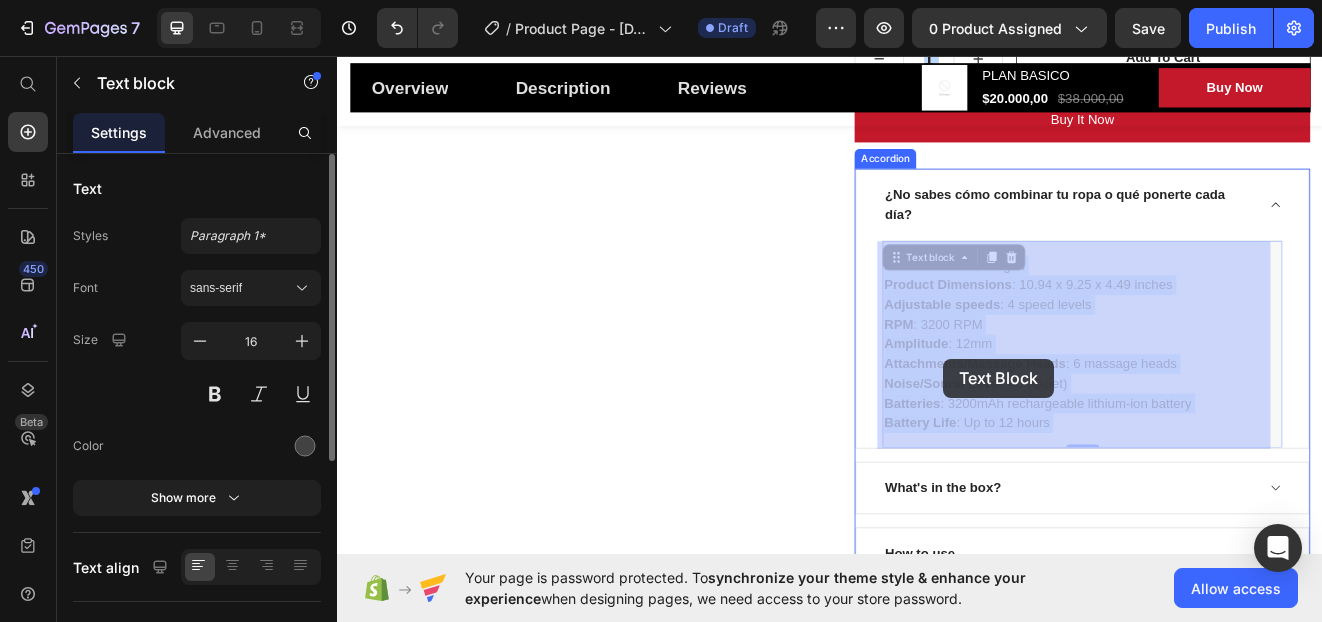 drag, startPoint x: 1211, startPoint y: 507, endPoint x: 1078, endPoint y: 427, distance: 155.20631 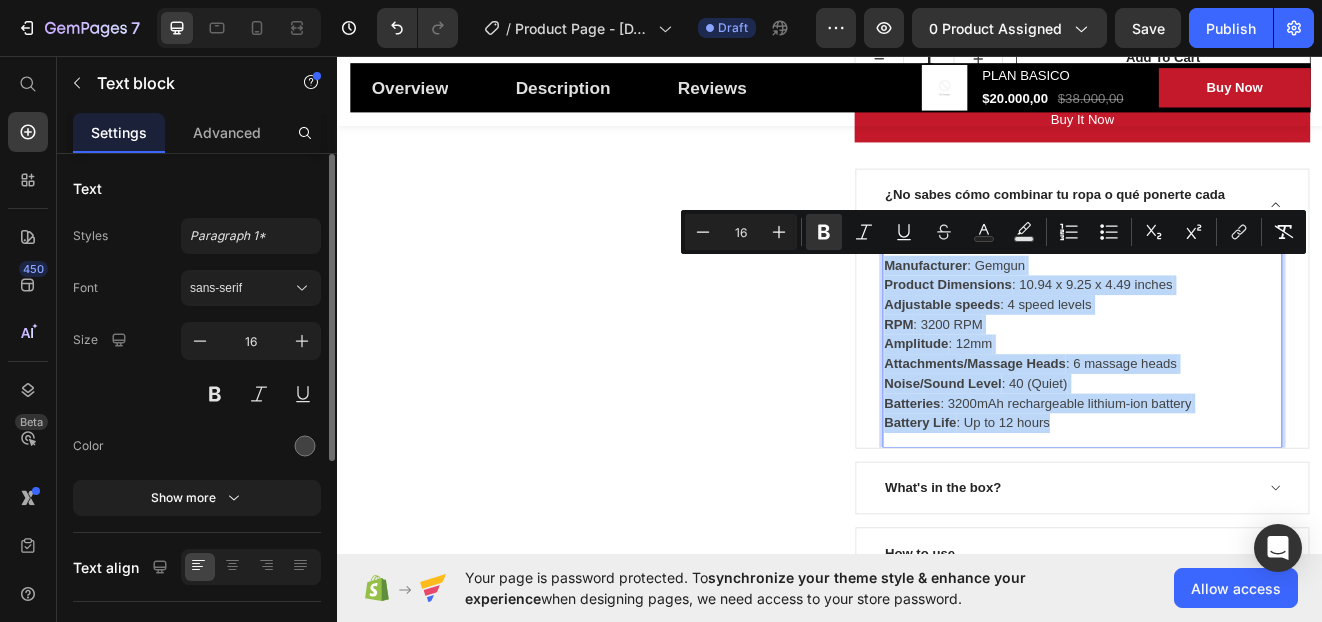 drag, startPoint x: 1209, startPoint y: 508, endPoint x: 993, endPoint y: 321, distance: 285.7009 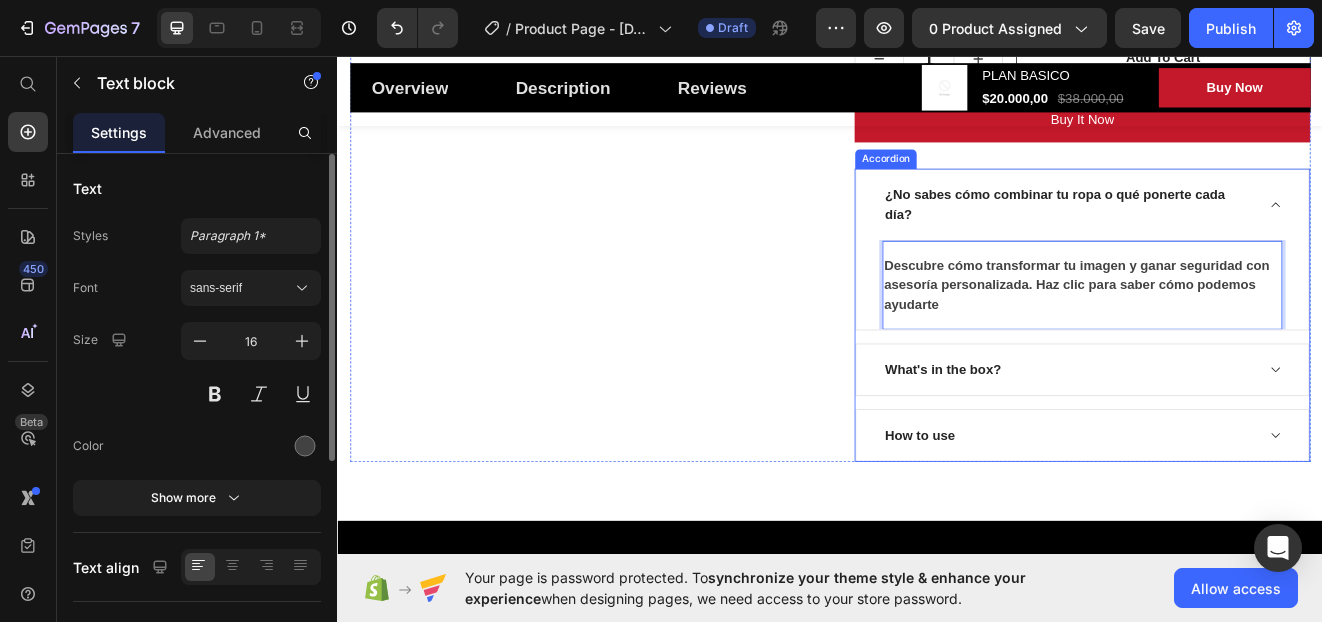 click 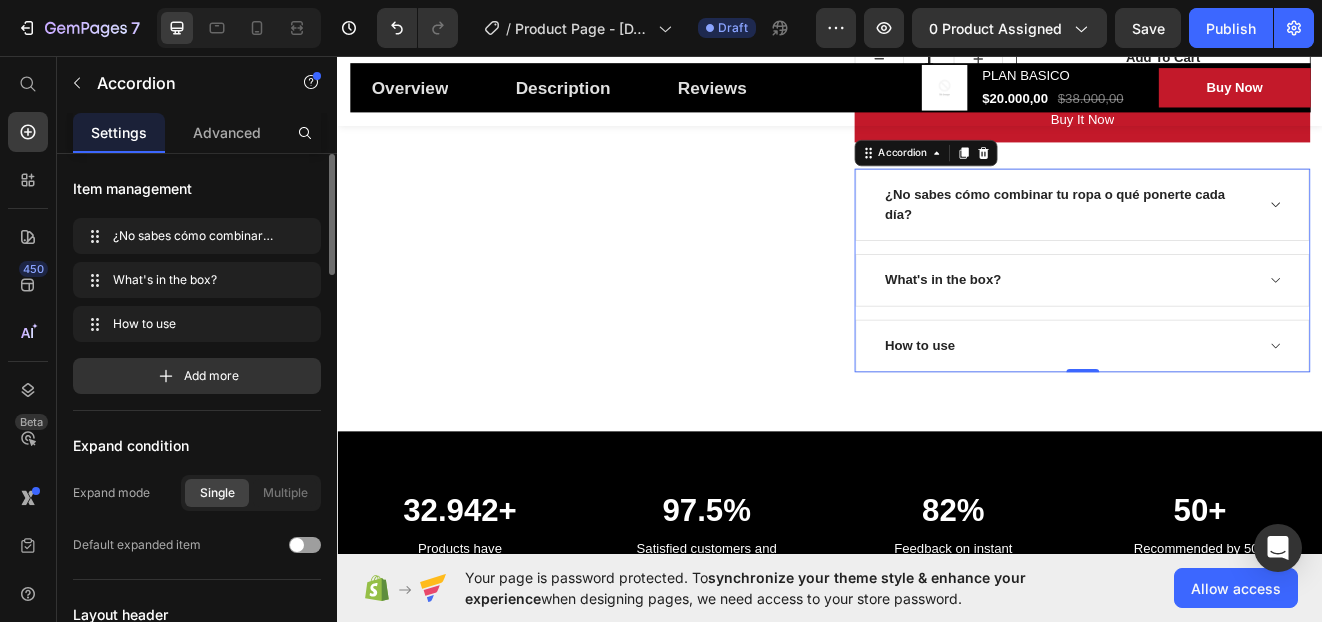 drag, startPoint x: 1465, startPoint y: 339, endPoint x: 1452, endPoint y: 337, distance: 13.152946 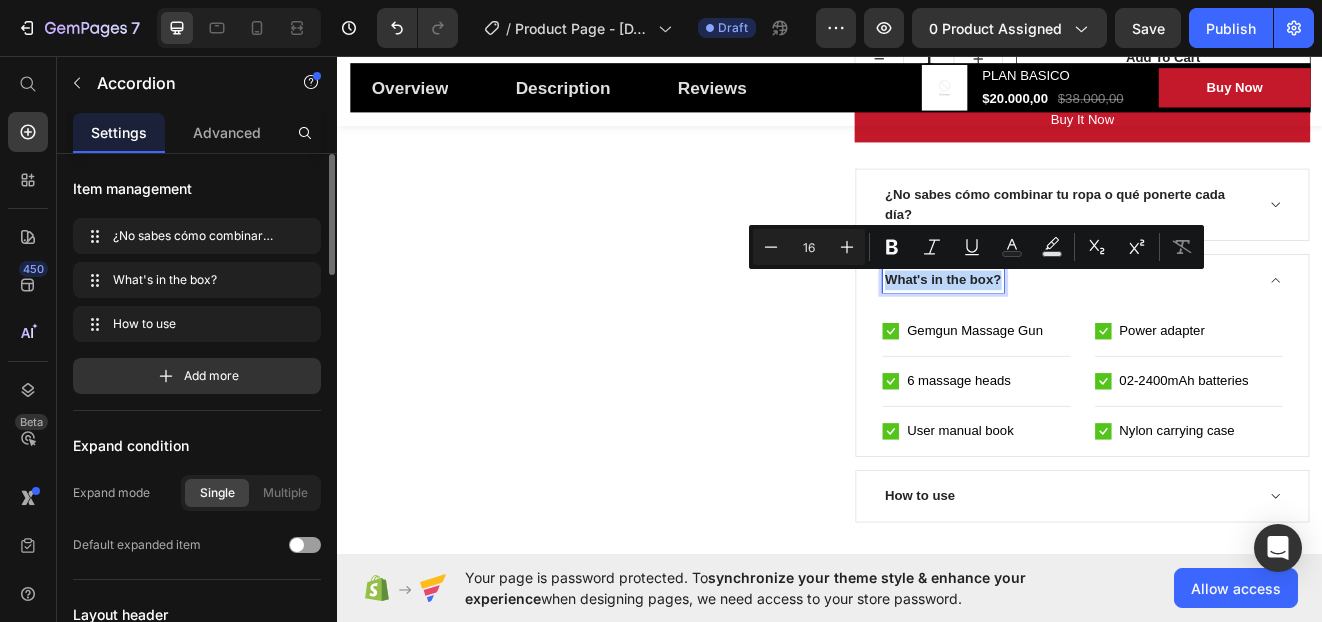 drag, startPoint x: 1000, startPoint y: 331, endPoint x: 1139, endPoint y: 339, distance: 139.23003 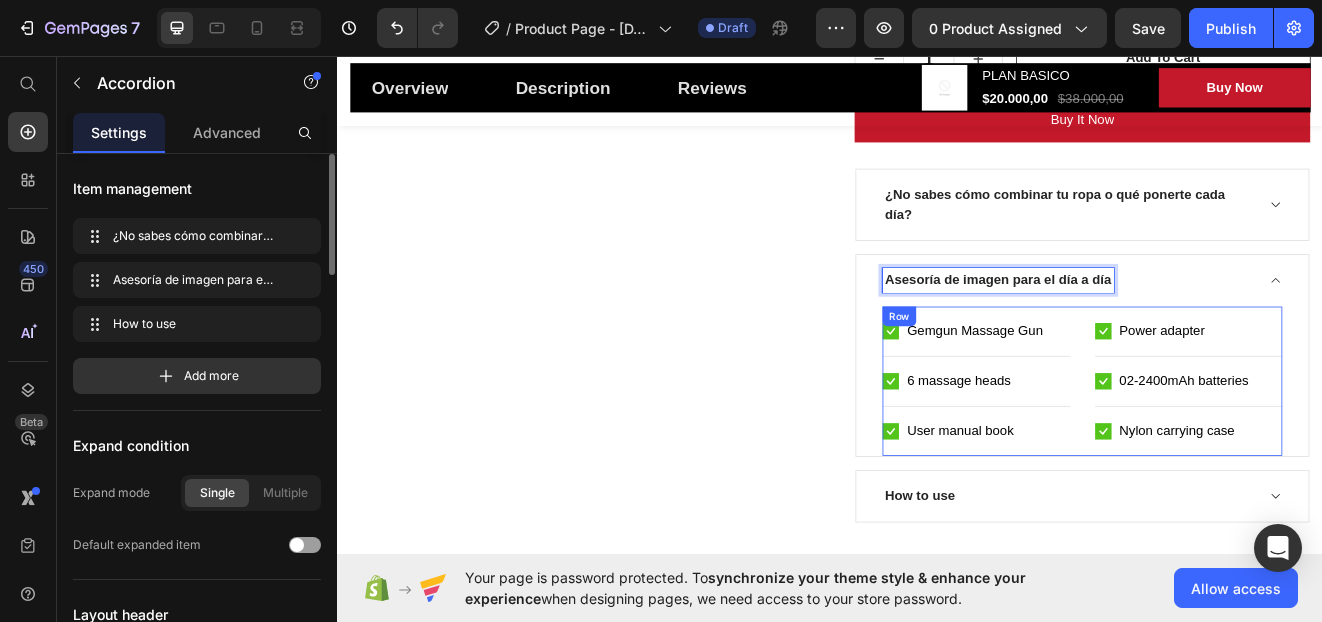 click on "Row" at bounding box center [1021, 374] 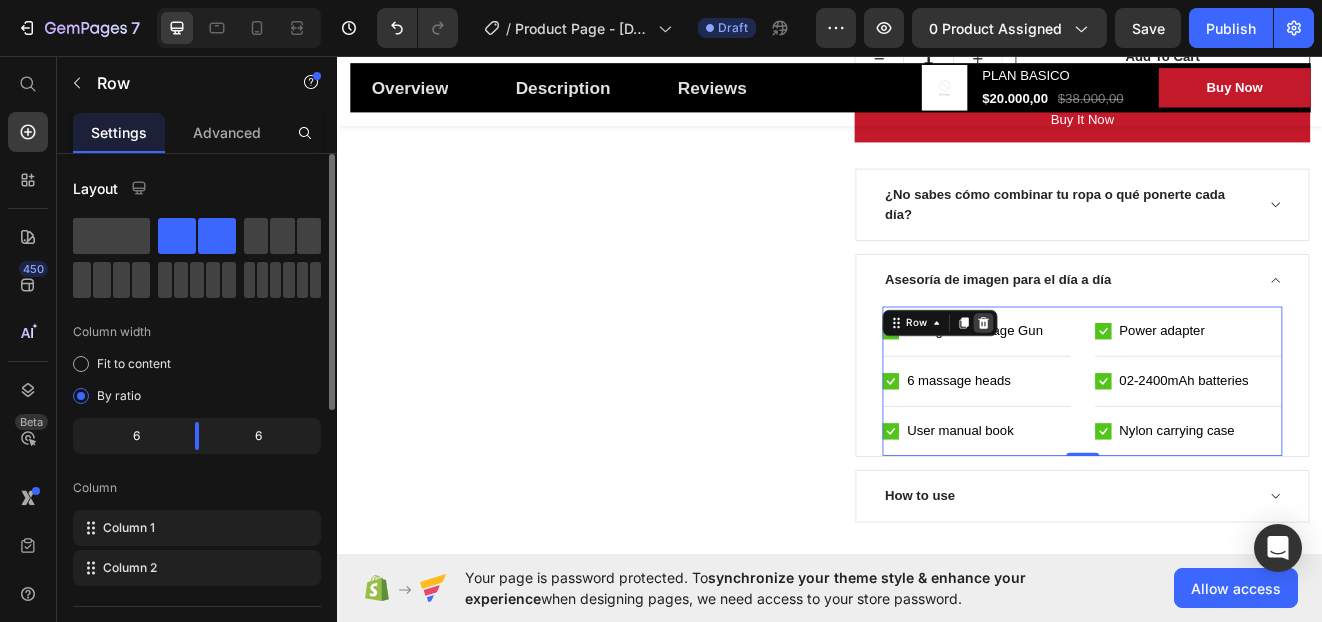 click 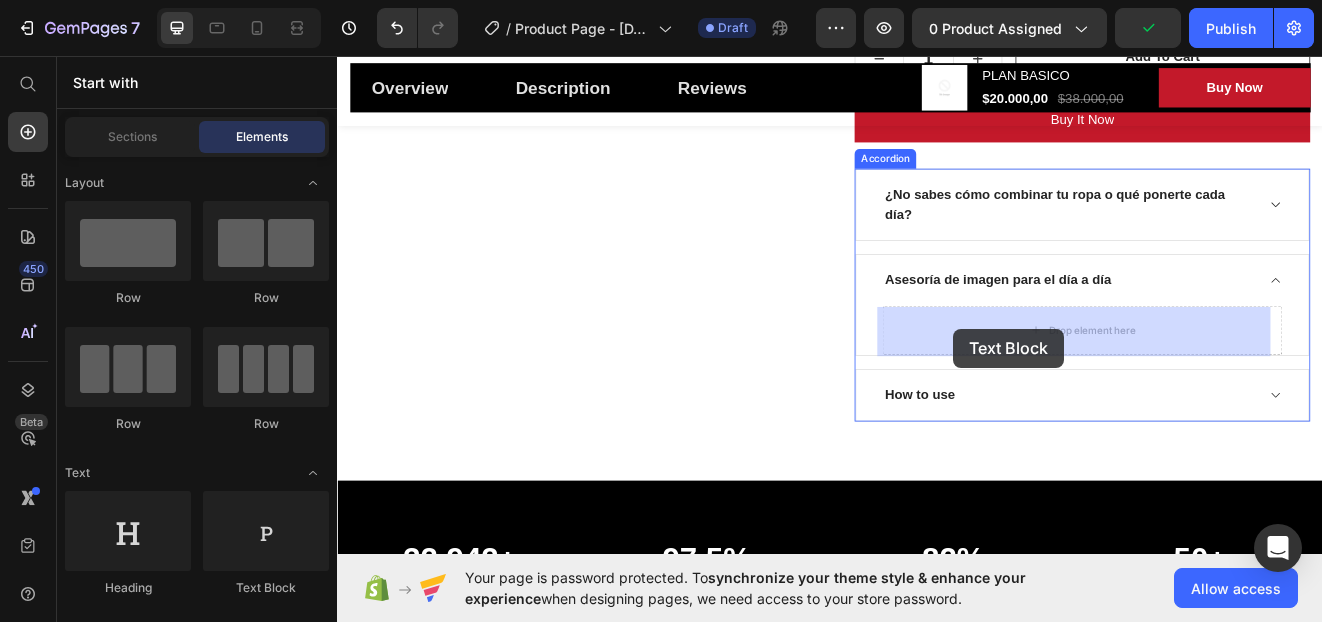 drag, startPoint x: 581, startPoint y: 586, endPoint x: 1088, endPoint y: 387, distance: 544.6559 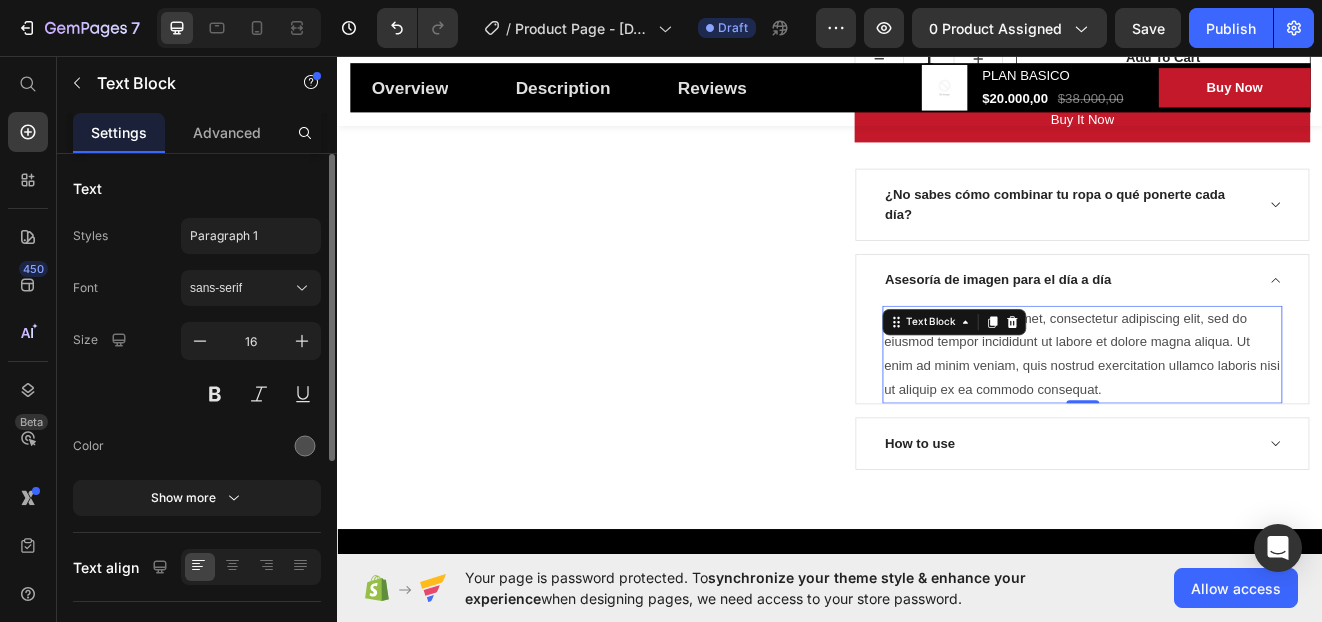 click on "Lorem ipsum dolor sit amet, consectetur adipiscing elit, sed do eiusmod tempor incididunt ut labore et dolore magna aliqua. Ut enim ad minim veniam, quis nostrud exercitation ullamco laboris nisi ut aliquip ex ea commodo consequat." at bounding box center (1244, 420) 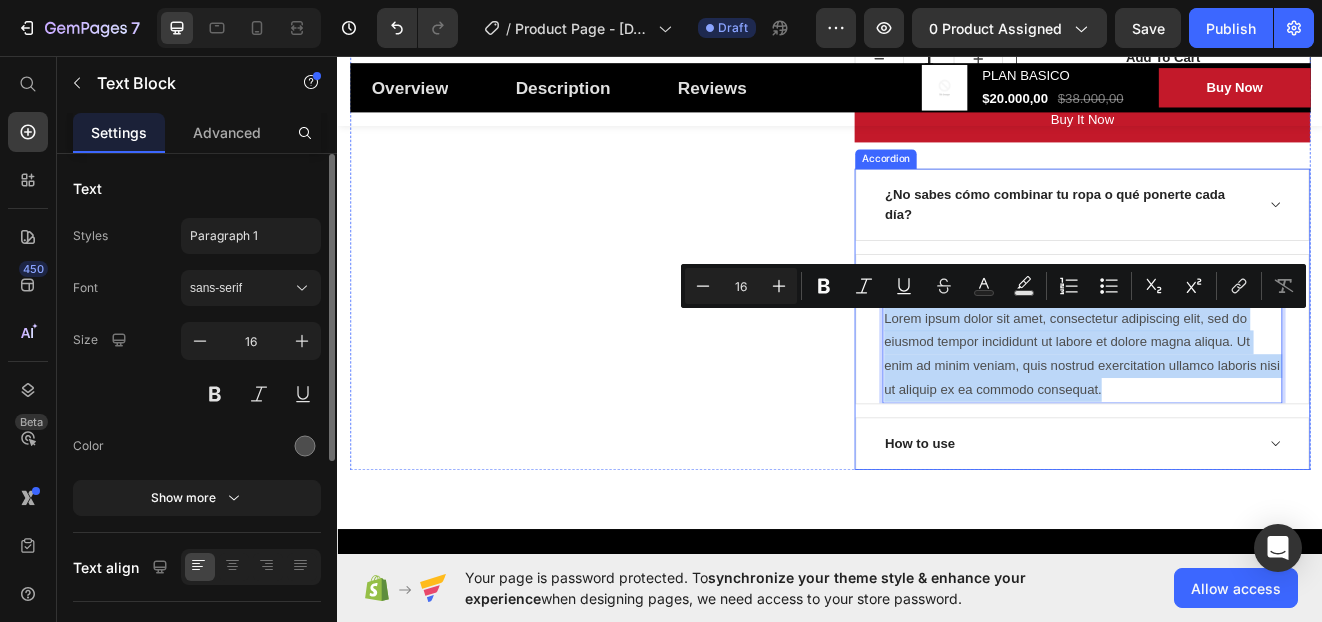 drag, startPoint x: 1318, startPoint y: 463, endPoint x: 989, endPoint y: 380, distance: 339.3081 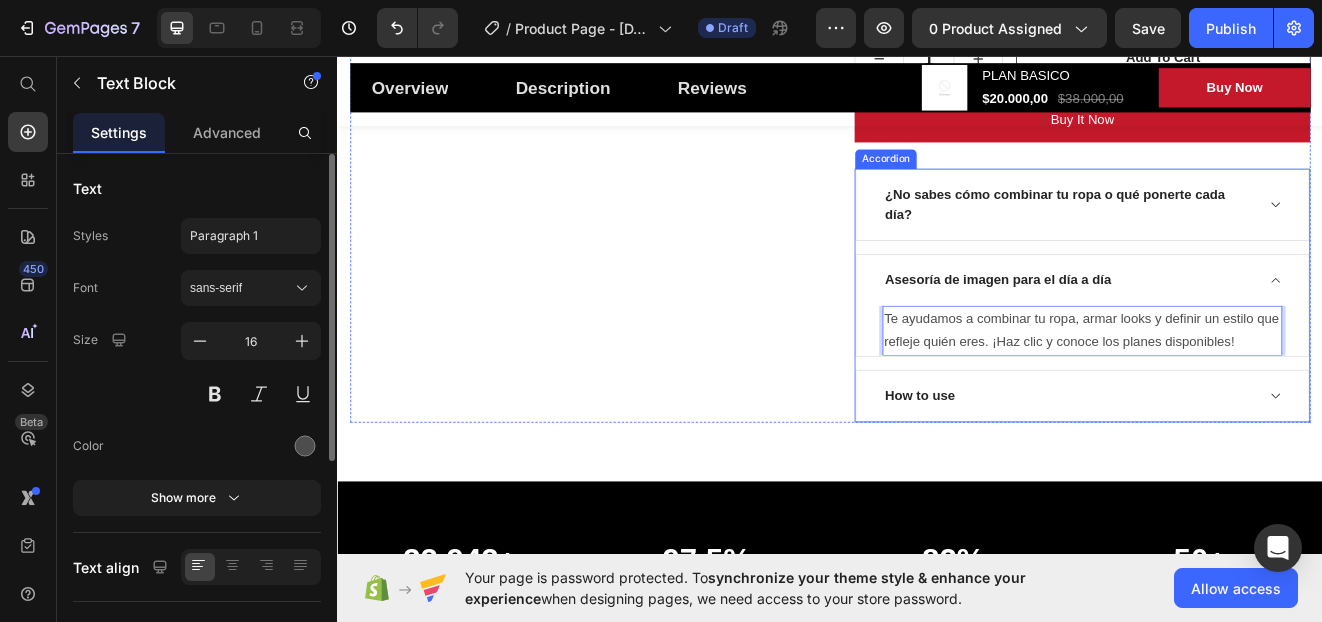 click 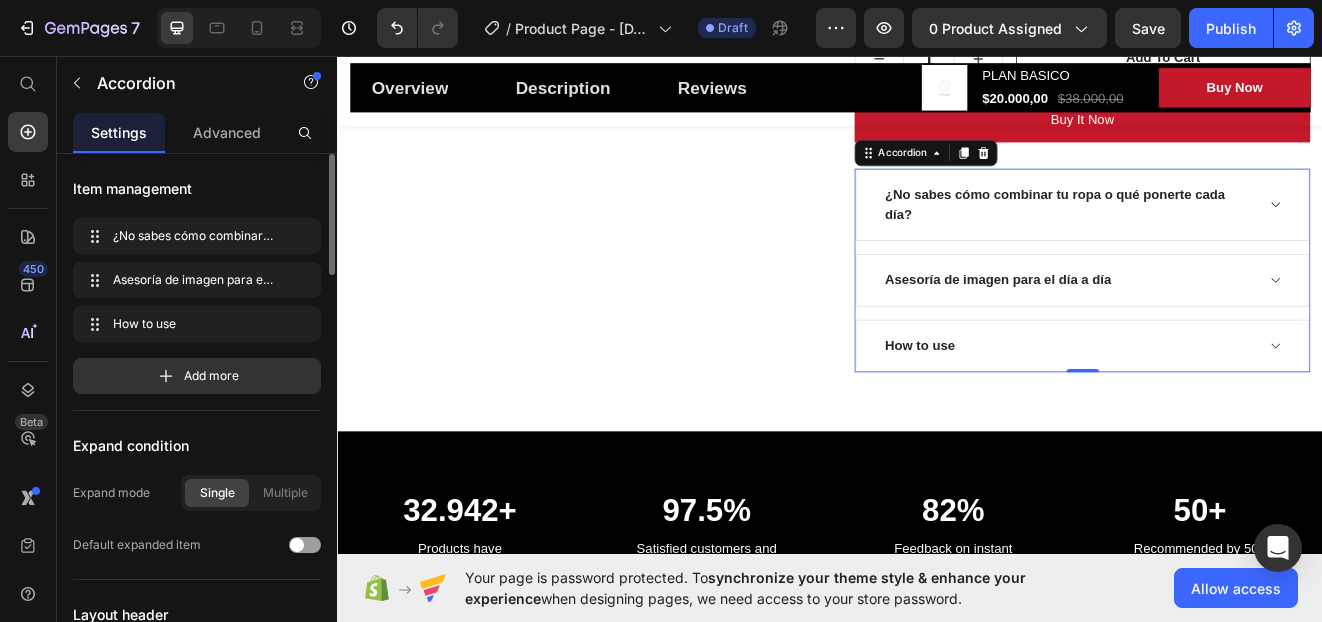 click 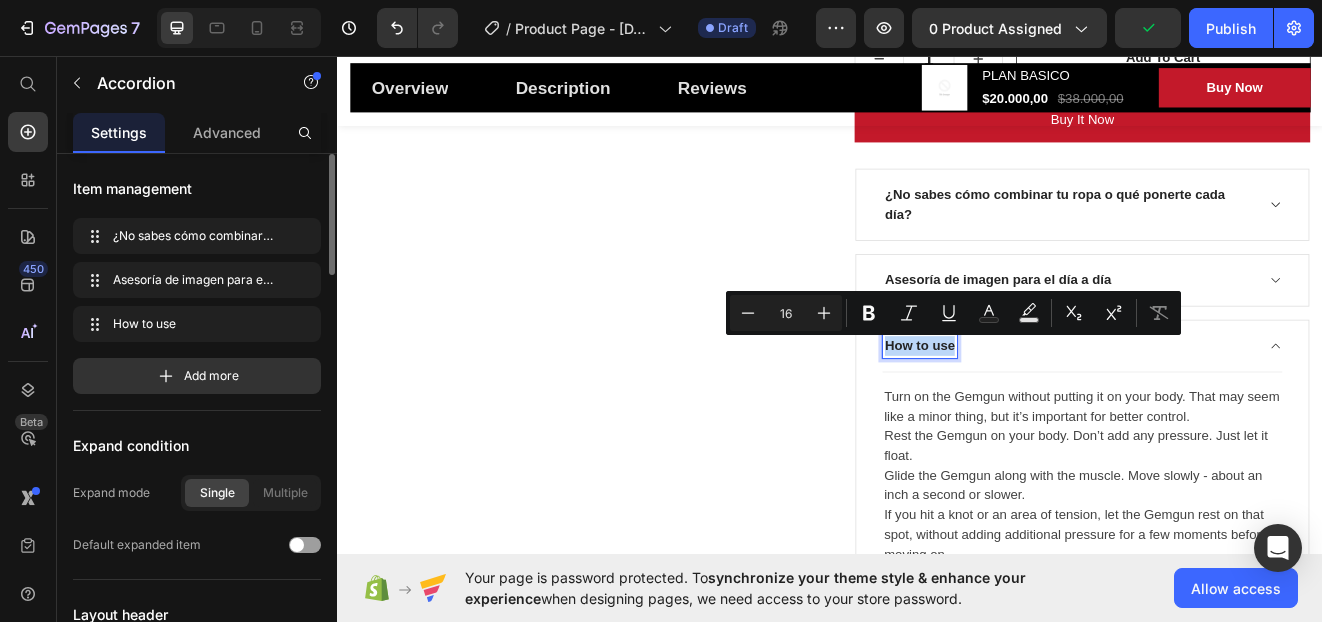 drag, startPoint x: 1071, startPoint y: 415, endPoint x: 979, endPoint y: 410, distance: 92.13577 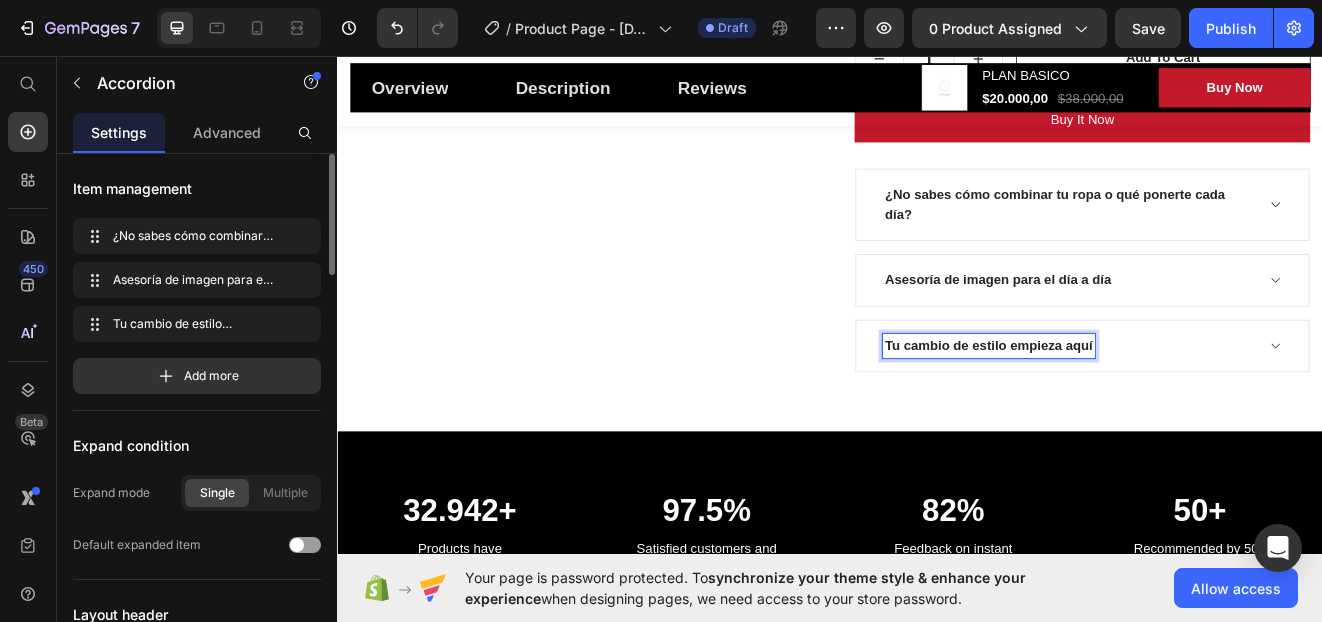 click on "Tu cambio de estilo empieza aquí" at bounding box center [1244, 410] 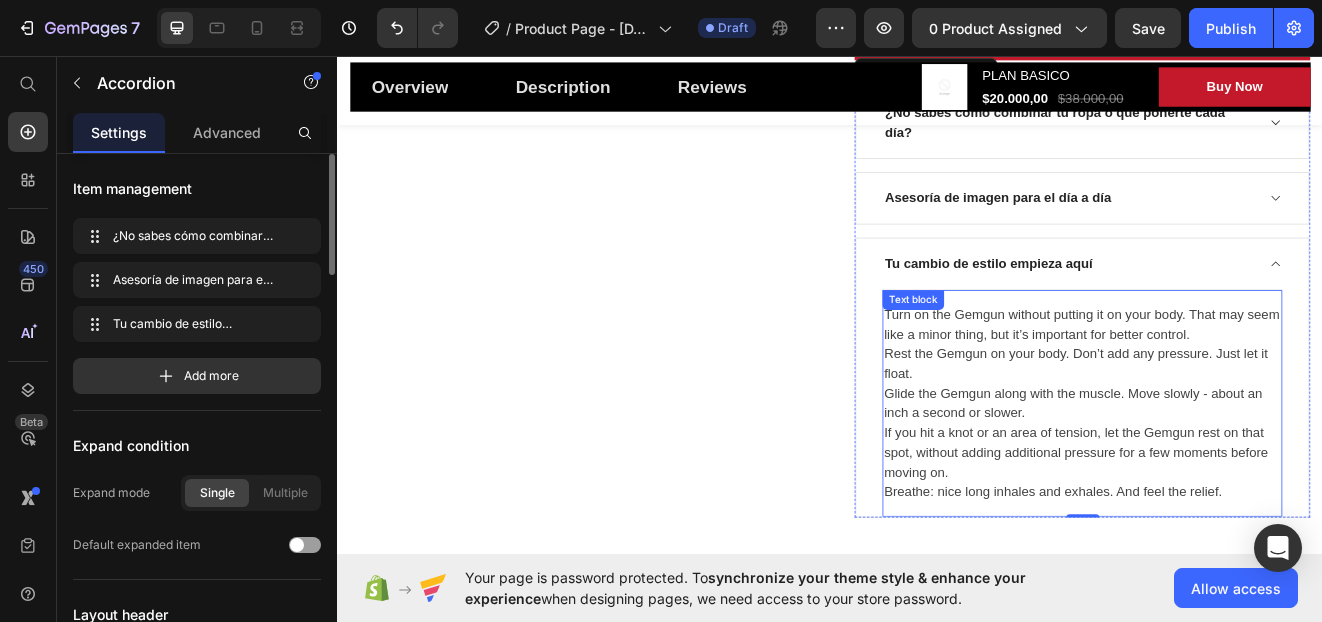 scroll, scrollTop: 1411, scrollLeft: 0, axis: vertical 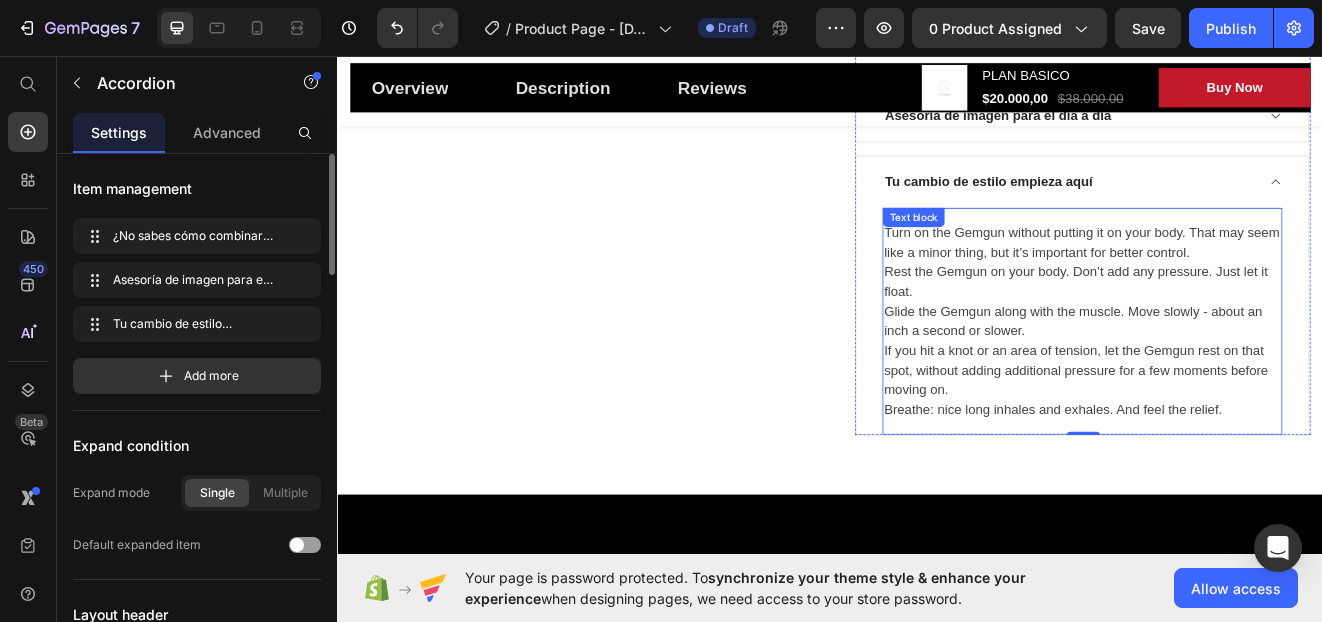 click on "Turn on the Gemgun without putting it on your body. That may seem like a minor thing, but it’s important for better control.  Rest the Gemgun on your body. Don’t add any pressure. Just let it float. Glide the Gemgun along with the muscle. Move slowly - about an inch a second or slower.  If you hit a knot or an area of tension, let the Gemgun rest on that spot, without adding additional pressure for a few moments before moving on.  Breathe: nice long inhales and exhales. And feel the relief." at bounding box center (1244, 380) 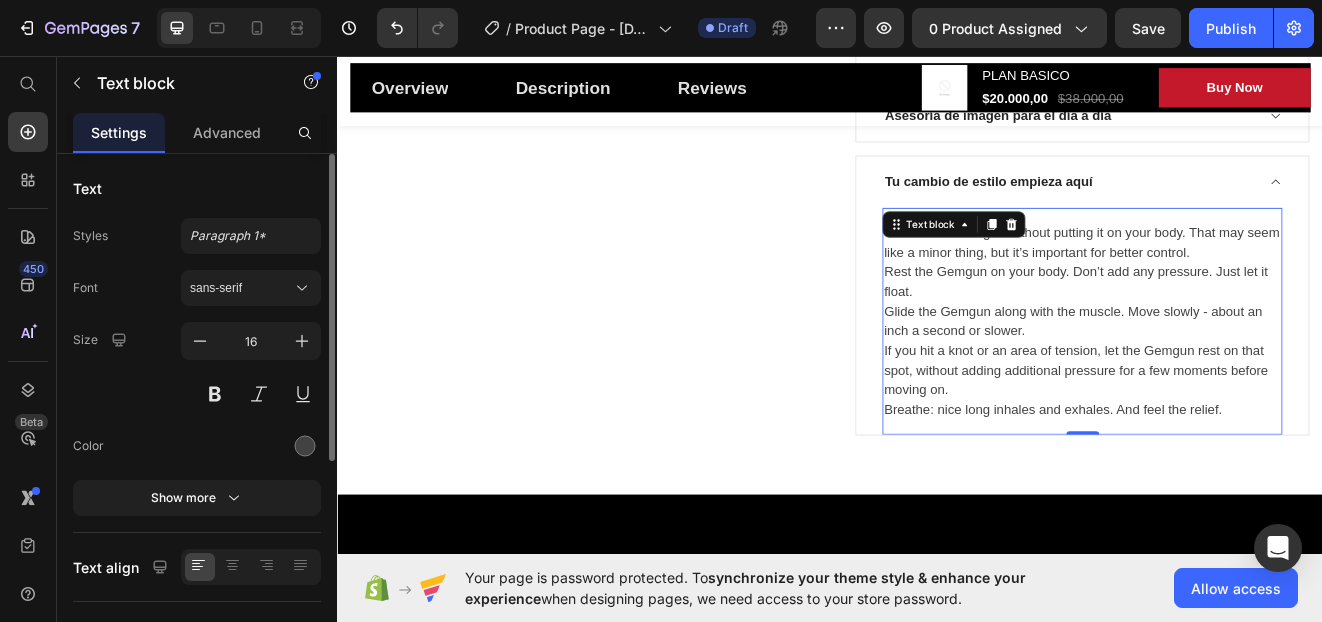 click on "Turn on the Gemgun without putting it on your body. That may seem like a minor thing, but it’s important for better control.  Rest the Gemgun on your body. Don’t add any pressure. Just let it float. Glide the Gemgun along with the muscle. Move slowly - about an inch a second or slower.  If you hit a knot or an area of tension, let the Gemgun rest on that spot, without adding additional pressure for a few moments before moving on.  Breathe: nice long inhales and exhales. And feel the relief." at bounding box center [1244, 380] 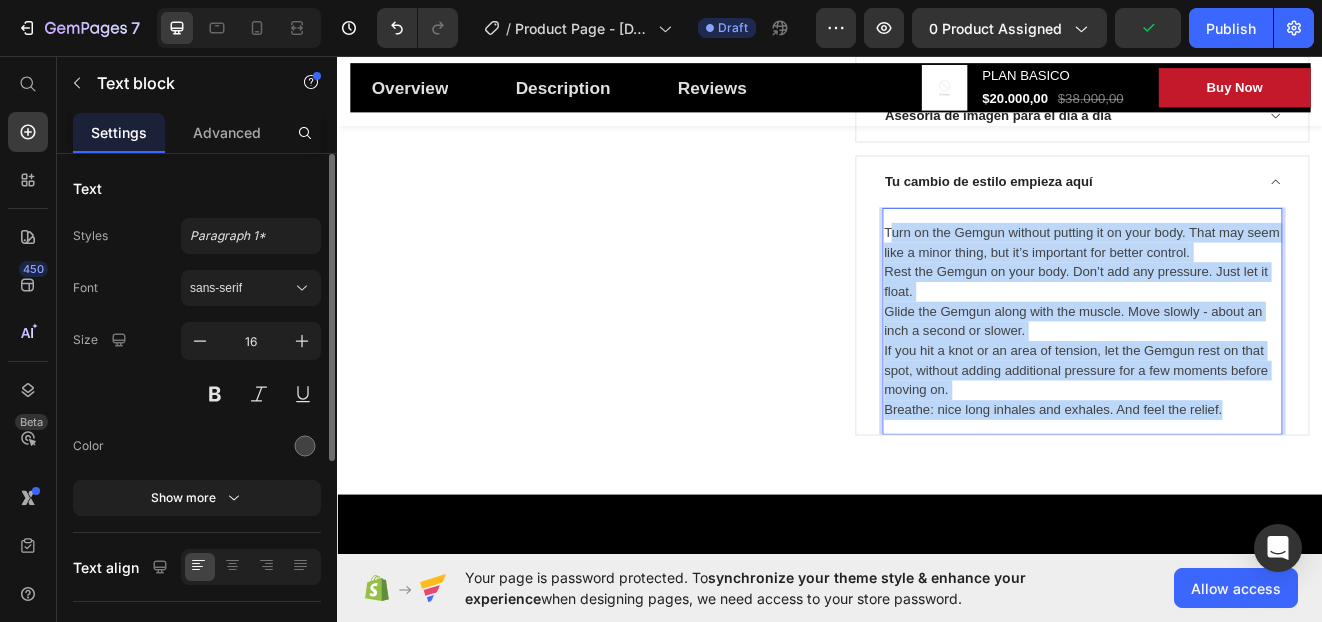 drag, startPoint x: 1416, startPoint y: 485, endPoint x: 1000, endPoint y: 267, distance: 469.65945 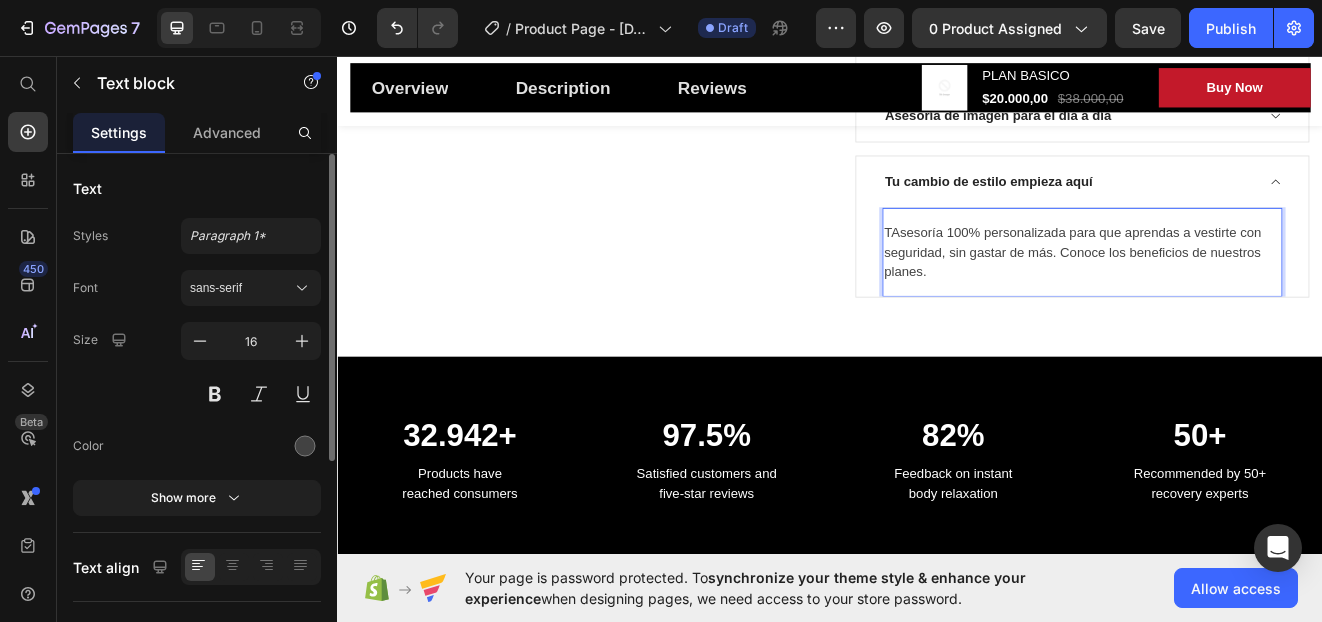 click on "TAsesoría 100% personalizada para que aprendas a vestirte con seguridad, sin gastar de más. Conoce los beneficios de nuestros planes." at bounding box center (1244, 296) 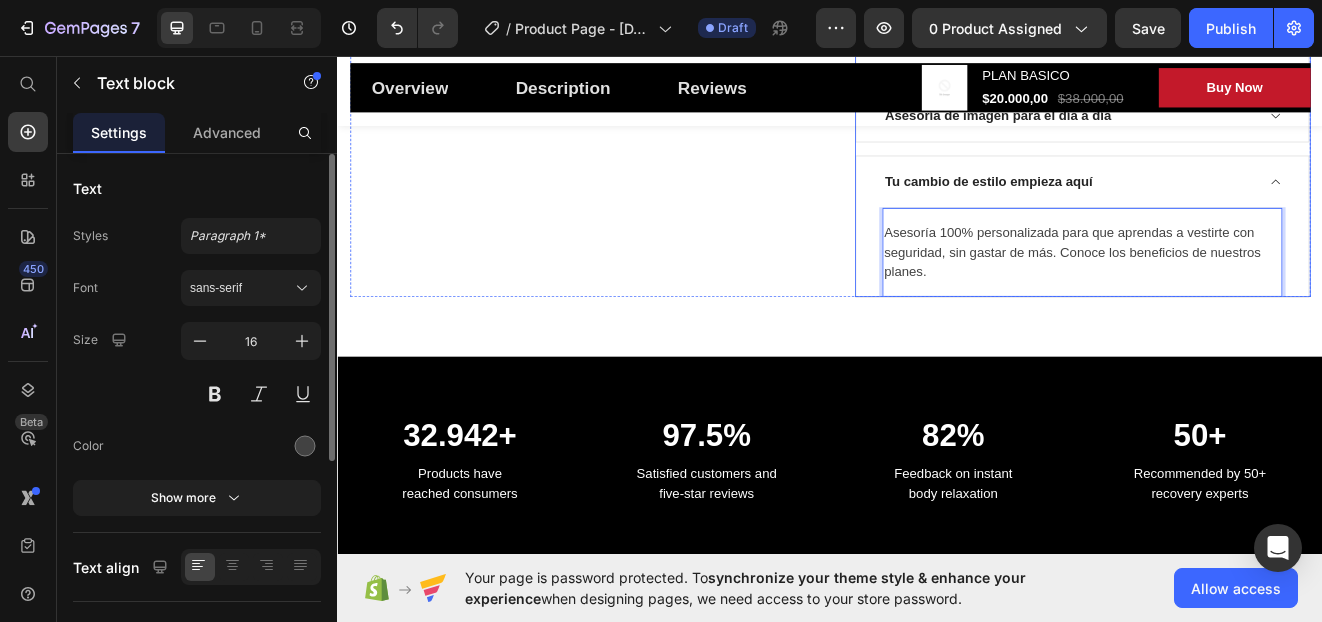 click on "Tu cambio de estilo empieza aquí" at bounding box center [1244, 210] 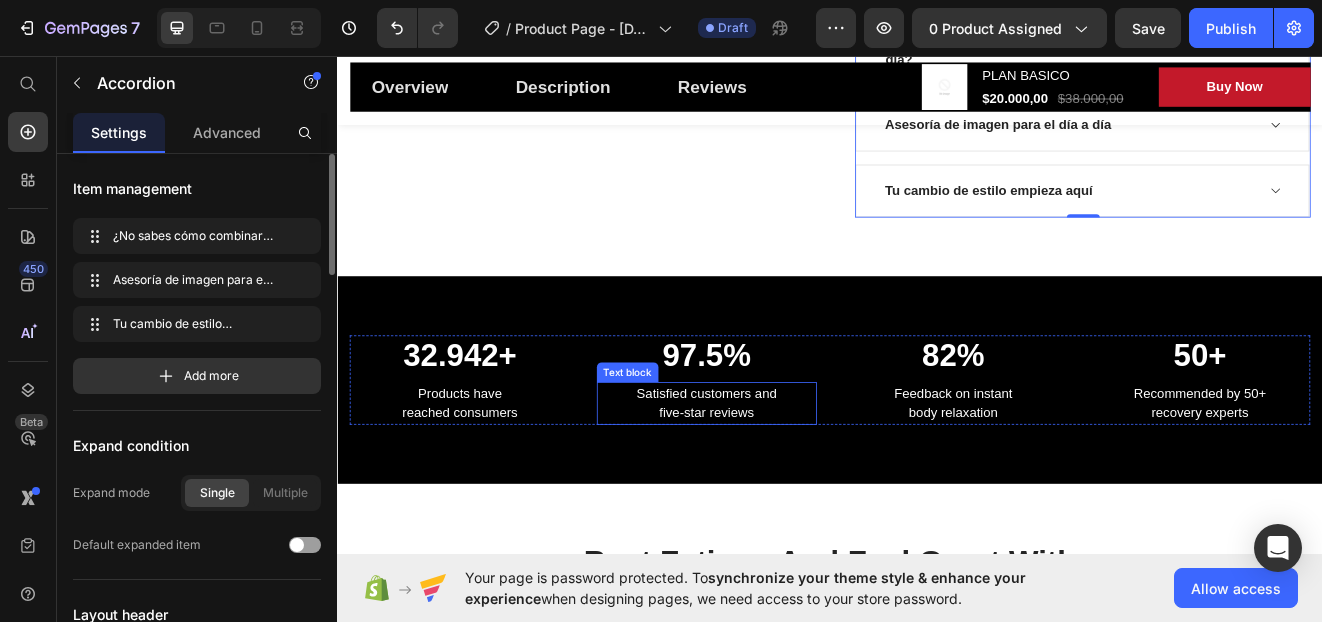 scroll, scrollTop: 1500, scrollLeft: 0, axis: vertical 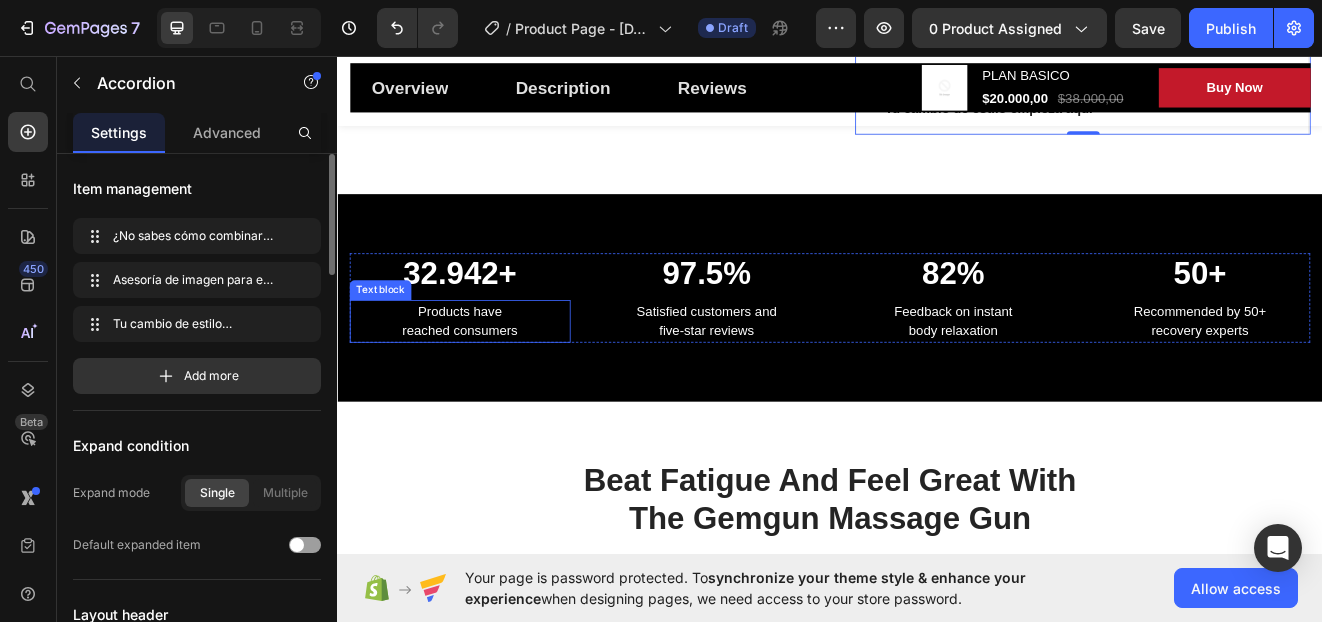 click on "Products have reached consumers" at bounding box center [486, 380] 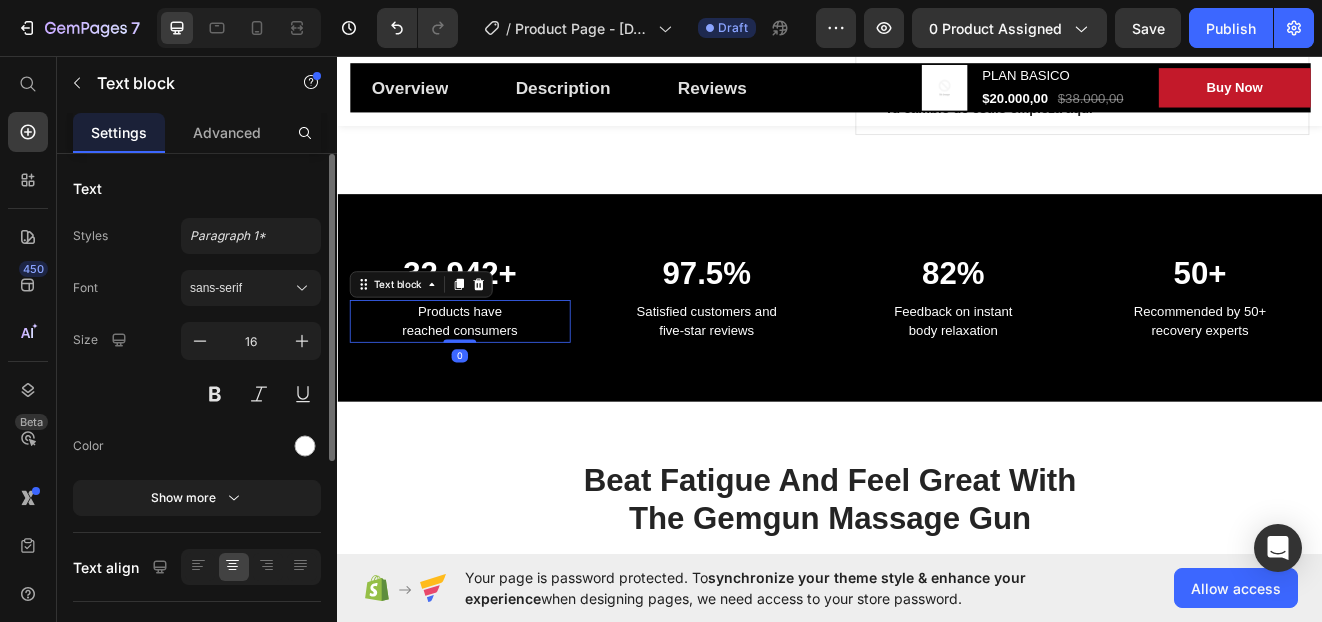 click on "Products have reached consumers" at bounding box center [486, 380] 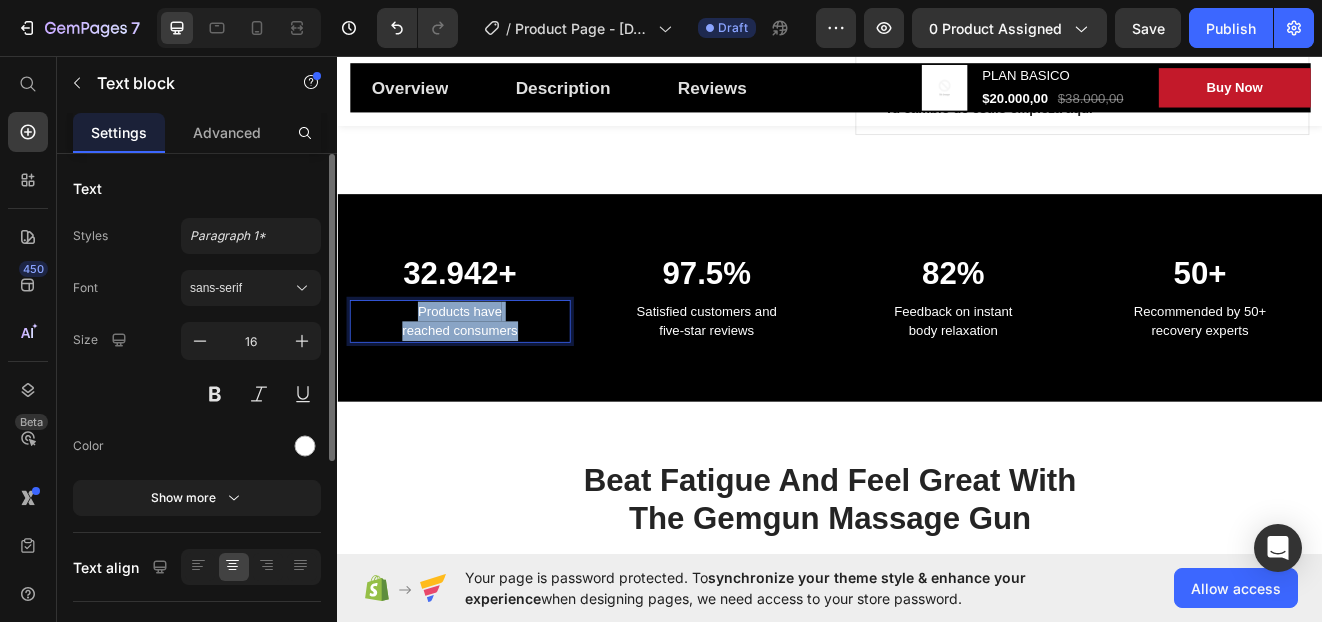 drag, startPoint x: 573, startPoint y: 391, endPoint x: 404, endPoint y: 354, distance: 173.00288 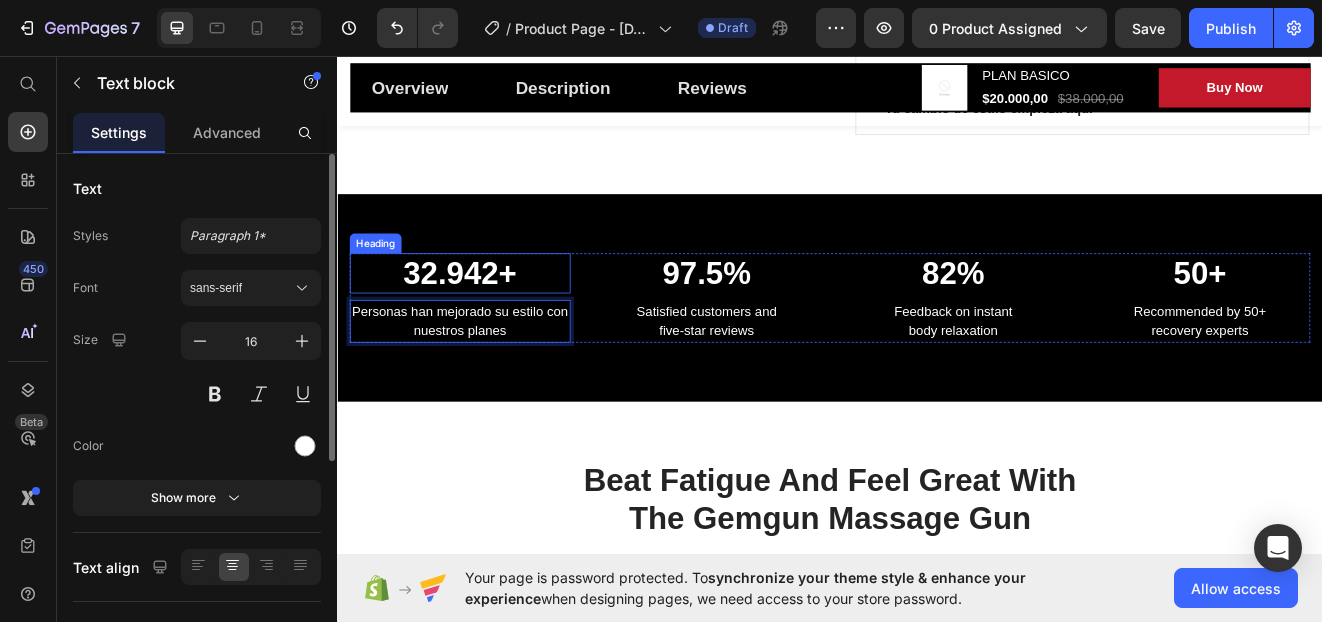 click on "32.942+" at bounding box center (486, 322) 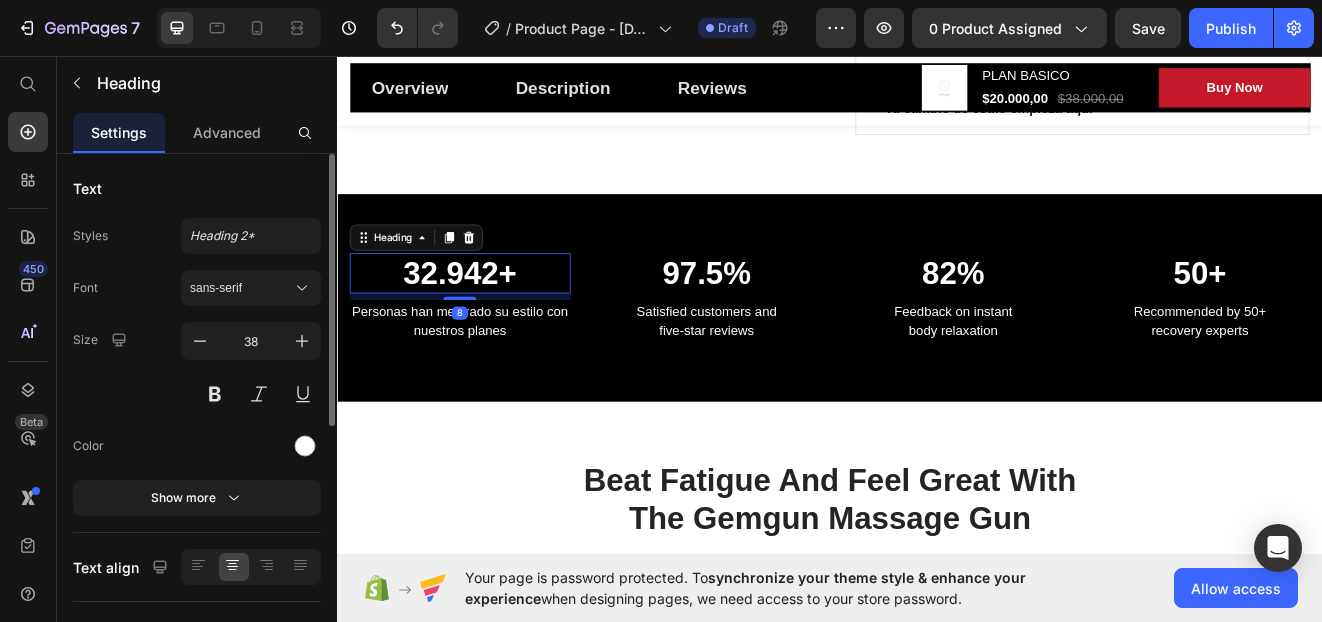 click on "32.942+" at bounding box center (486, 322) 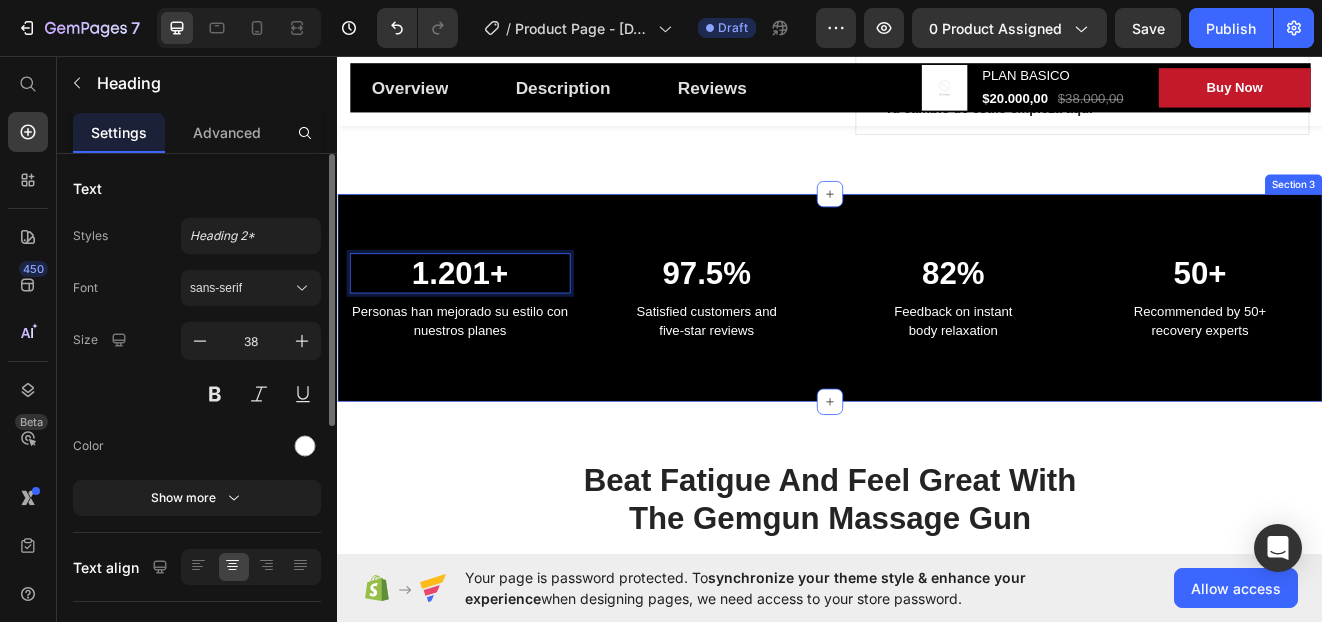click on "Satisfied customers and five-star reviews" at bounding box center [787, 380] 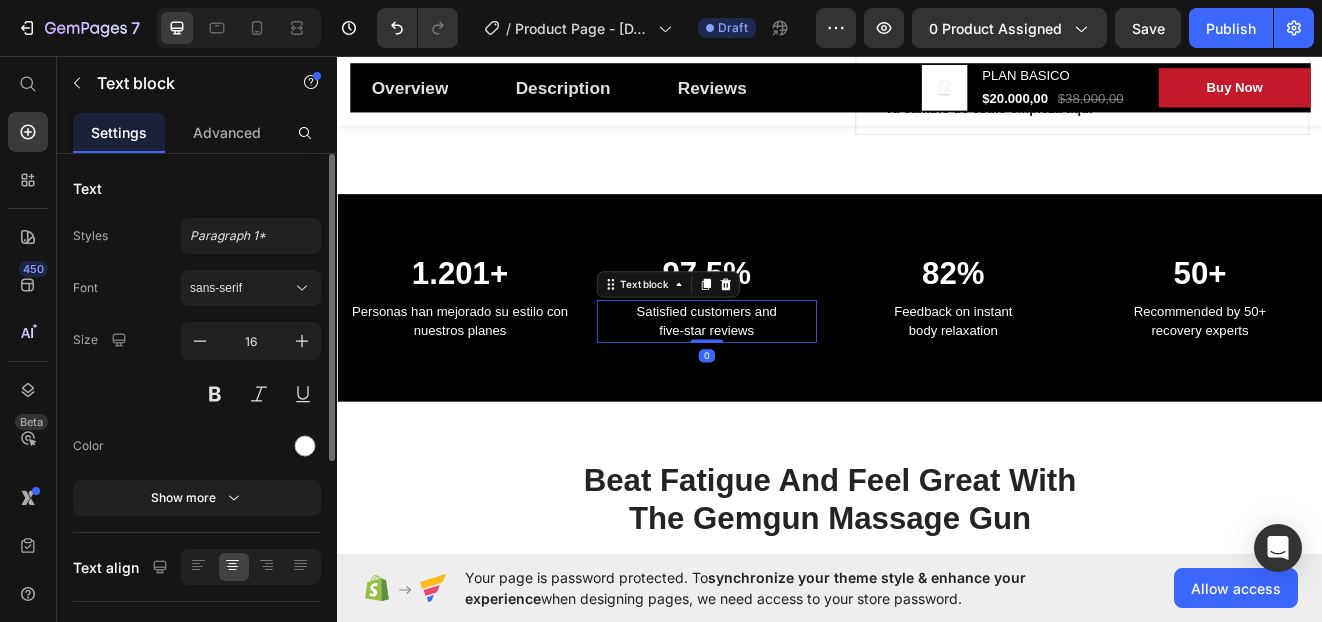 click on "Satisfied customers and five-star reviews" at bounding box center (787, 380) 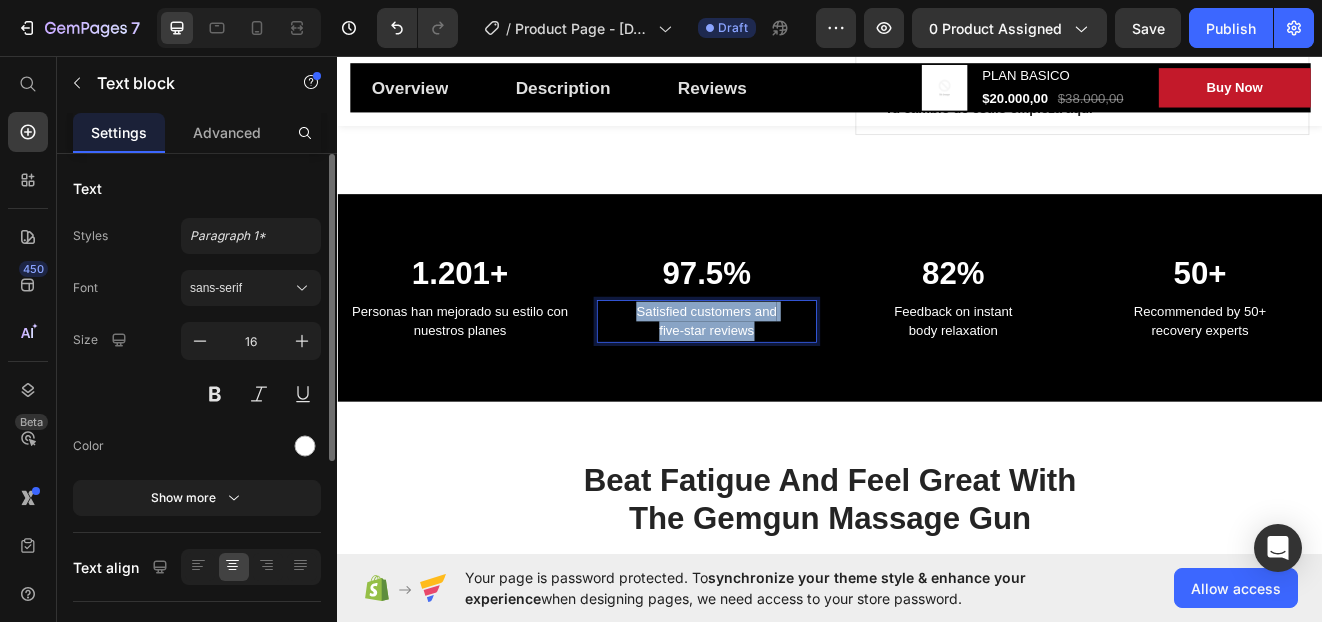 drag, startPoint x: 807, startPoint y: 390, endPoint x: 665, endPoint y: 371, distance: 143.26549 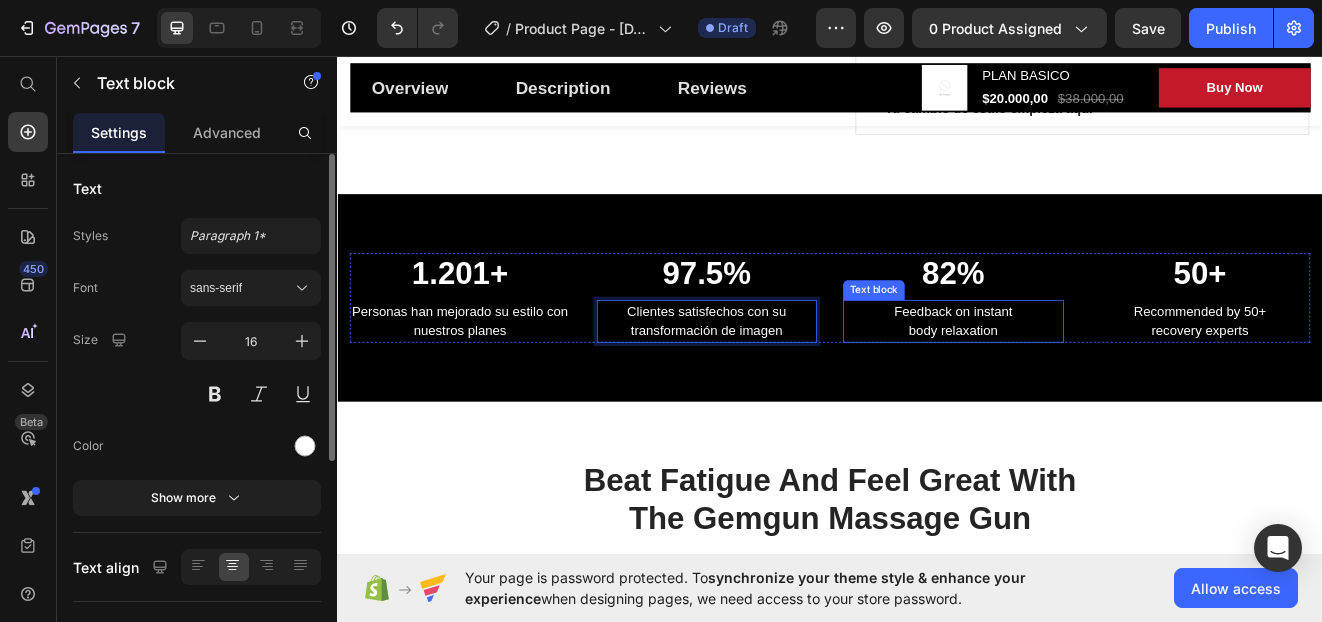 click on "Feedback on instant body relaxation" at bounding box center (1087, 380) 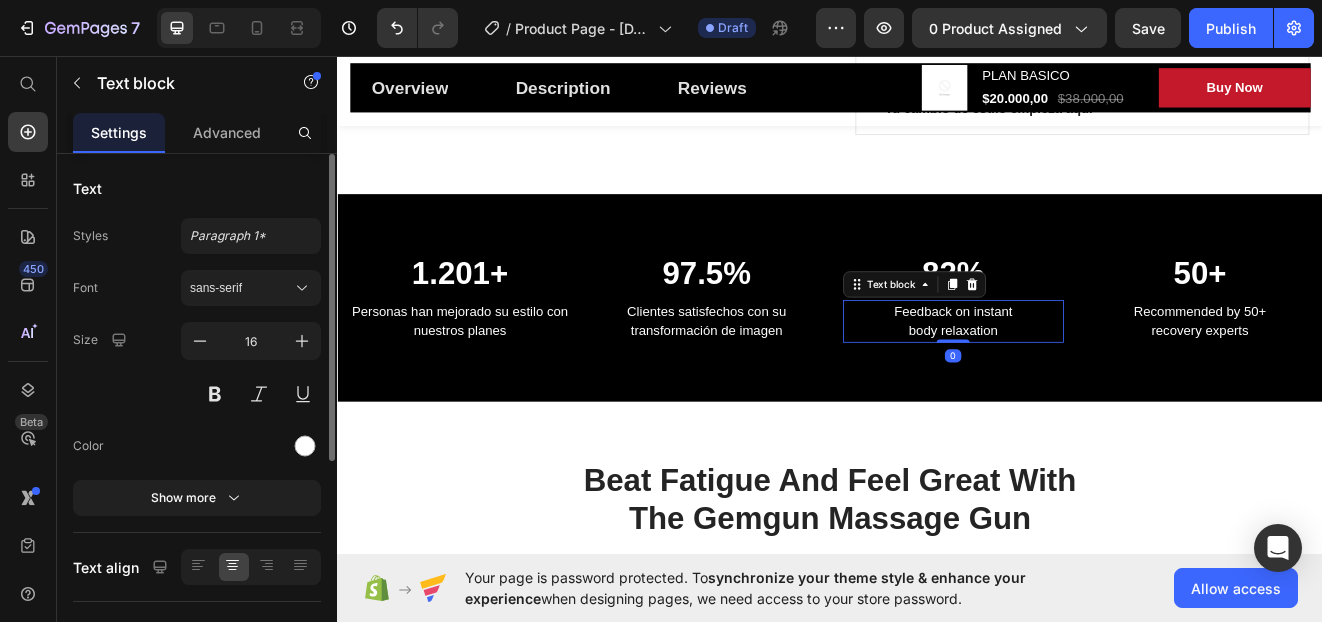 click on "Feedback on instant body relaxation" at bounding box center [1087, 380] 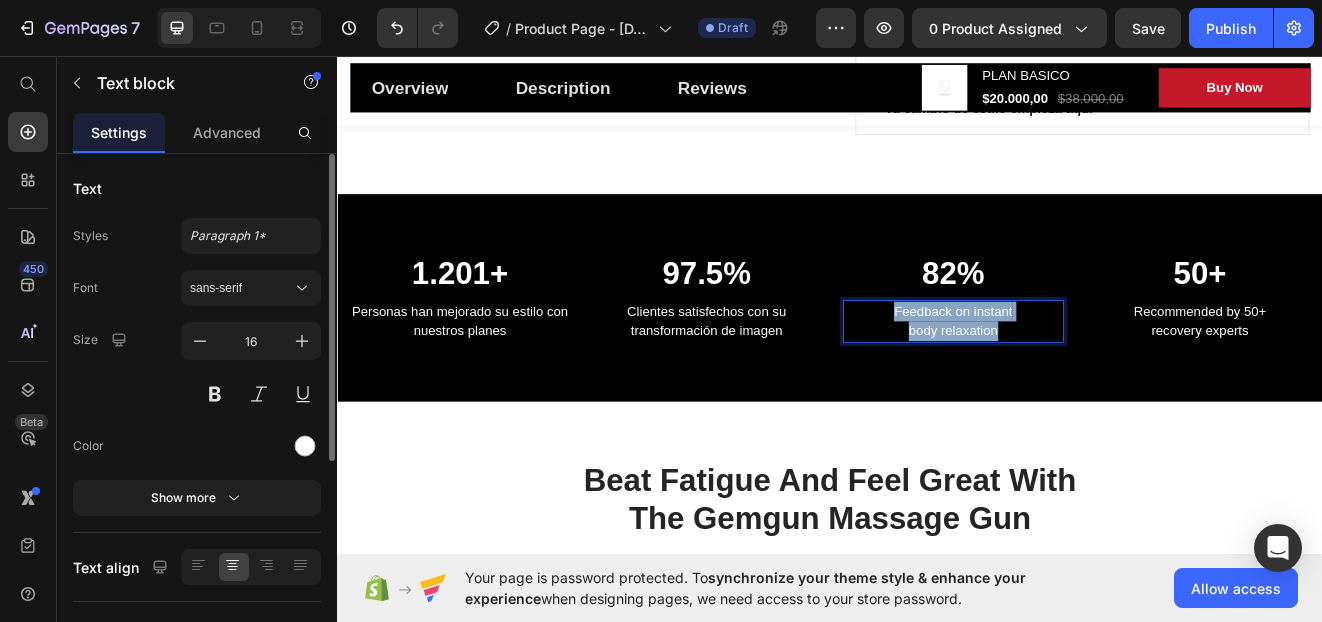 drag, startPoint x: 1144, startPoint y: 382, endPoint x: 970, endPoint y: 369, distance: 174.48495 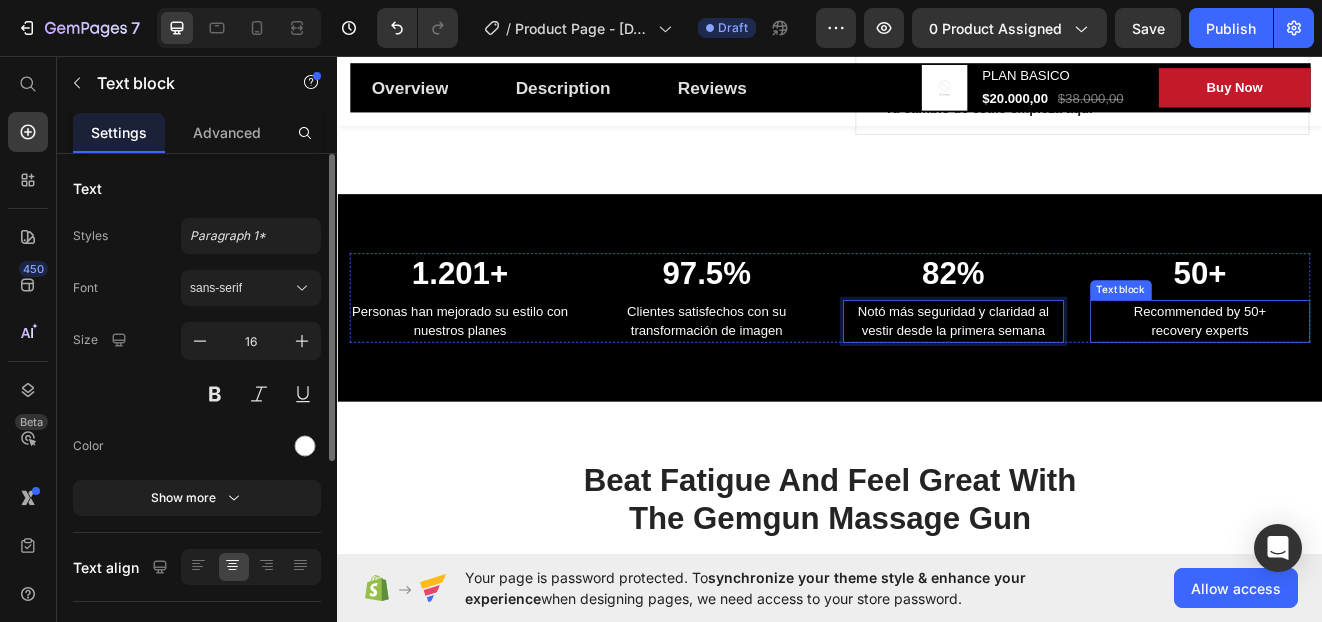 click on "Recommended by 50+ recovery experts" at bounding box center (1388, 380) 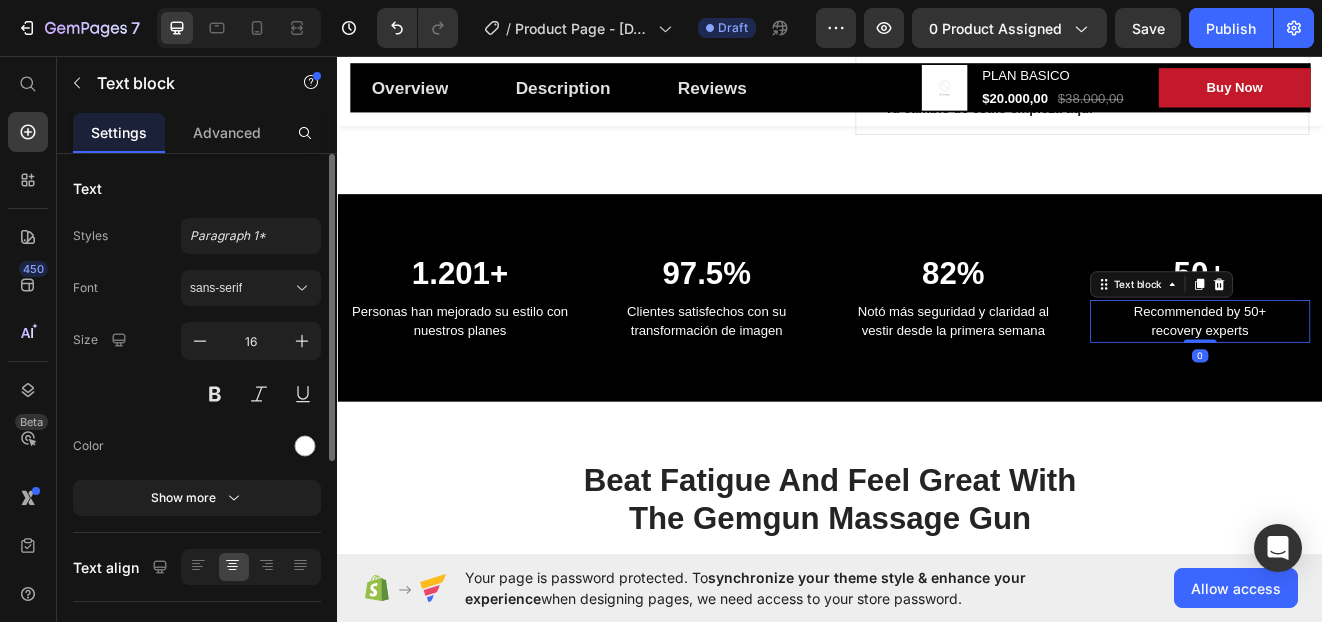 click on "Recommended by 50+ recovery experts" at bounding box center (1388, 380) 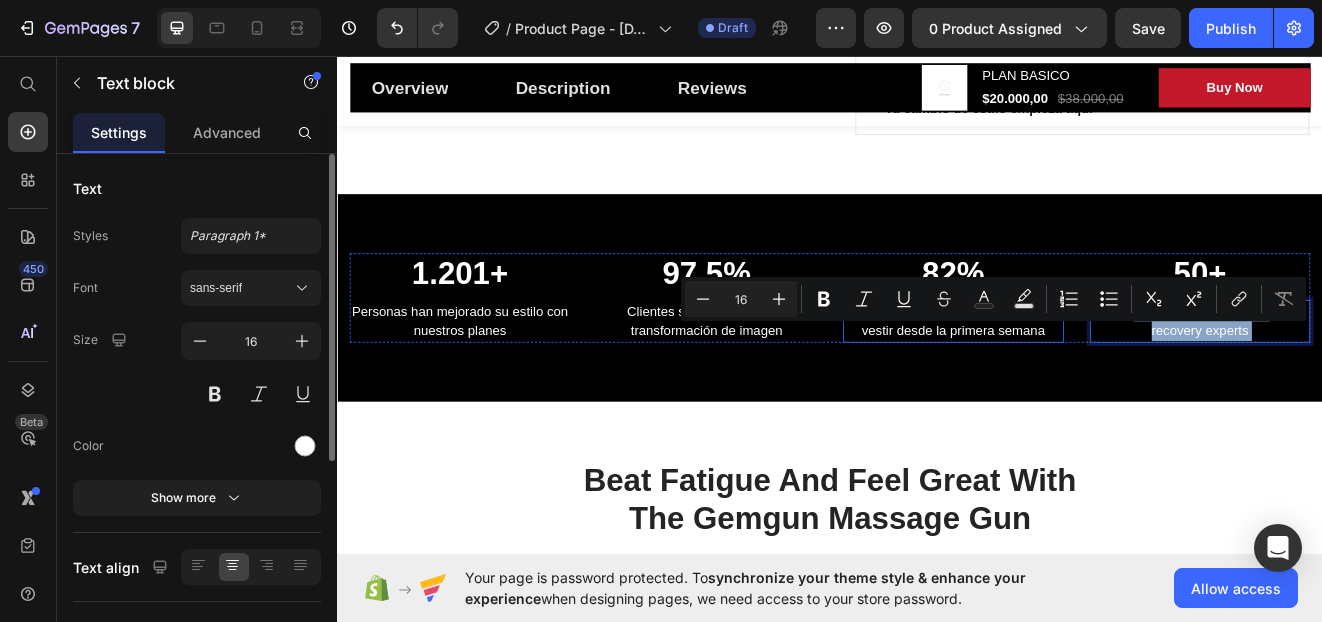 drag, startPoint x: 1444, startPoint y: 391, endPoint x: 1210, endPoint y: 369, distance: 235.0319 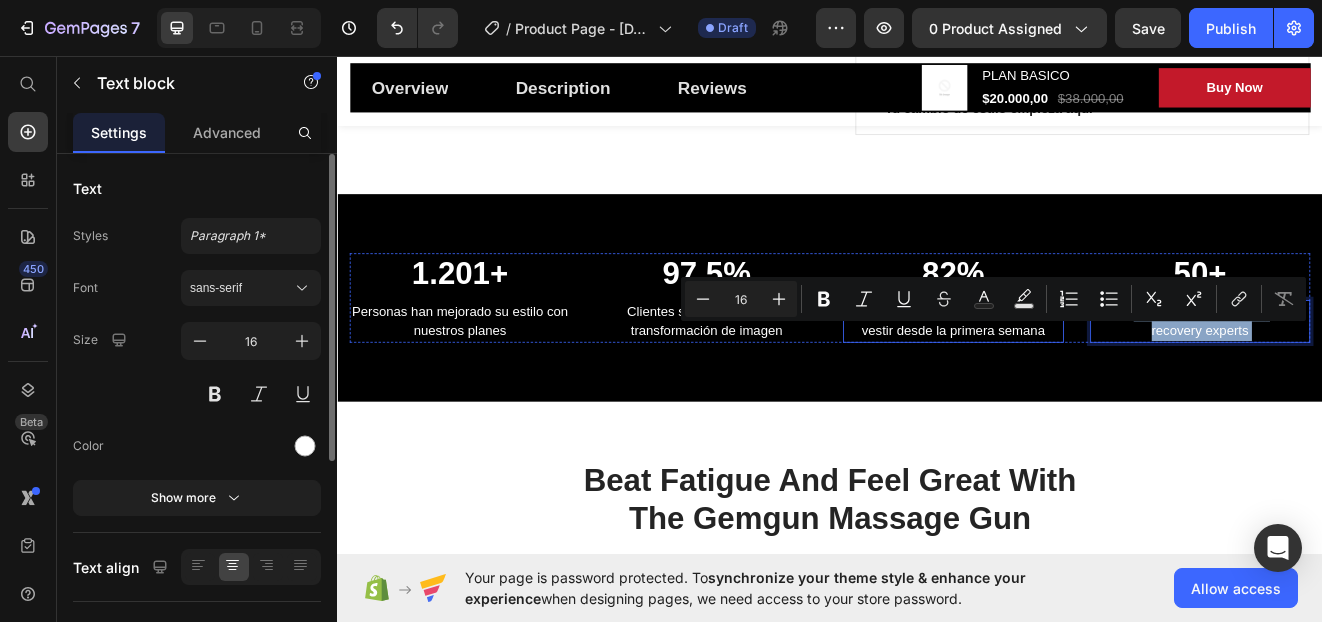 click on "1.201+ Heading Personas han mejorado su estilo con nuestros planes Text block 97.5% Heading Clientes satisfechos con su transformación de imagen Text block 82% Heading Notó más seguridad y claridad al vestir desde la primera semana Text block 50+ Heading Recommended by 50+ recovery experts Text block   0 Row" at bounding box center (937, 352) 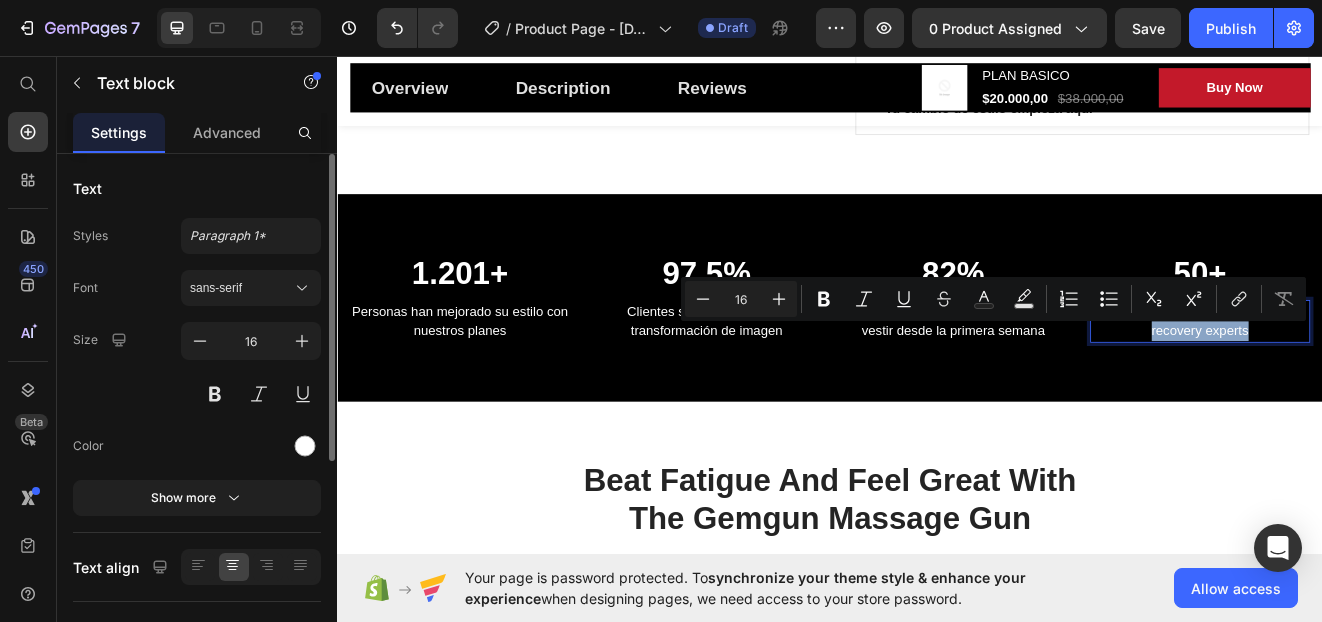 click on "Recommended by 50+ recovery experts" at bounding box center [1388, 380] 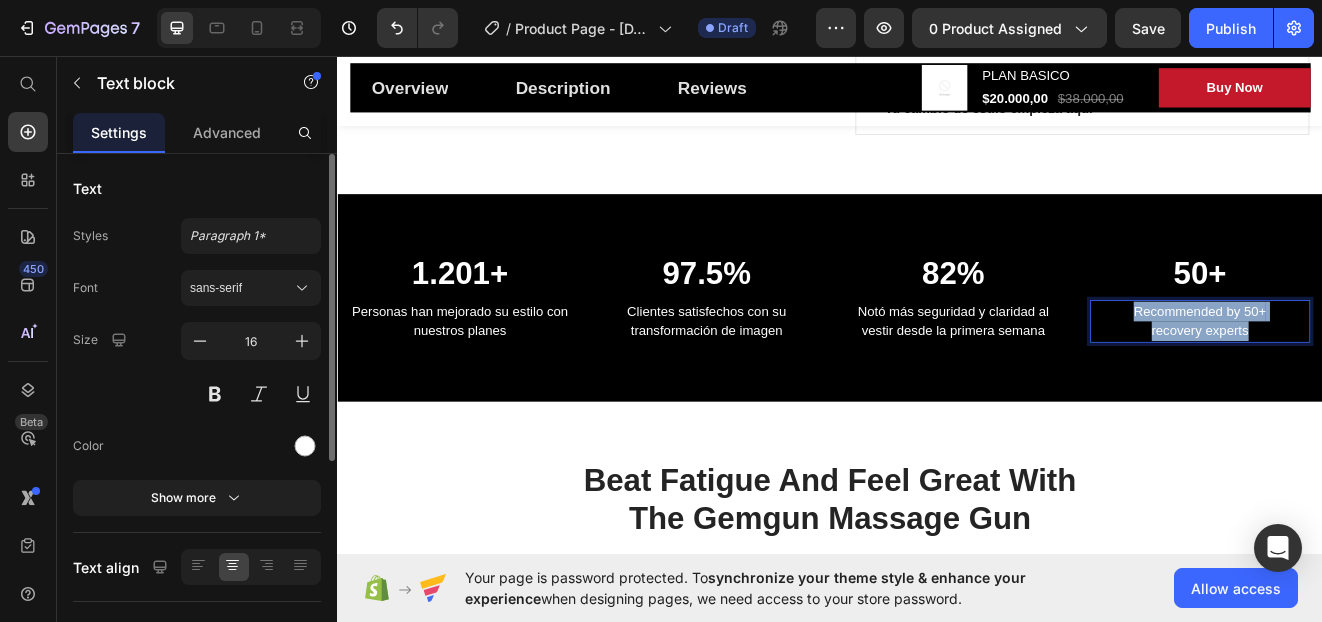 drag, startPoint x: 1434, startPoint y: 391, endPoint x: 1277, endPoint y: 365, distance: 159.1383 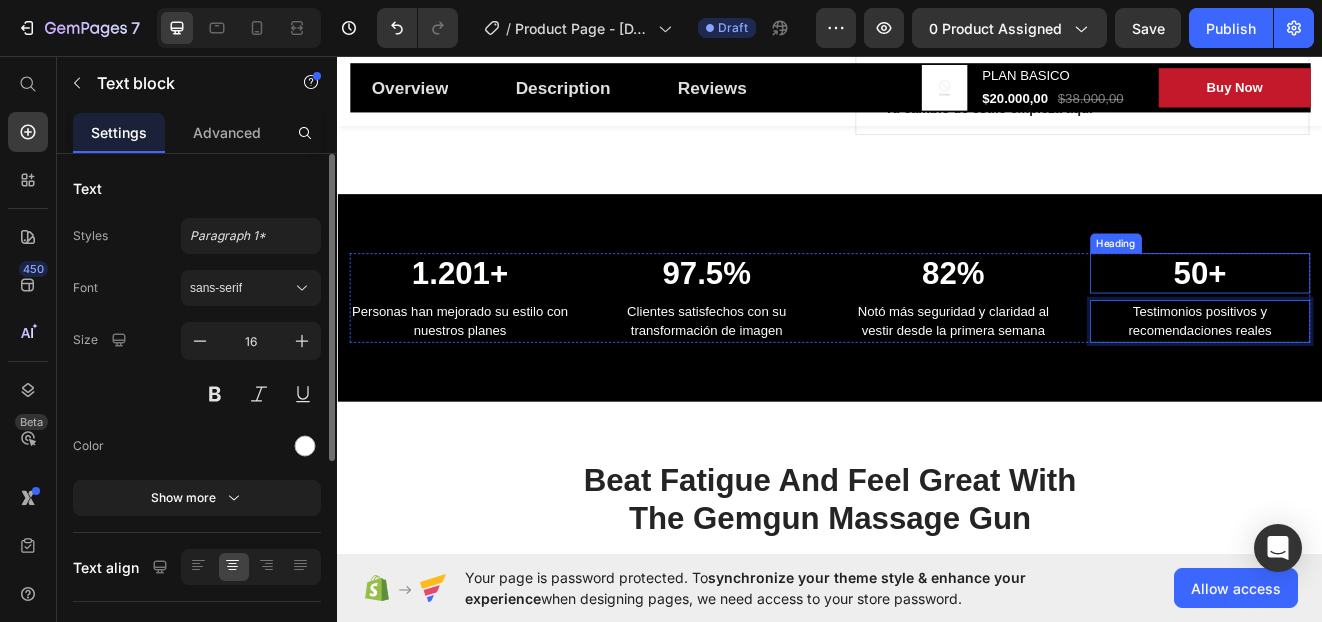 click on "50+" at bounding box center [1388, 322] 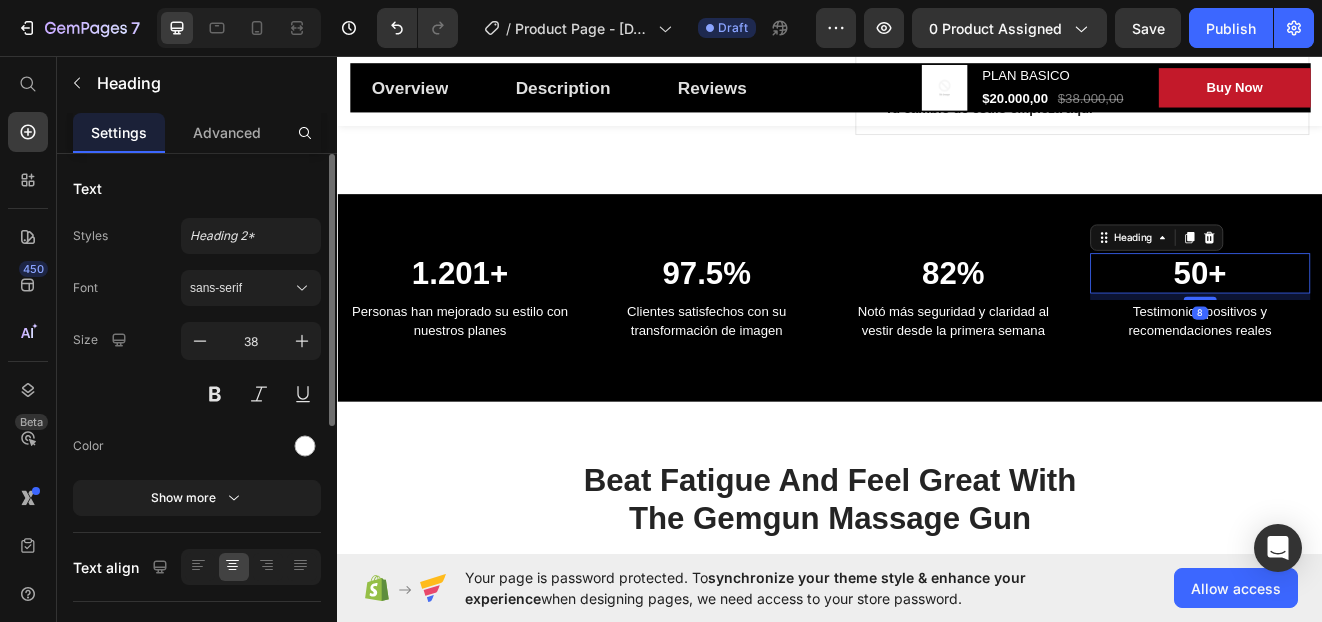 click on "50+" at bounding box center [1388, 322] 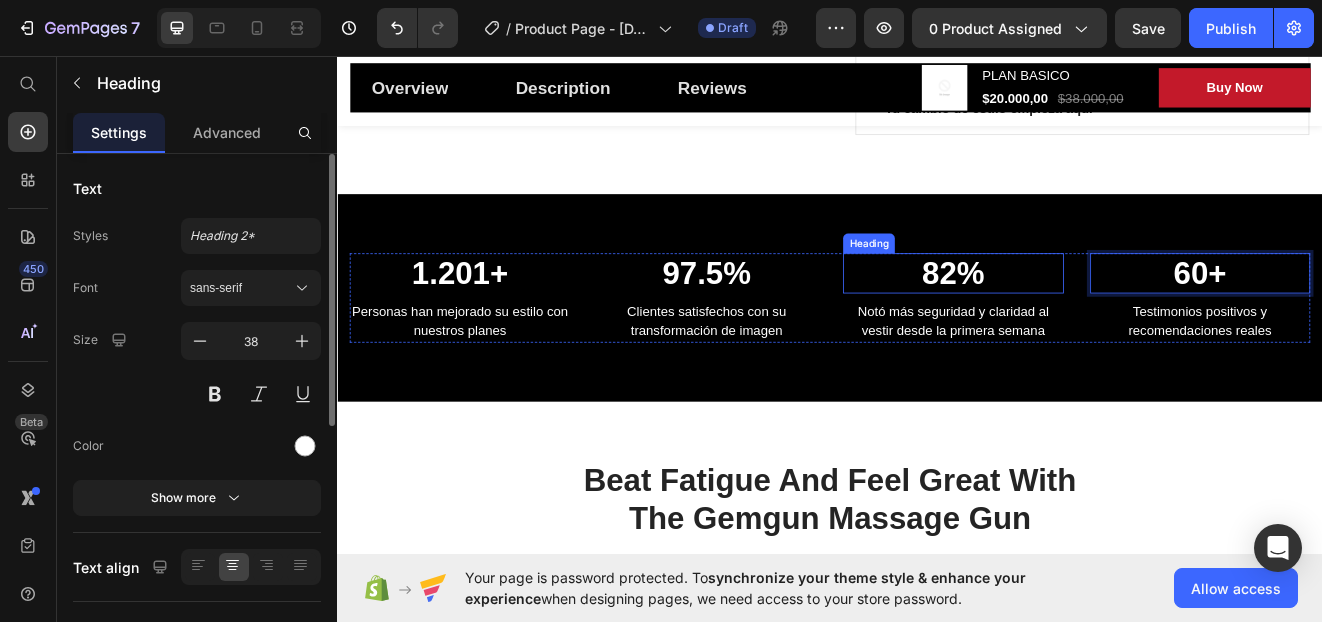 click on "82%" at bounding box center [1087, 322] 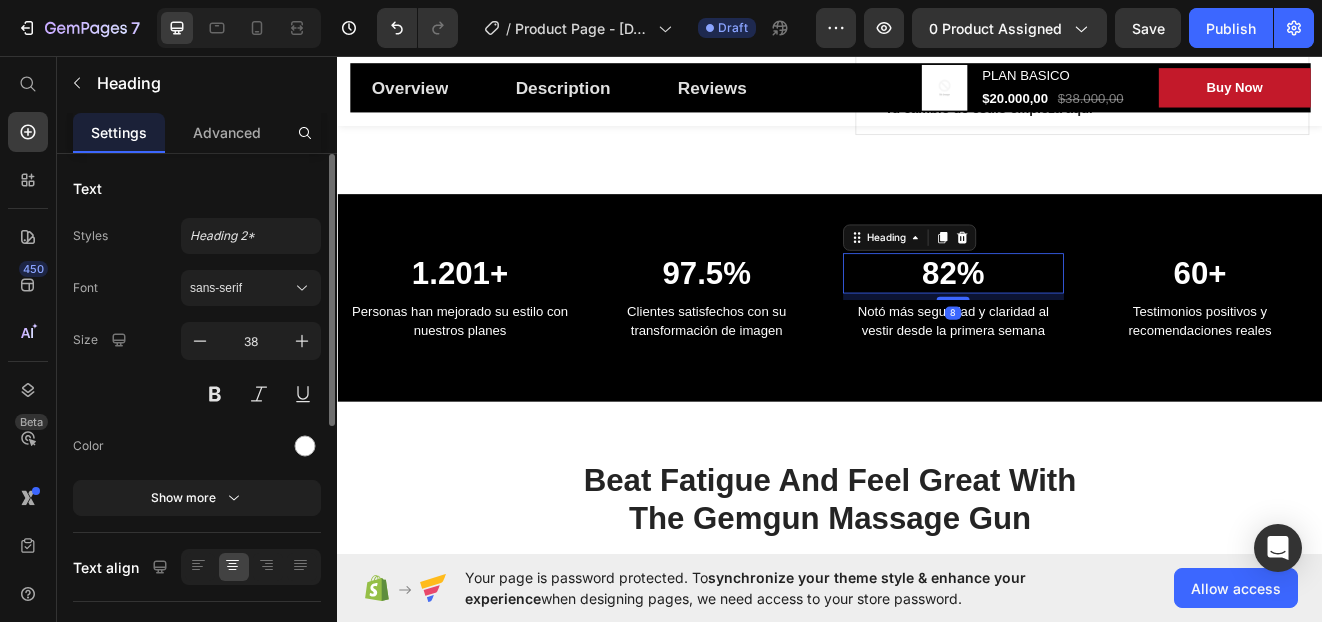 click on "82%" at bounding box center [1087, 322] 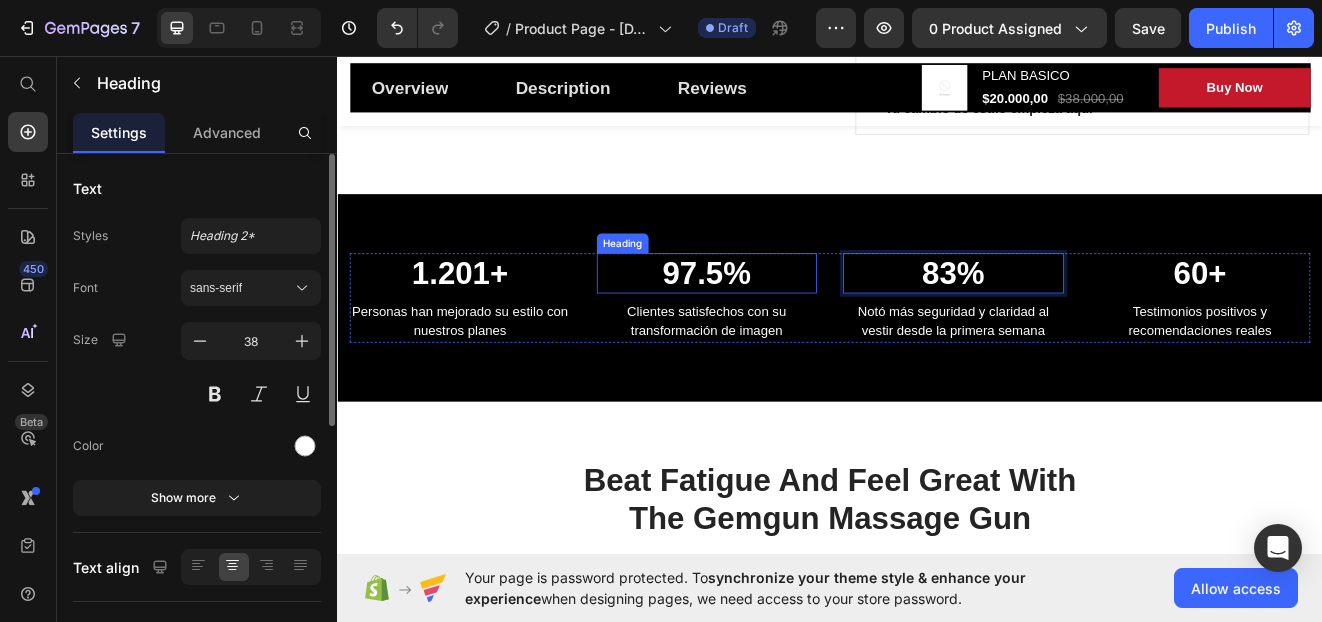 click on "97.5%" at bounding box center [787, 322] 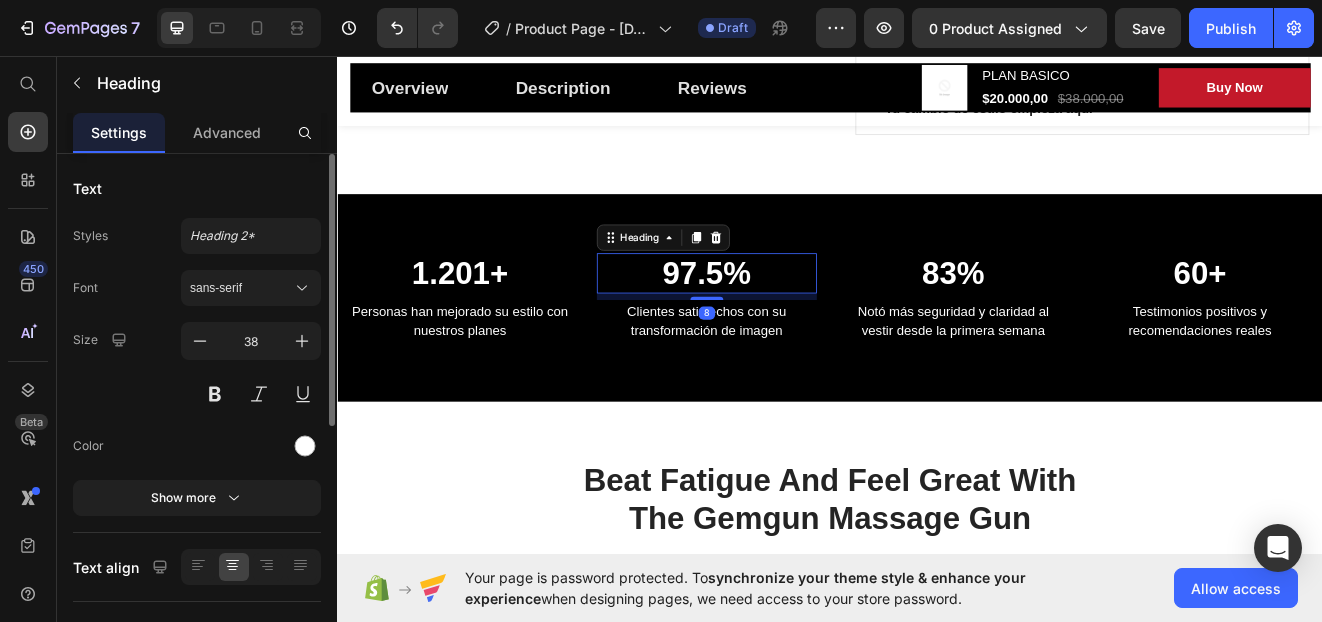 click on "97.5%" at bounding box center [787, 322] 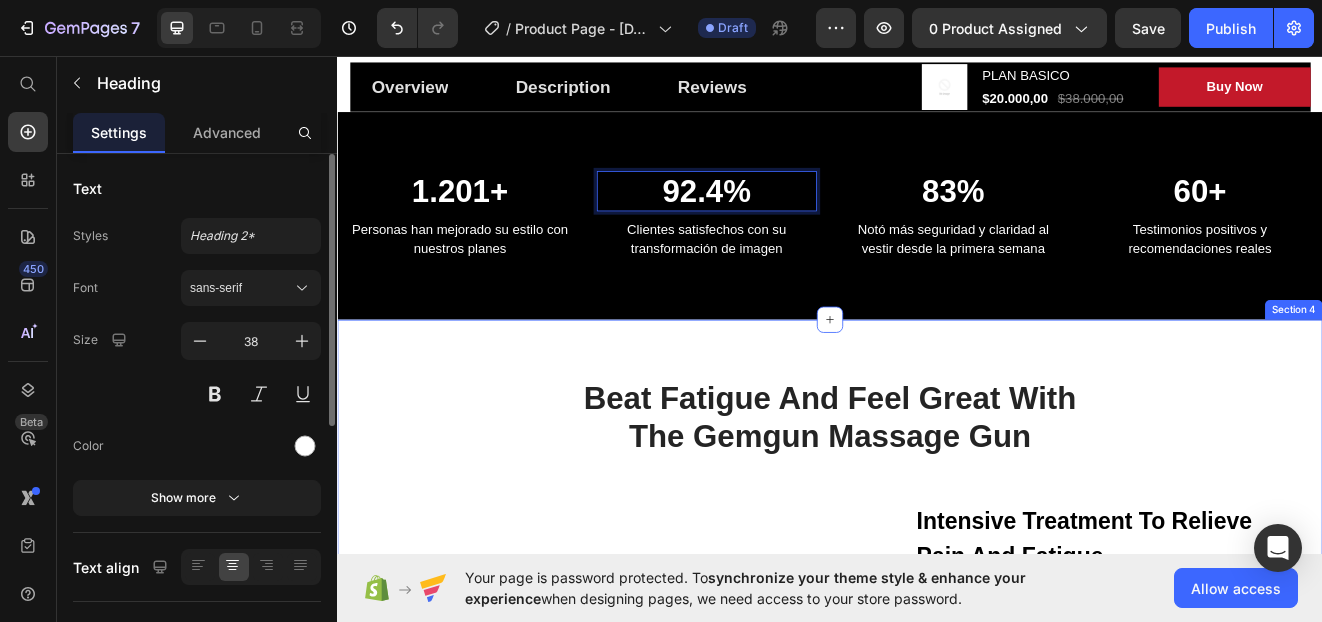 scroll, scrollTop: 1900, scrollLeft: 0, axis: vertical 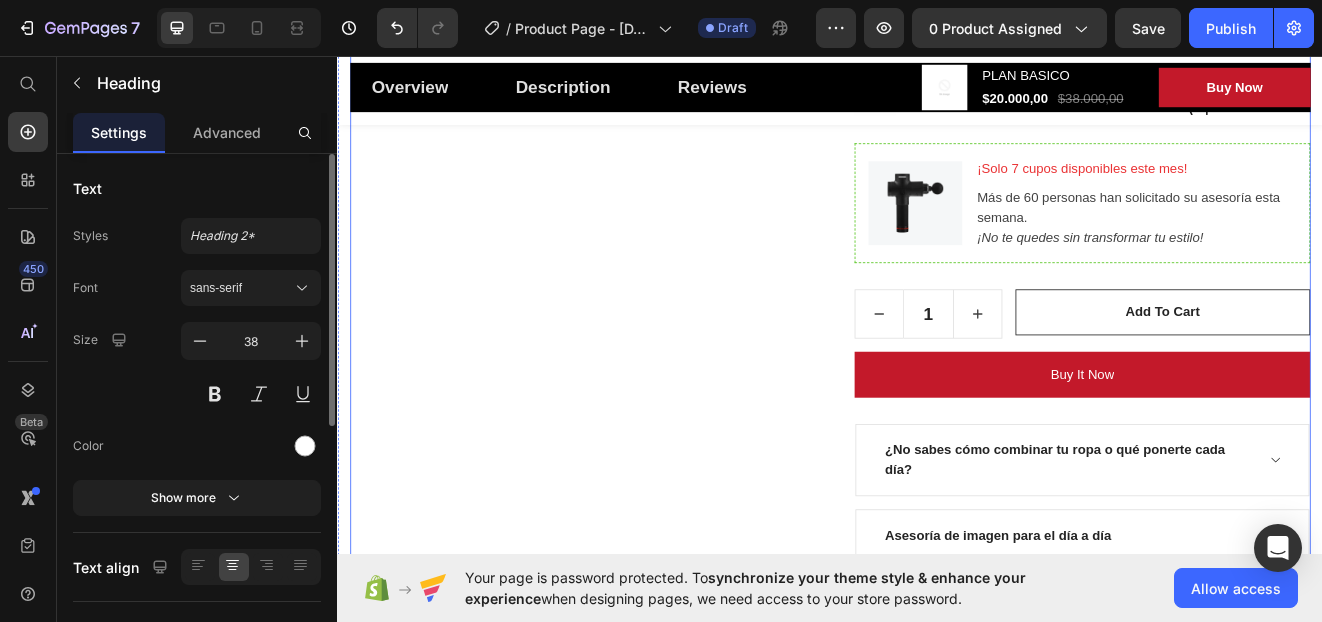 click on "Product Images" at bounding box center (629, 106) 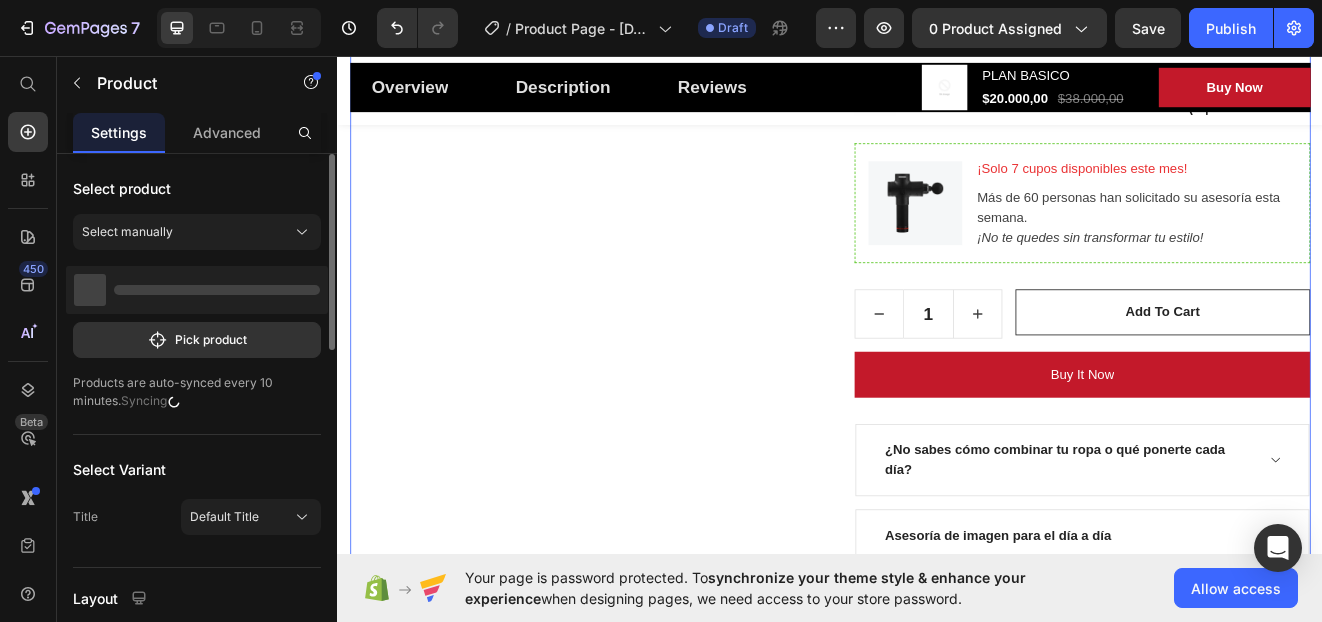 scroll, scrollTop: 500, scrollLeft: 0, axis: vertical 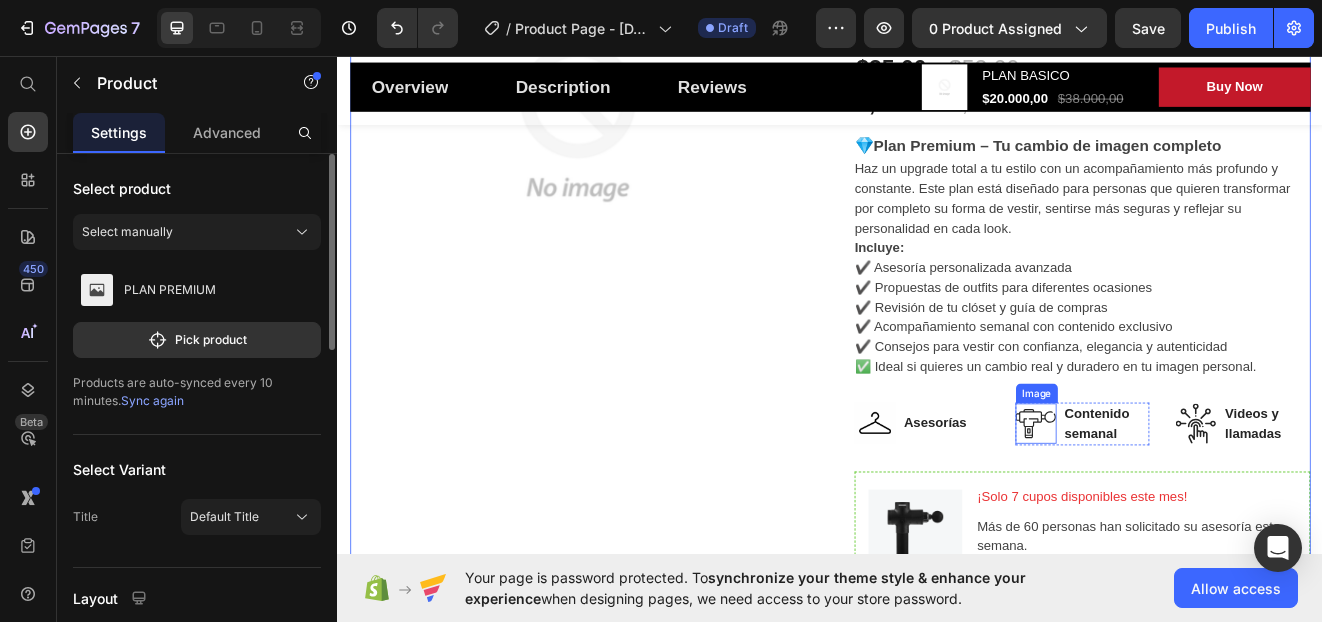 click at bounding box center [1188, 504] 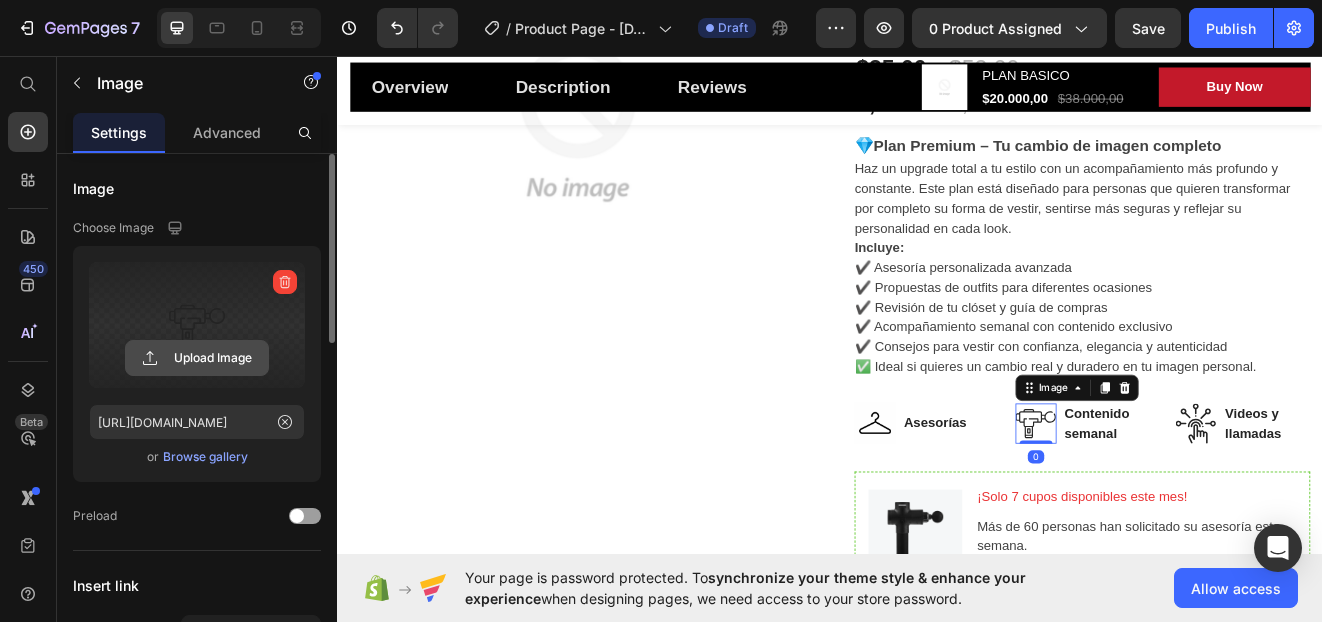 click 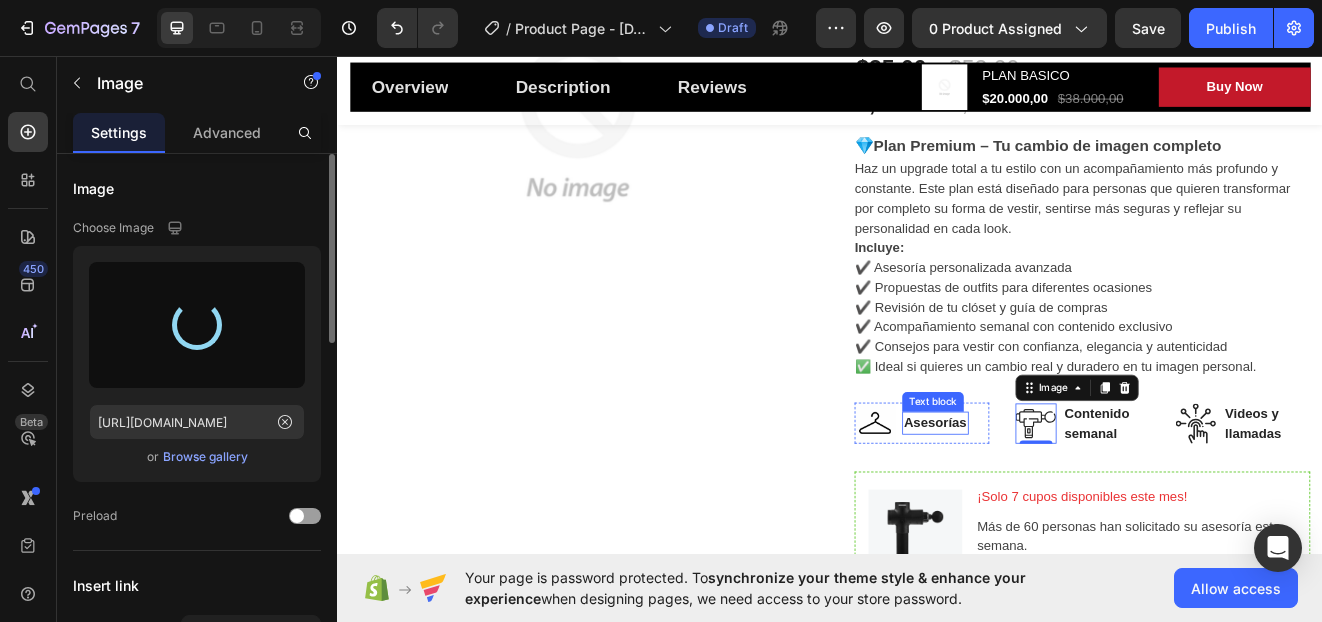type on "[URL][DOMAIN_NAME]" 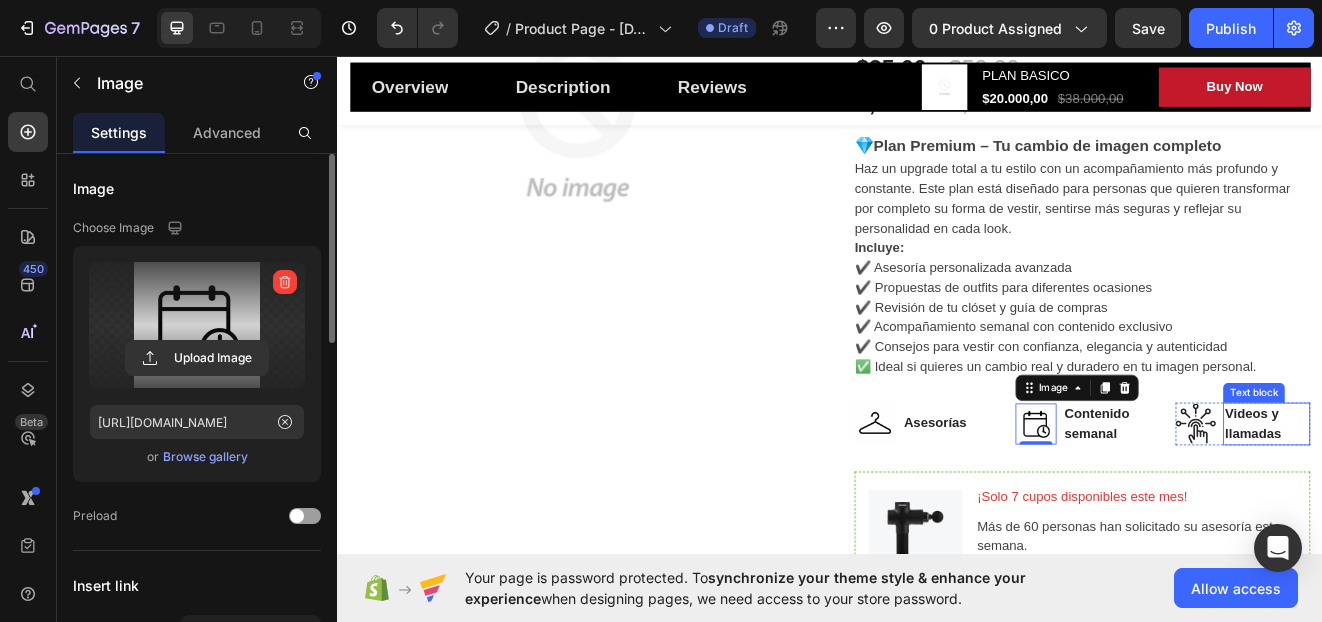 click on "Videos y llamadas" at bounding box center [1469, 505] 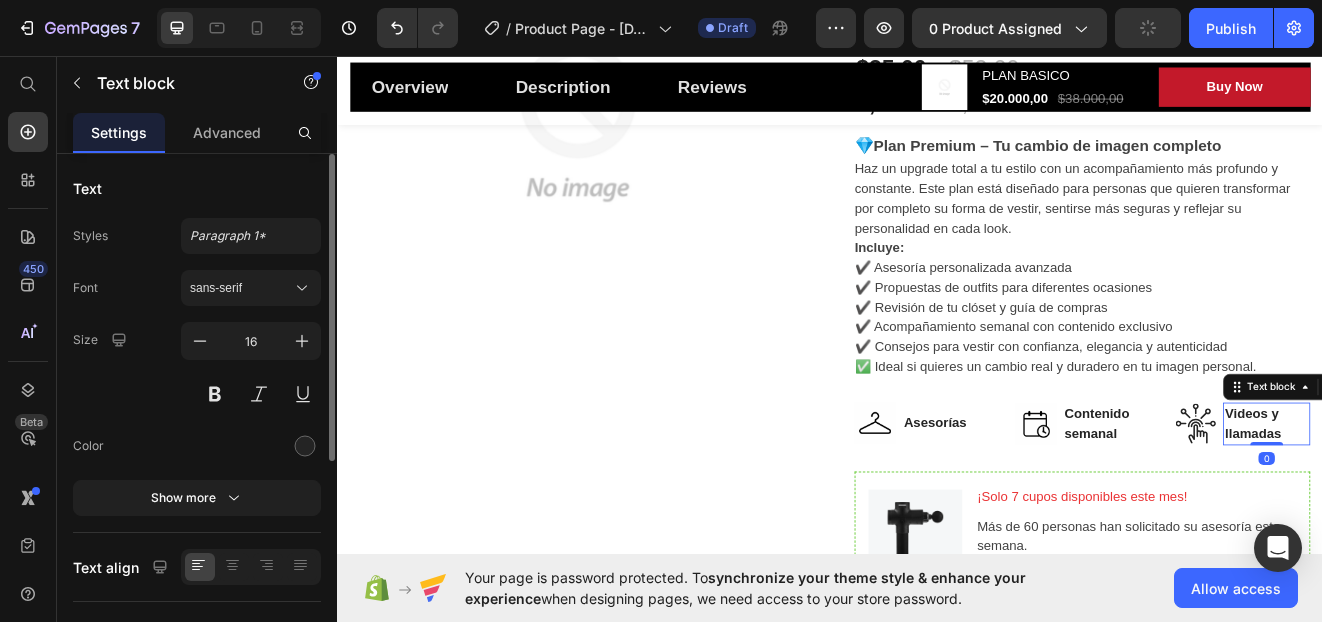 click on "Videos y llamadas" at bounding box center [1469, 505] 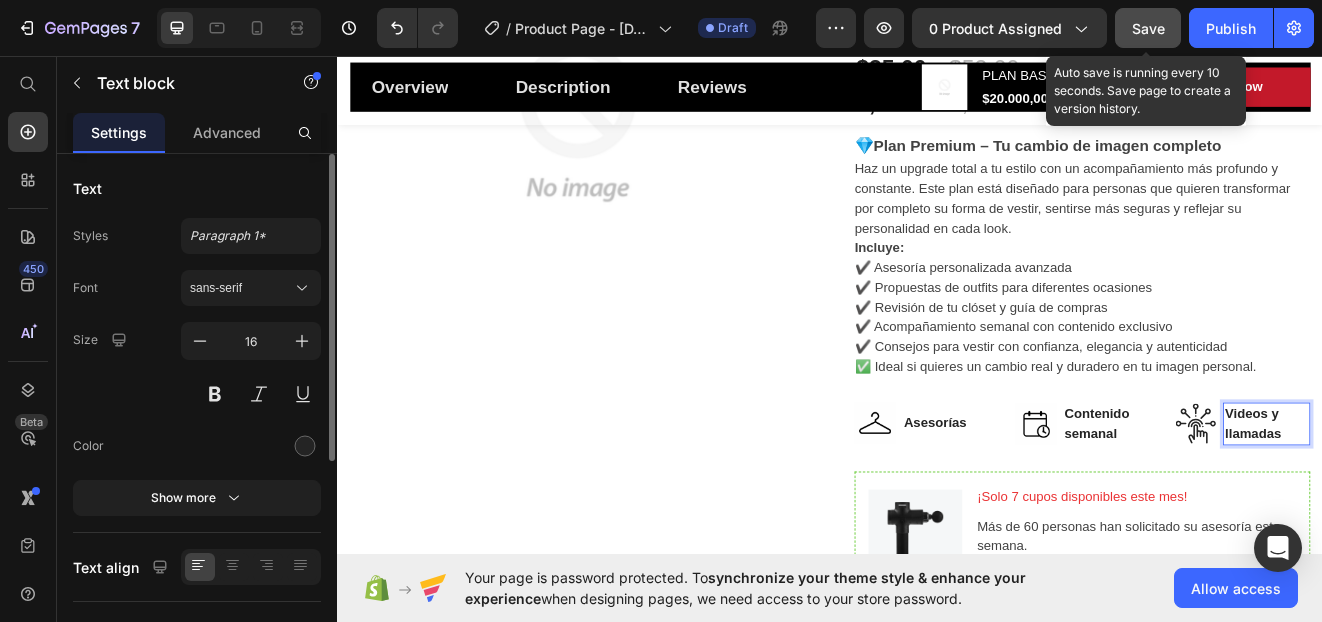 click on "Save" 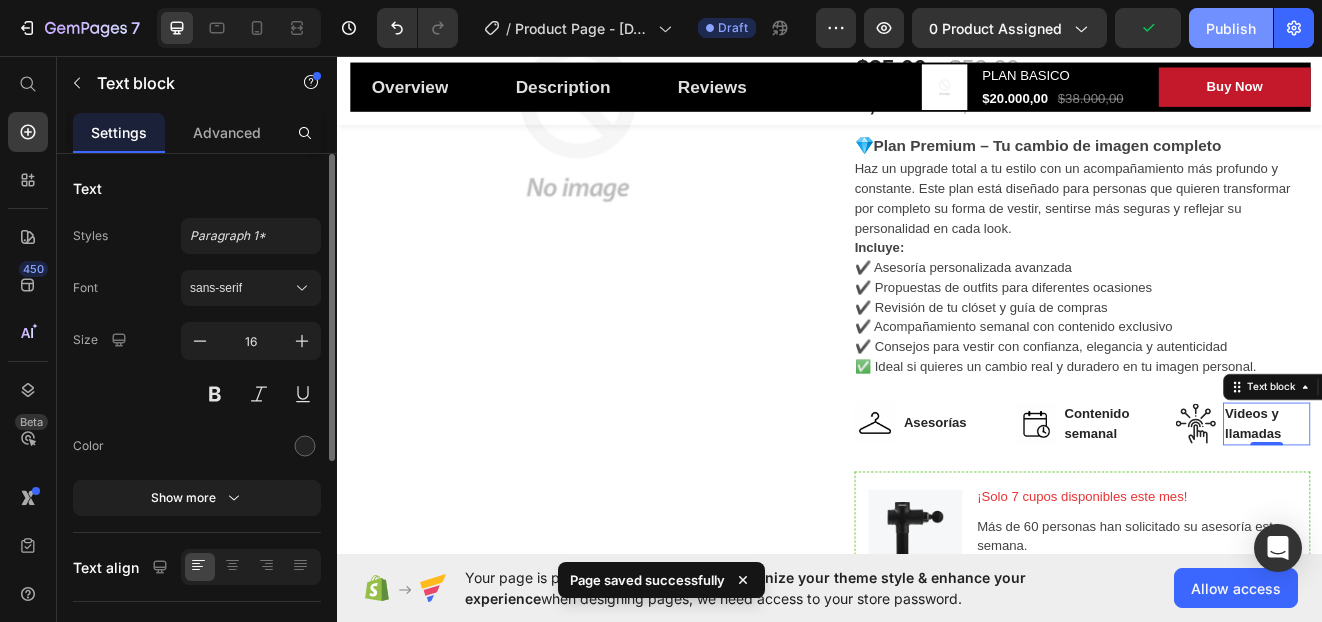 click on "Publish" at bounding box center (1231, 28) 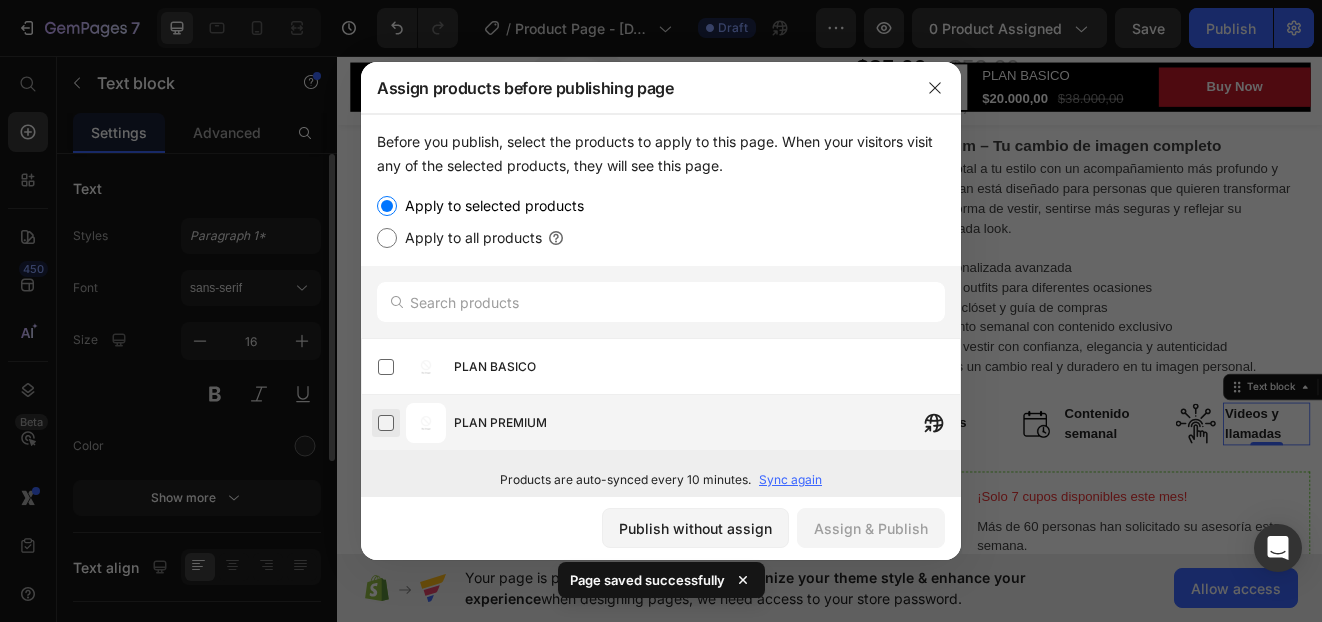 click at bounding box center [386, 423] 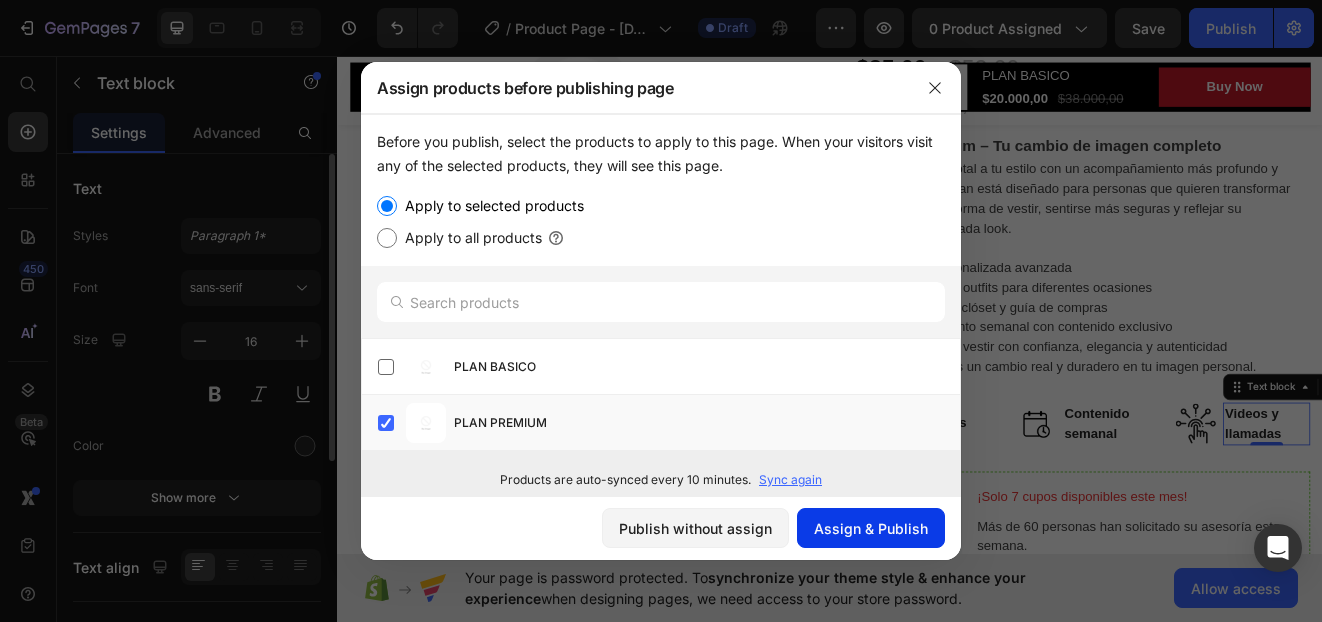 click on "Assign & Publish" at bounding box center (871, 528) 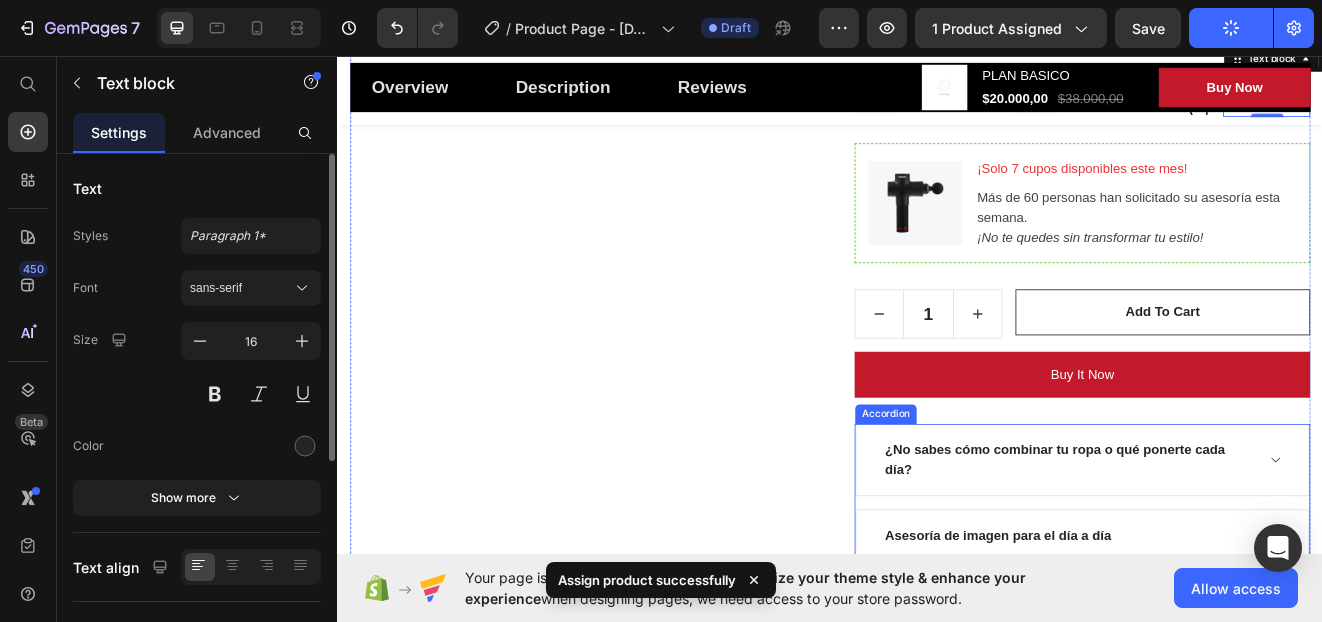 scroll, scrollTop: 1100, scrollLeft: 0, axis: vertical 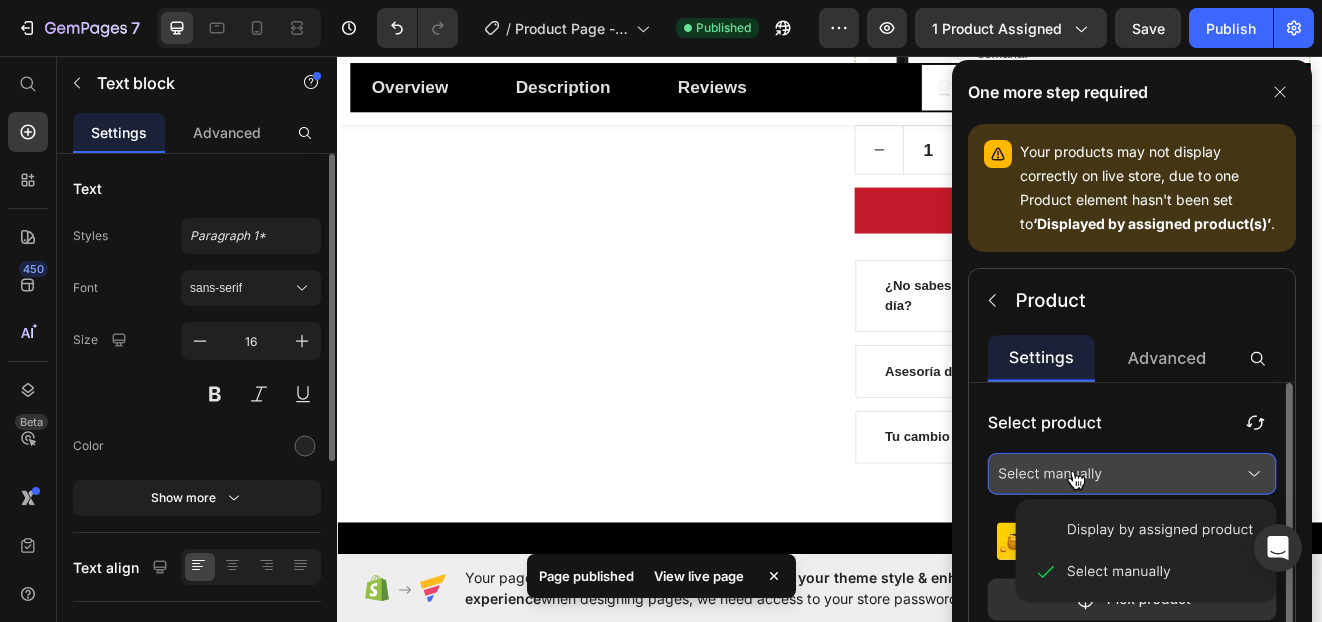 click 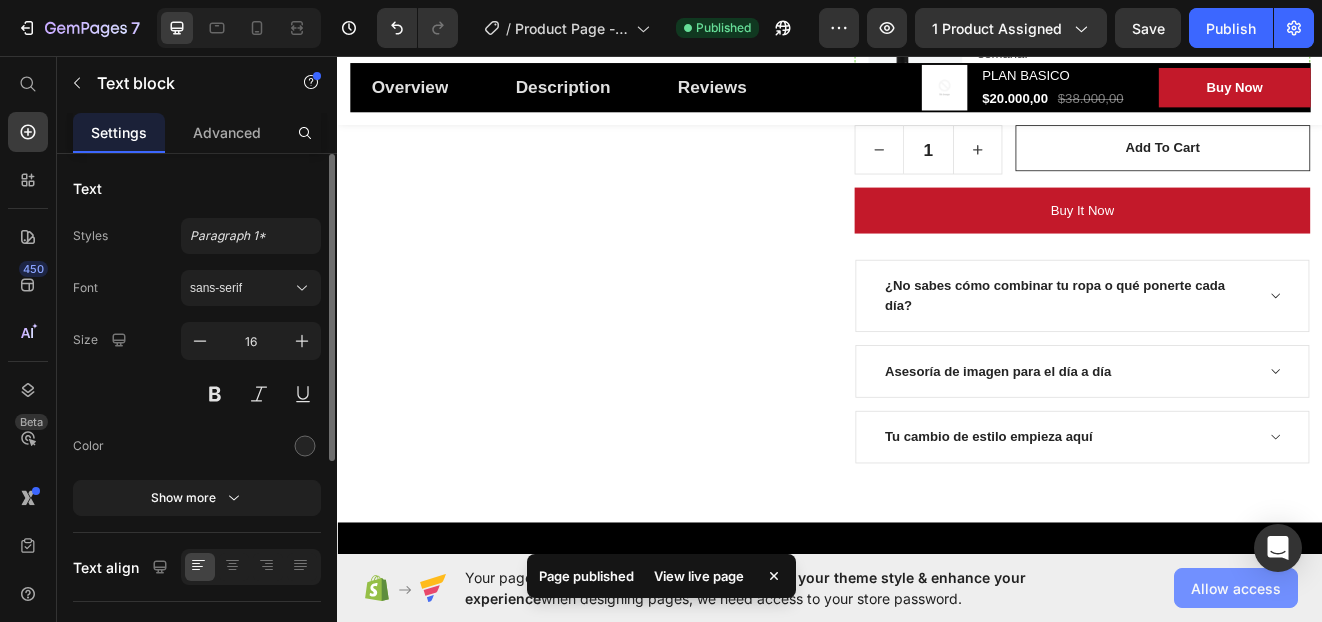 click on "Allow access" 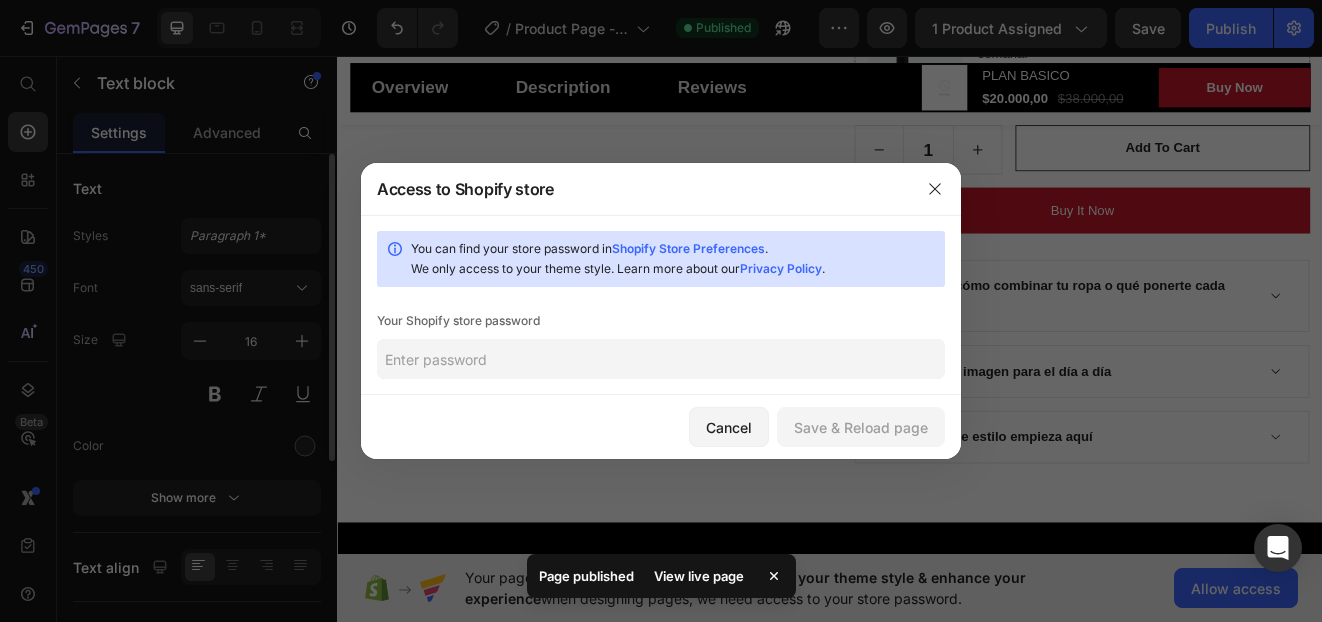 click 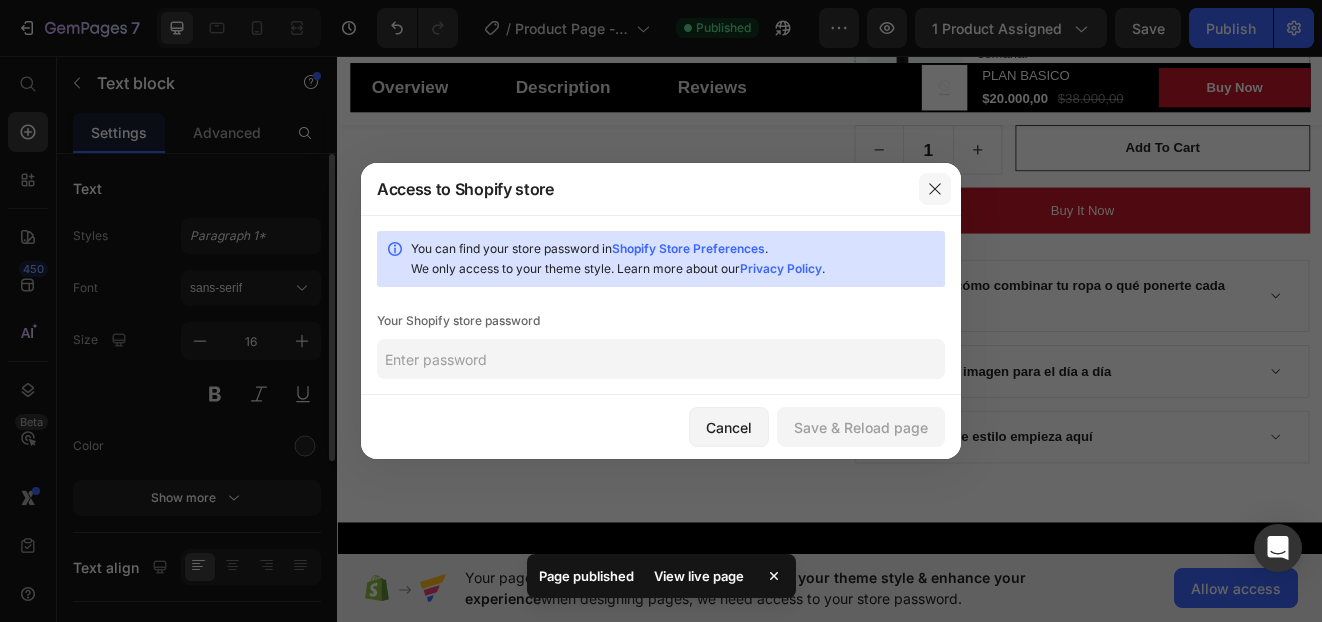click at bounding box center [935, 189] 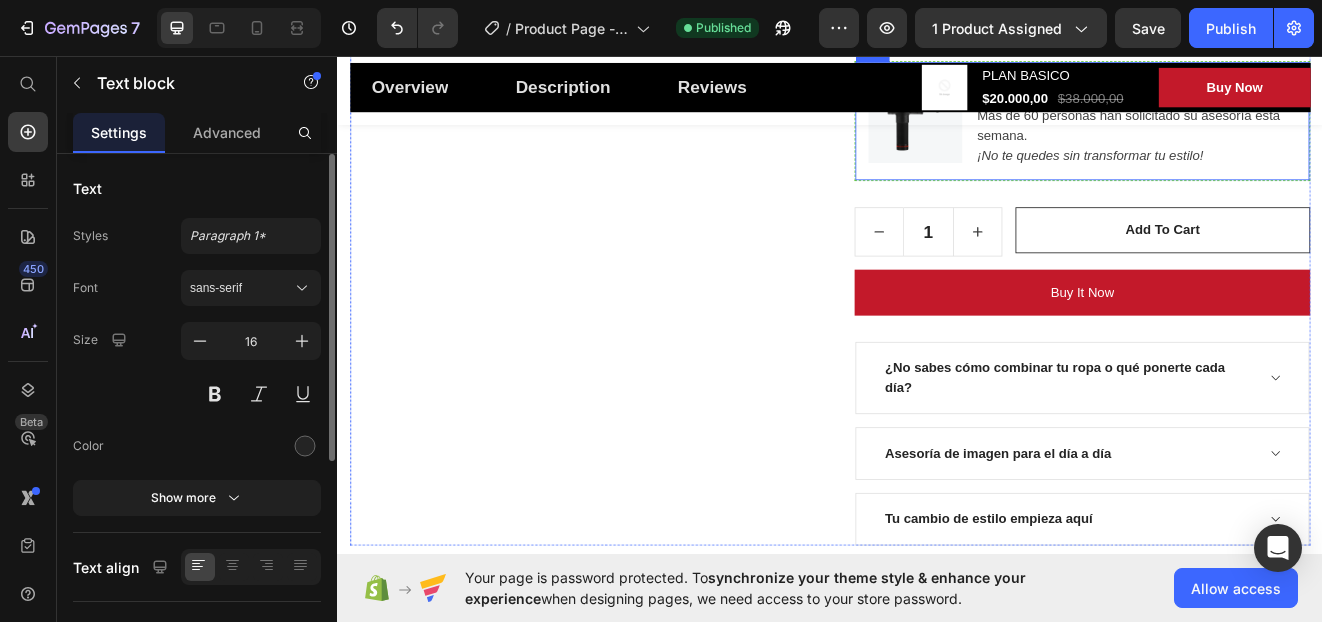 scroll, scrollTop: 700, scrollLeft: 0, axis: vertical 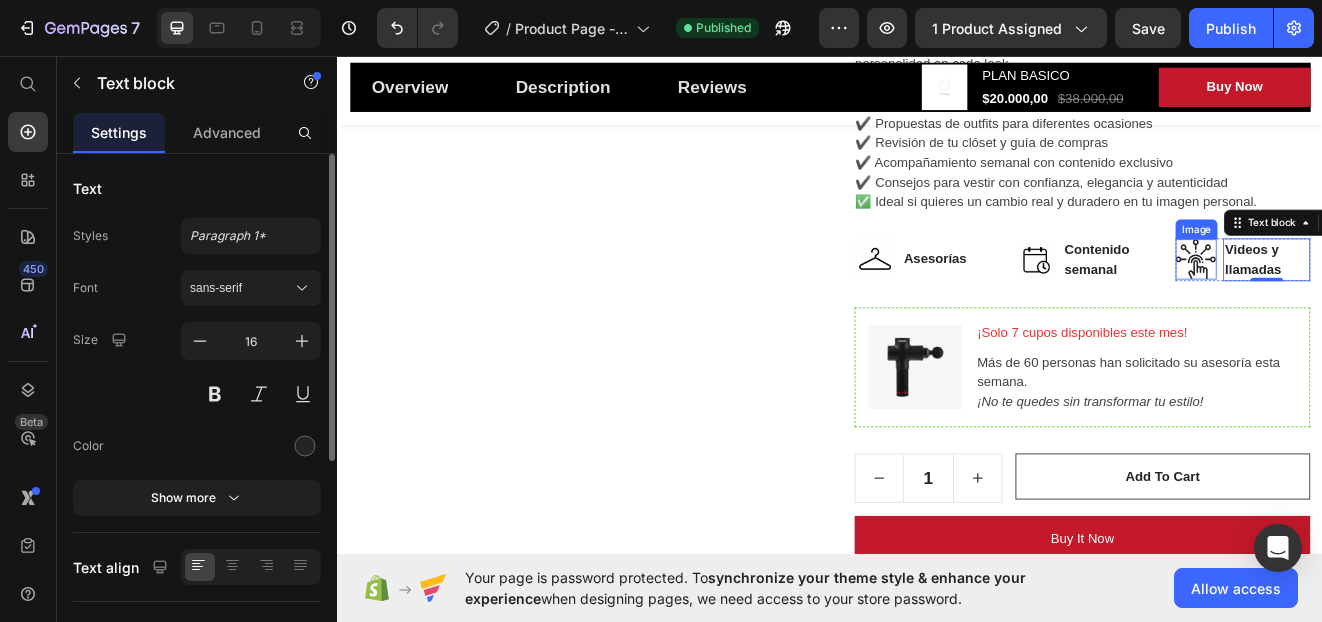click at bounding box center [1383, 304] 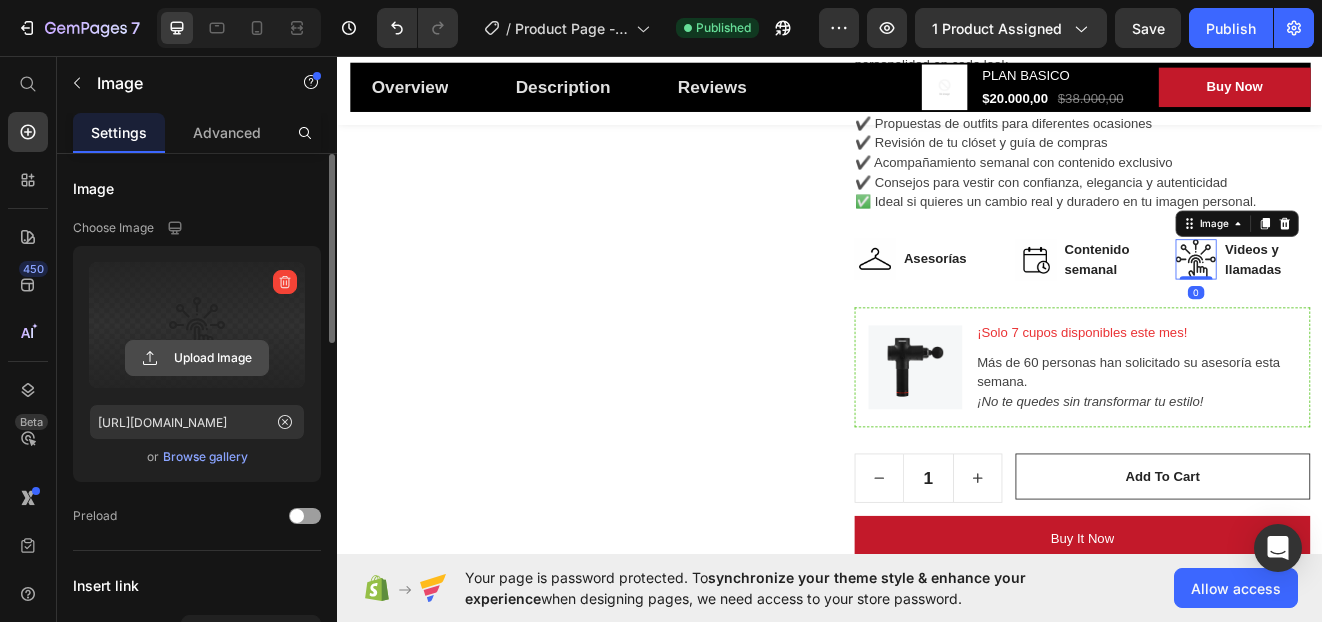 click 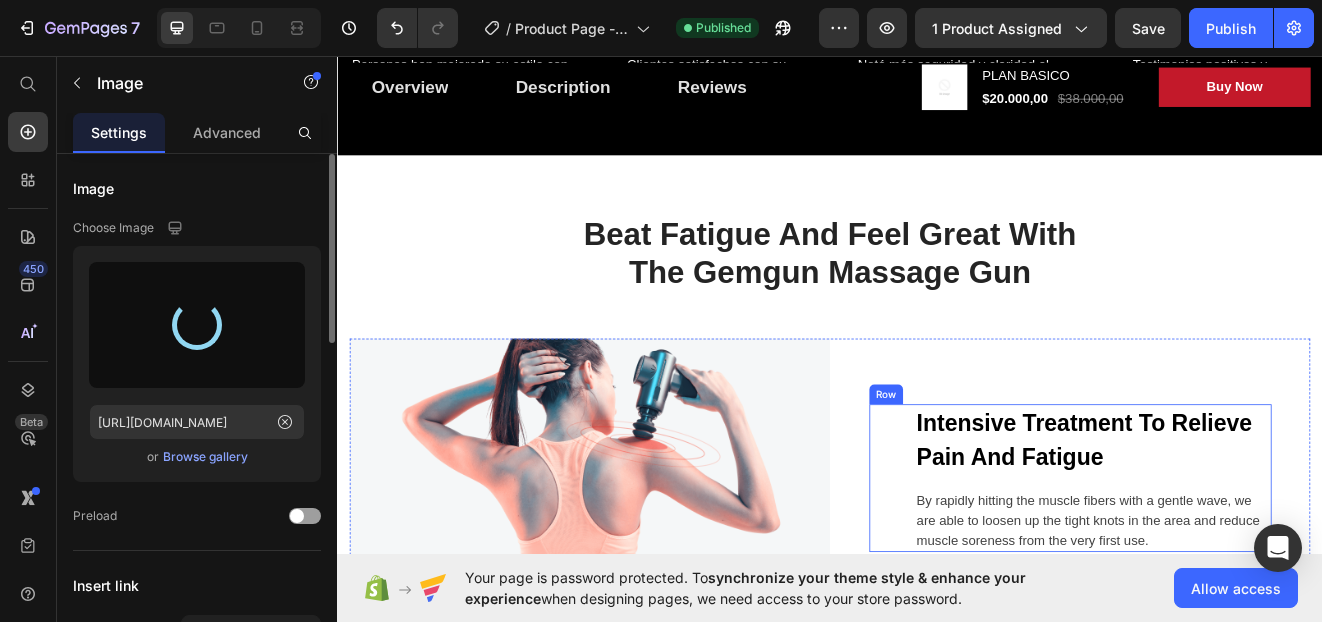 scroll, scrollTop: 1900, scrollLeft: 0, axis: vertical 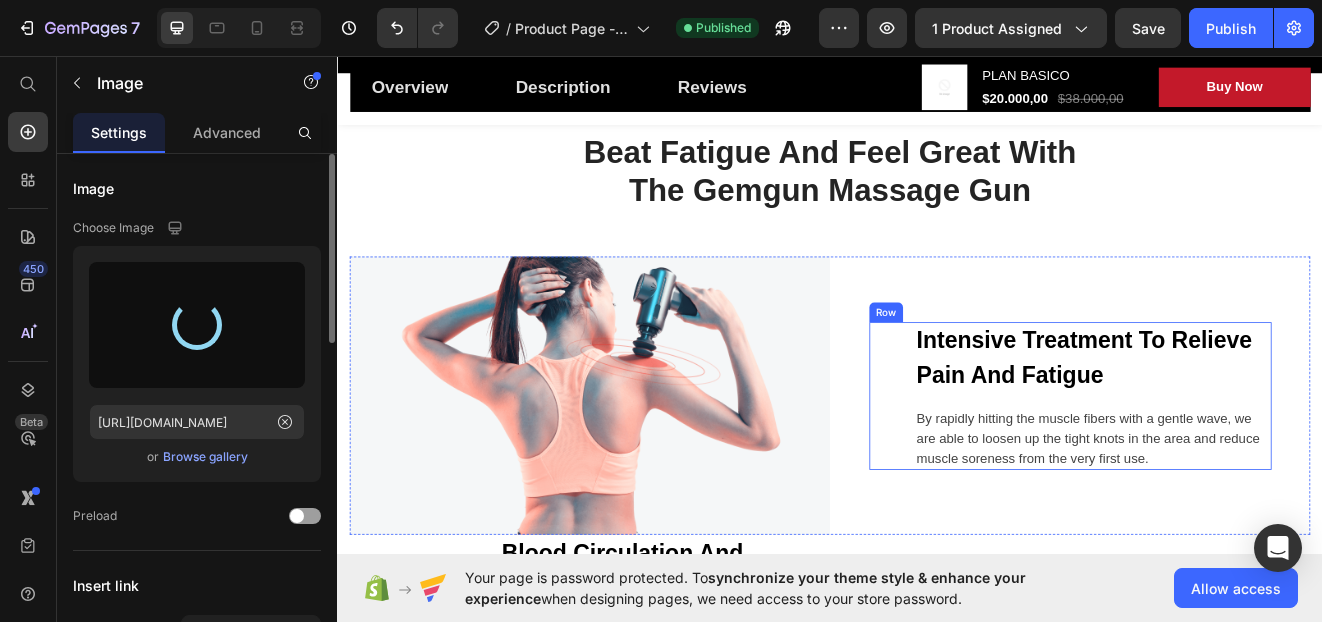 type on "[URL][DOMAIN_NAME]" 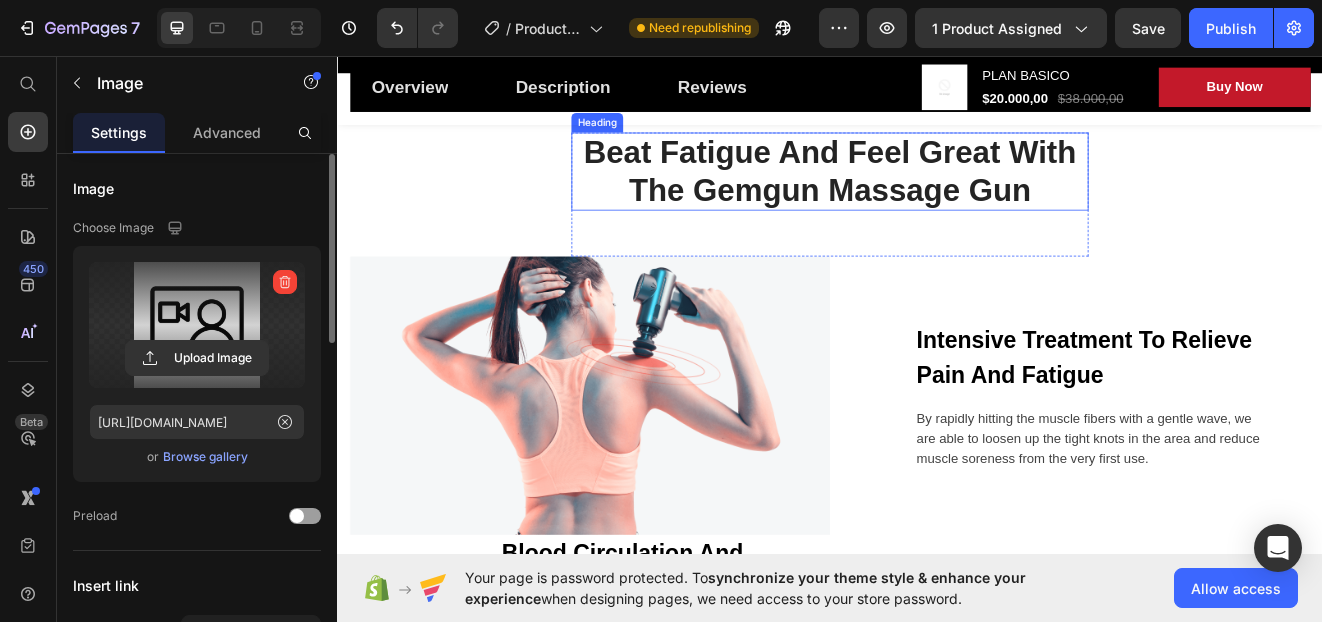 click on "Beat Fatigue And Feel Great With The Gemgun Massage Gun" at bounding box center (937, 197) 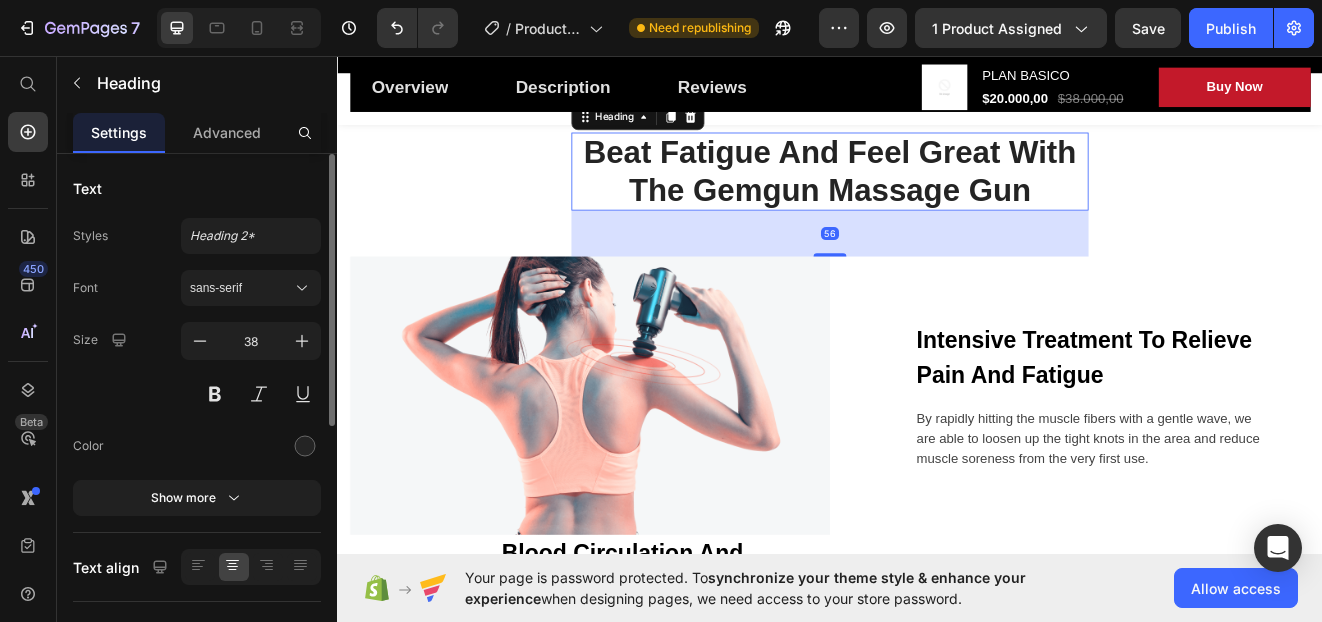 click on "Beat Fatigue And Feel Great With The Gemgun Massage Gun" at bounding box center [937, 197] 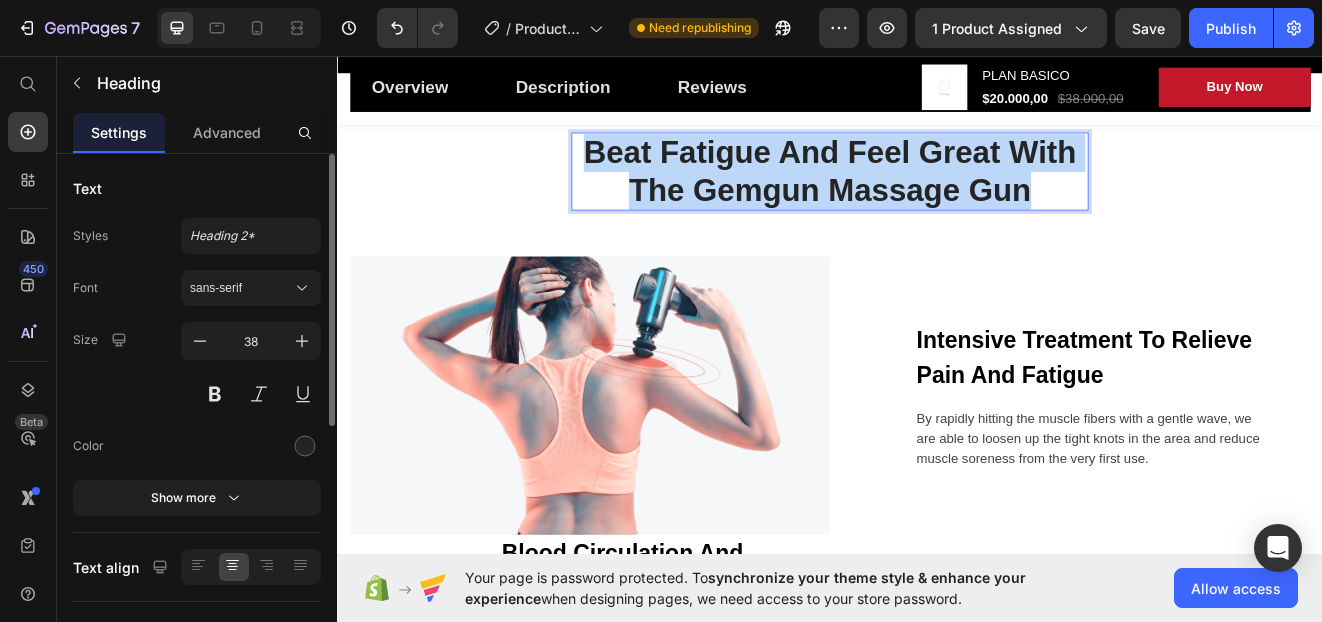 drag, startPoint x: 1177, startPoint y: 219, endPoint x: 634, endPoint y: 169, distance: 545.2972 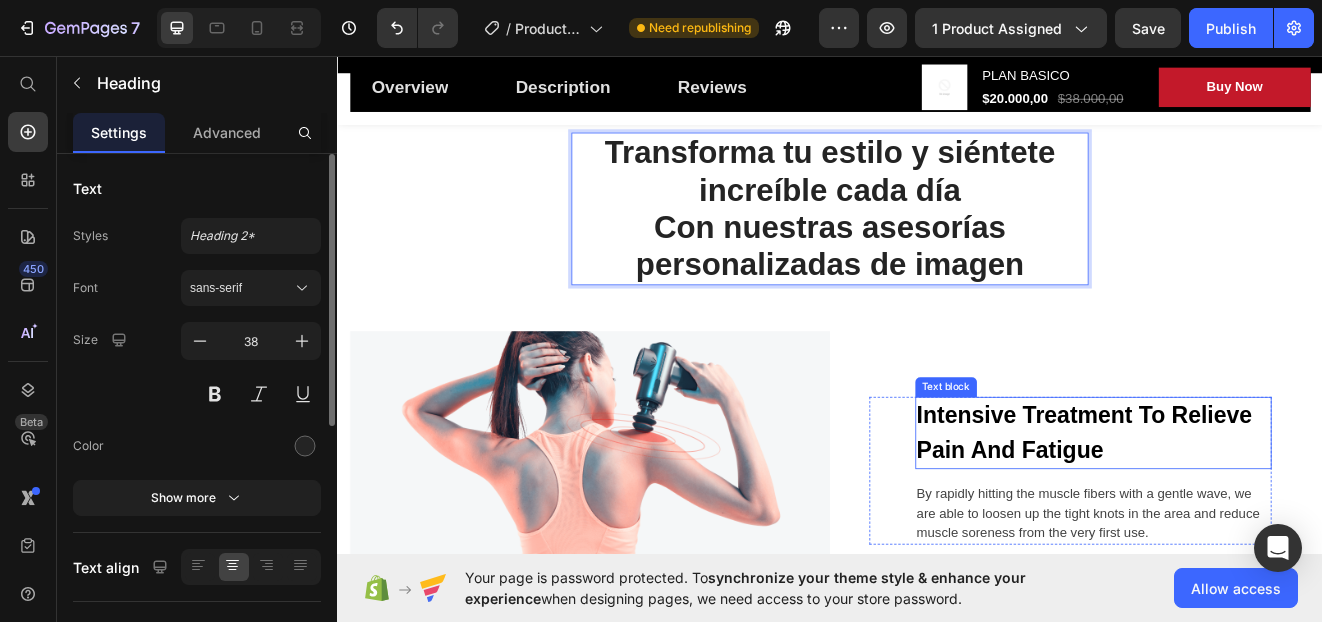 scroll, scrollTop: 2100, scrollLeft: 0, axis: vertical 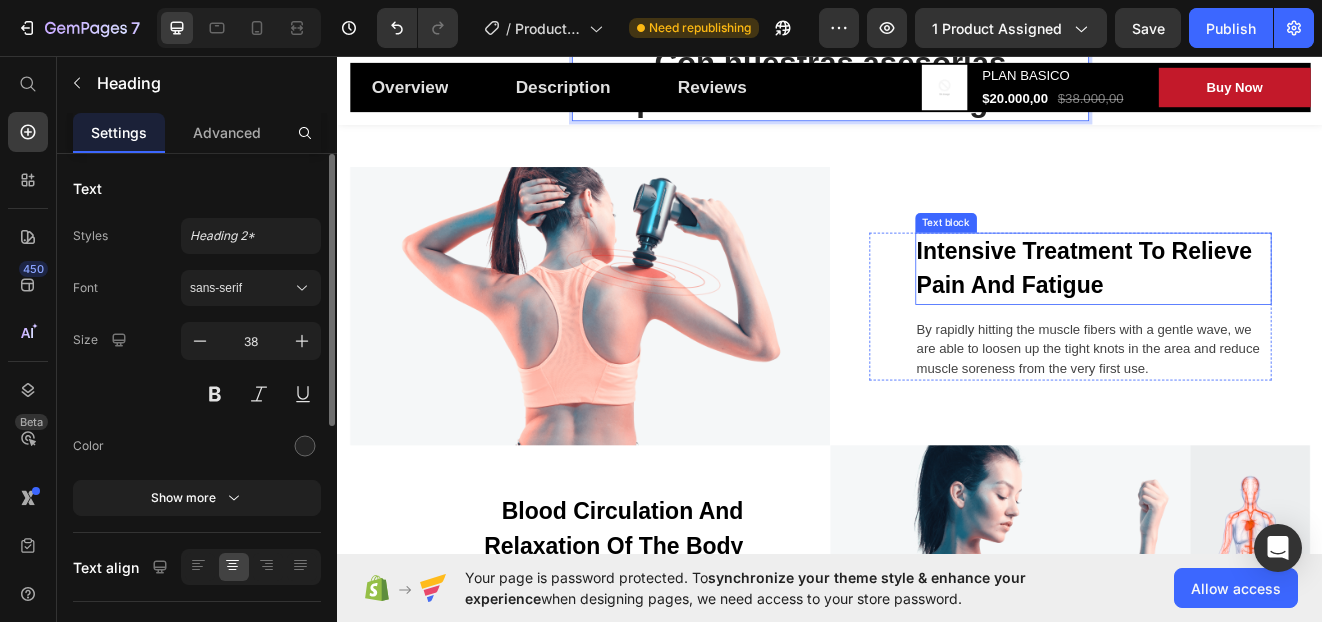 click on "Intensive Treatment To Relieve Pain And Fatigue" at bounding box center (1258, 316) 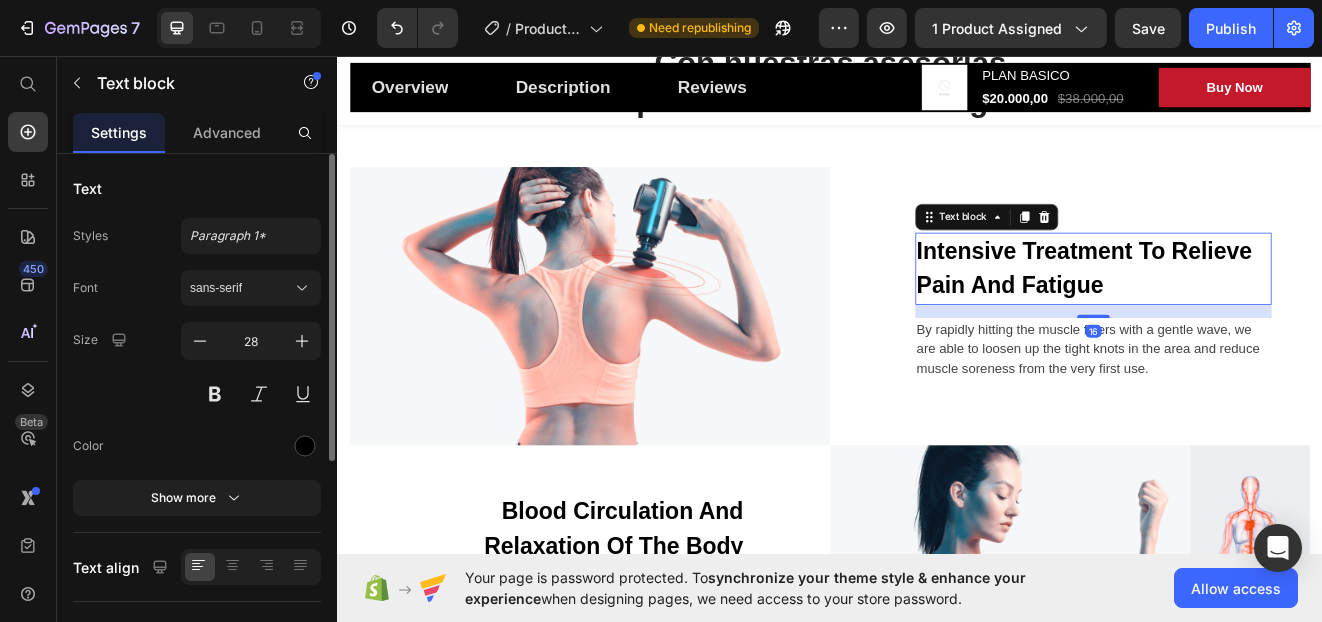 click on "Intensive Treatment To Relieve Pain And Fatigue" at bounding box center (1258, 316) 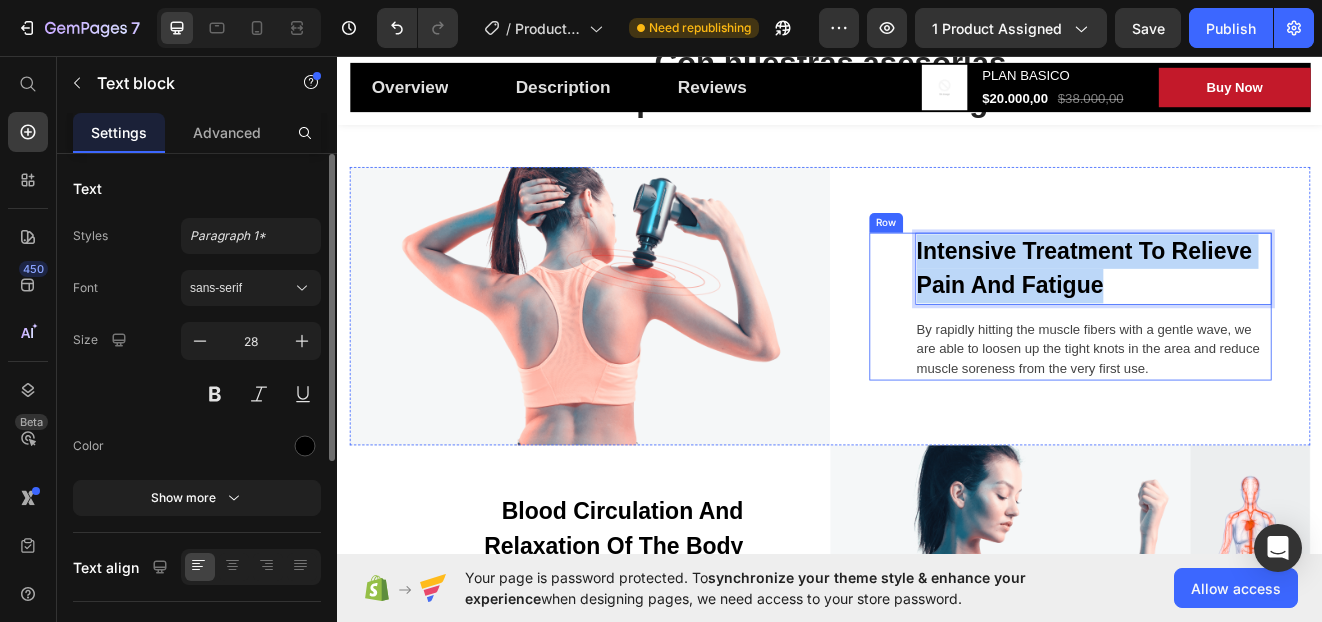 drag, startPoint x: 1232, startPoint y: 336, endPoint x: 999, endPoint y: 287, distance: 238.09662 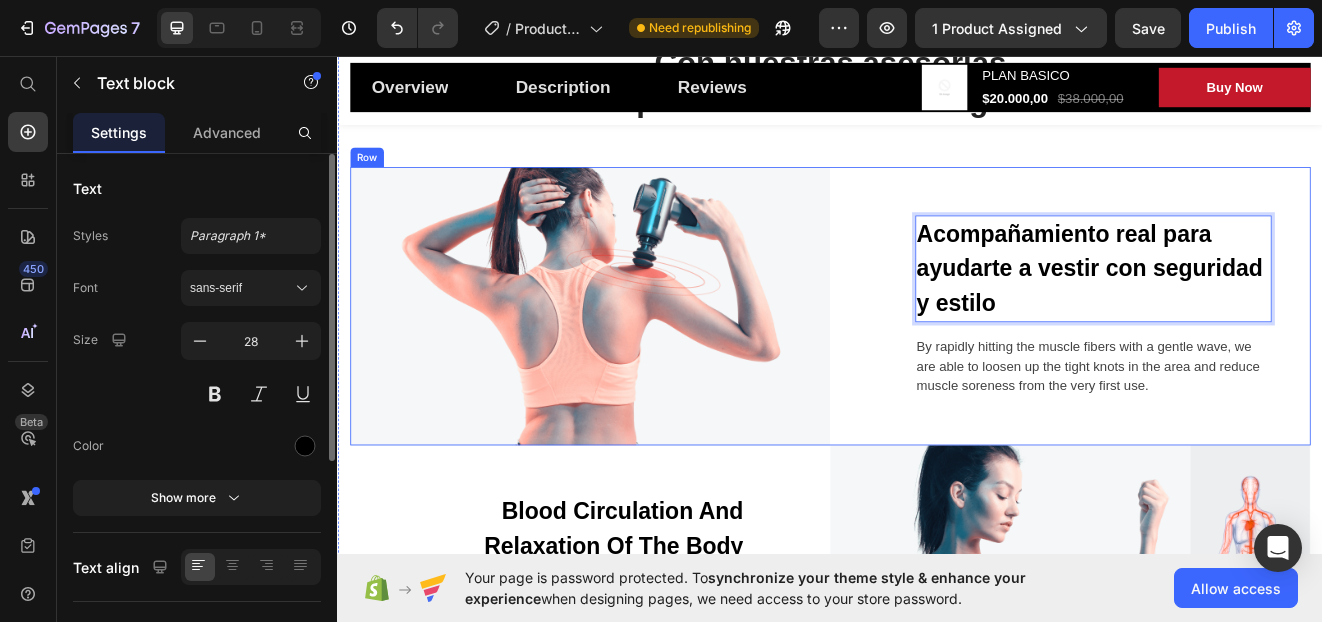 click on "Acompañamiento real para ayudarte a vestir con seguridad y estilo Text block   16 By rapidly hitting the muscle fibers with a gentle wave, we are able to loosen up the tight knots in the area and reduce muscle soreness from the very first use. Text block Row" at bounding box center [1229, 361] 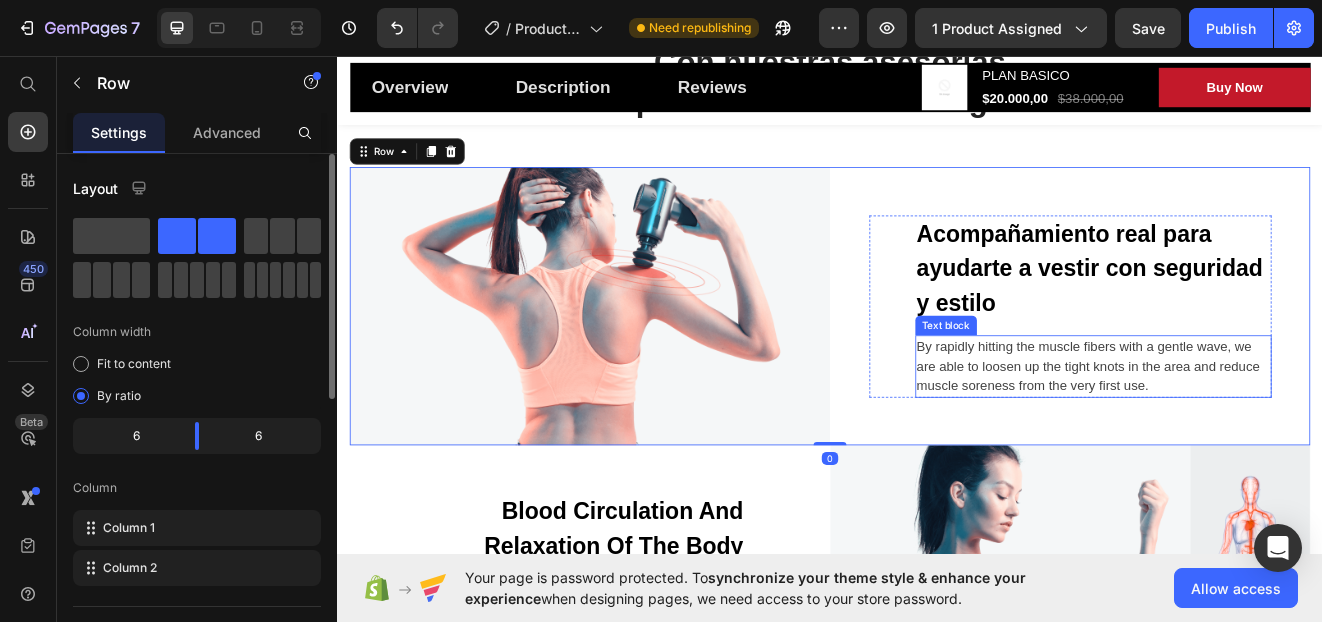 click on "By rapidly hitting the muscle fibers with a gentle wave, we are able to loosen up the tight knots in the area and reduce muscle soreness from the very first use." at bounding box center [1258, 435] 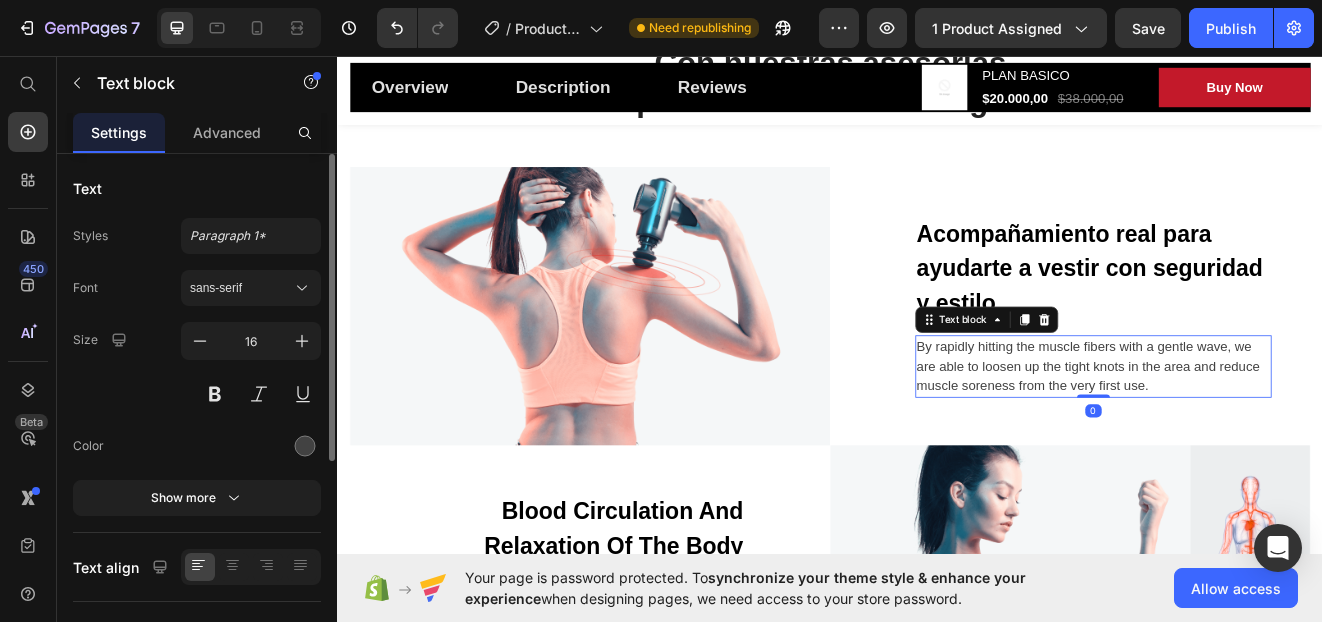 click on "By rapidly hitting the muscle fibers with a gentle wave, we are able to loosen up the tight knots in the area and reduce muscle soreness from the very first use." at bounding box center (1258, 435) 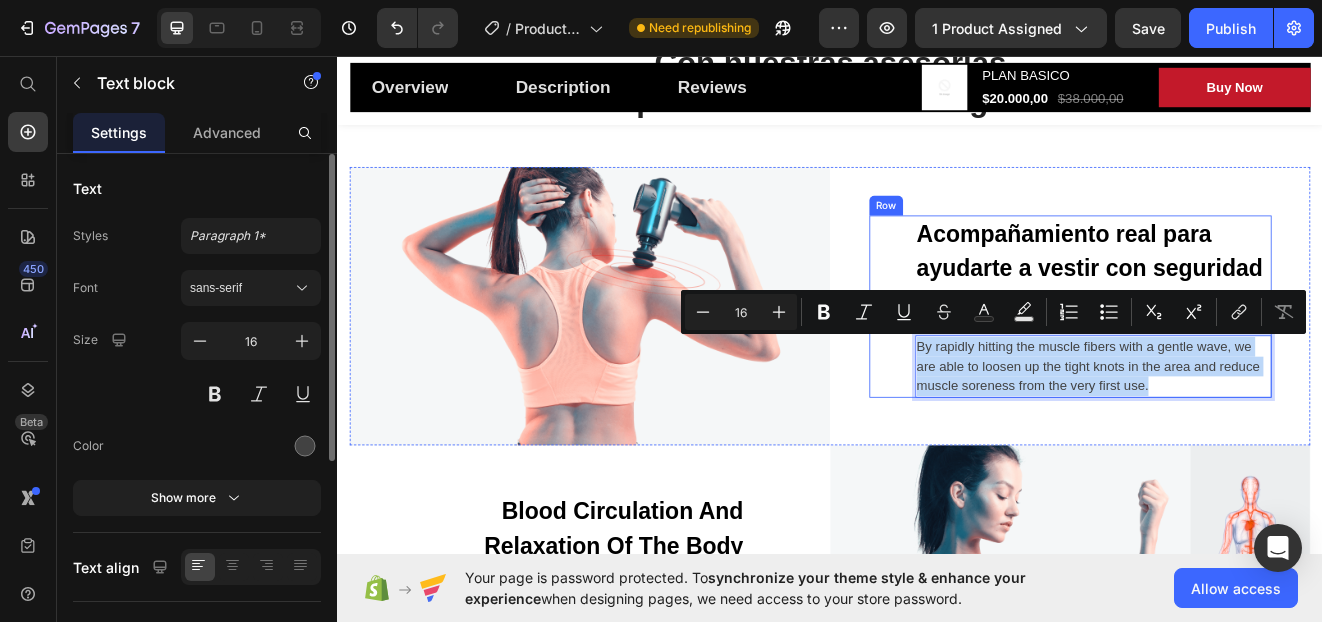drag, startPoint x: 1316, startPoint y: 458, endPoint x: 1026, endPoint y: 401, distance: 295.54865 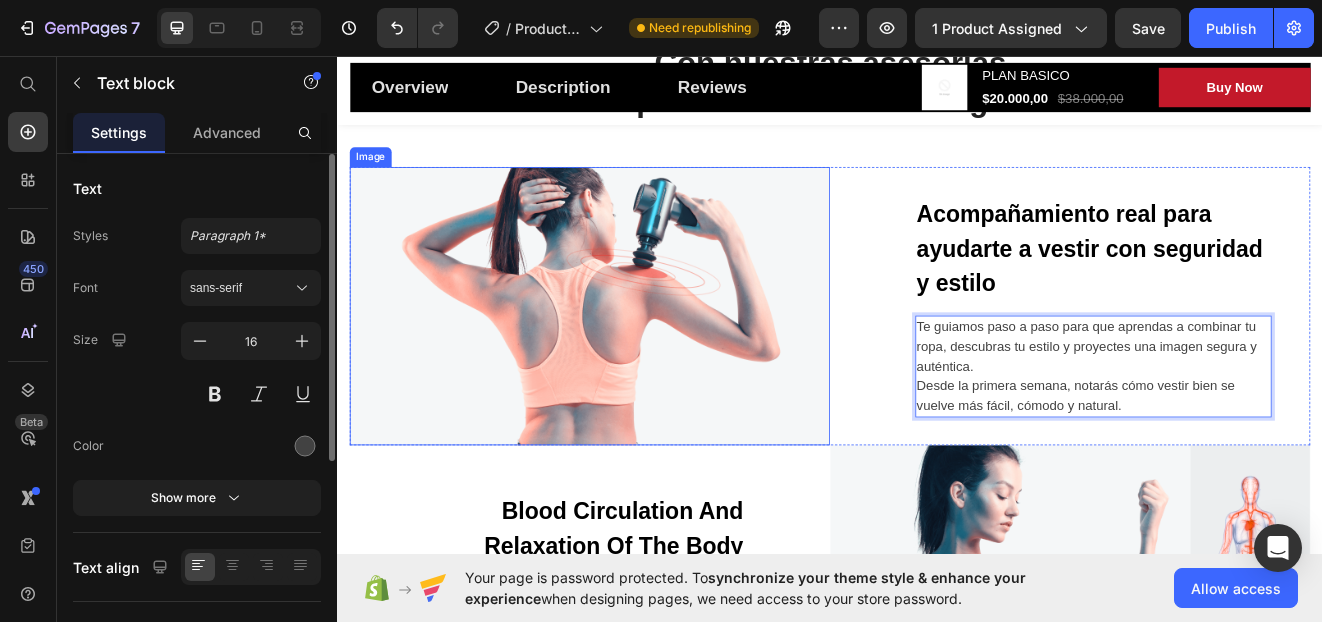 click at bounding box center [644, 361] 